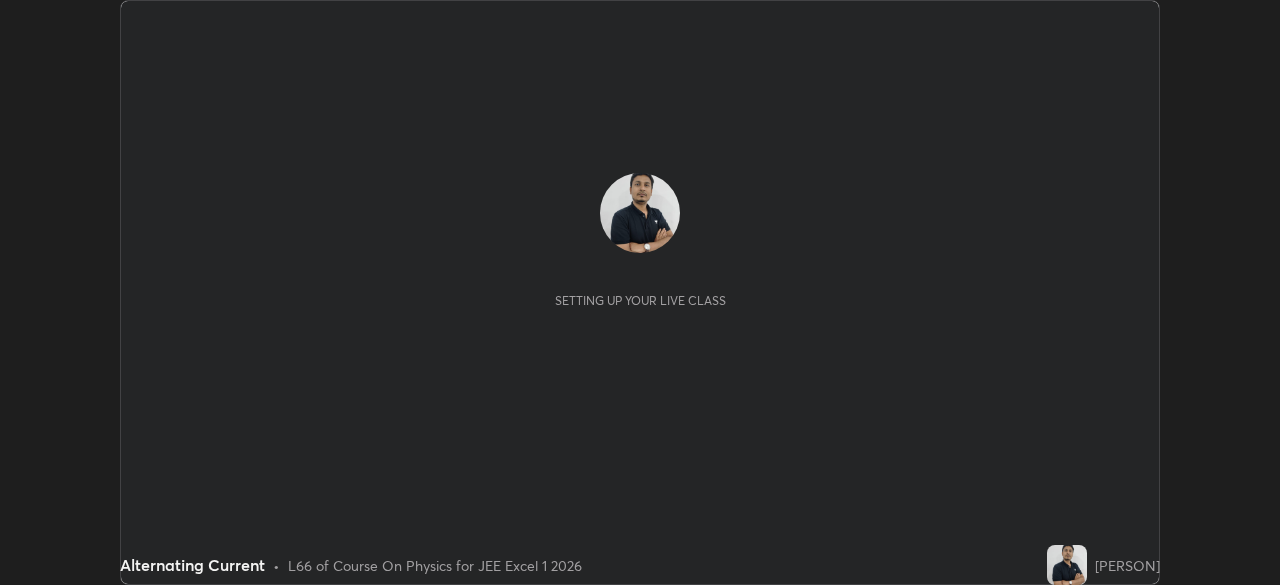 scroll, scrollTop: 0, scrollLeft: 0, axis: both 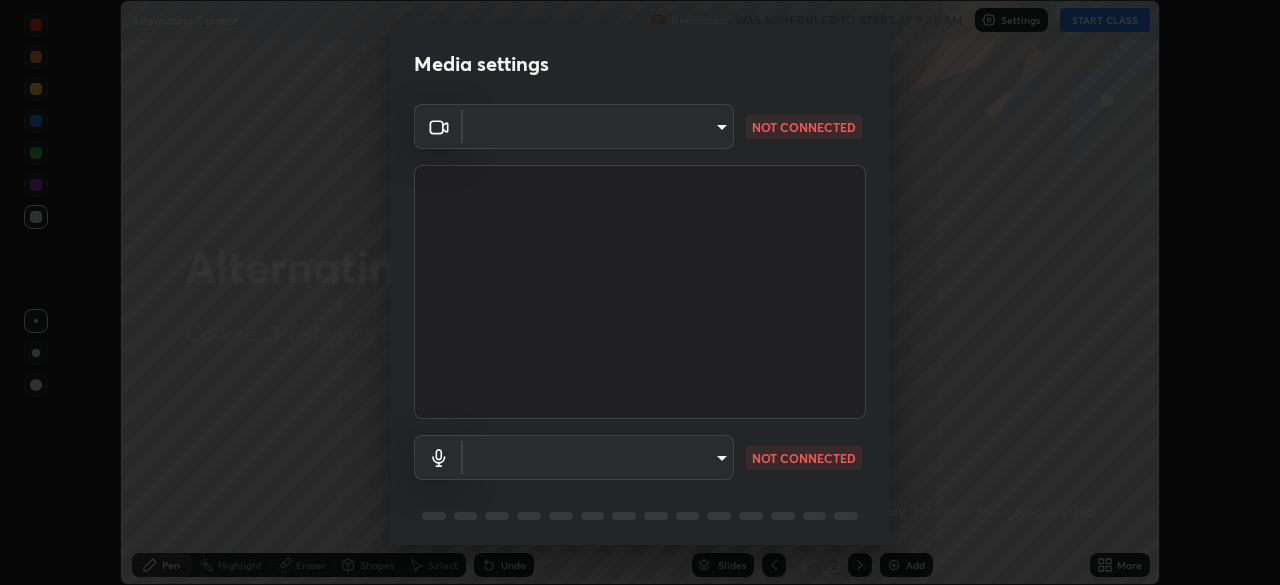type on "a3b5dc79f1ecfe858b455d0bb3e71d1968431809174183cca7ad938a8bc51832" 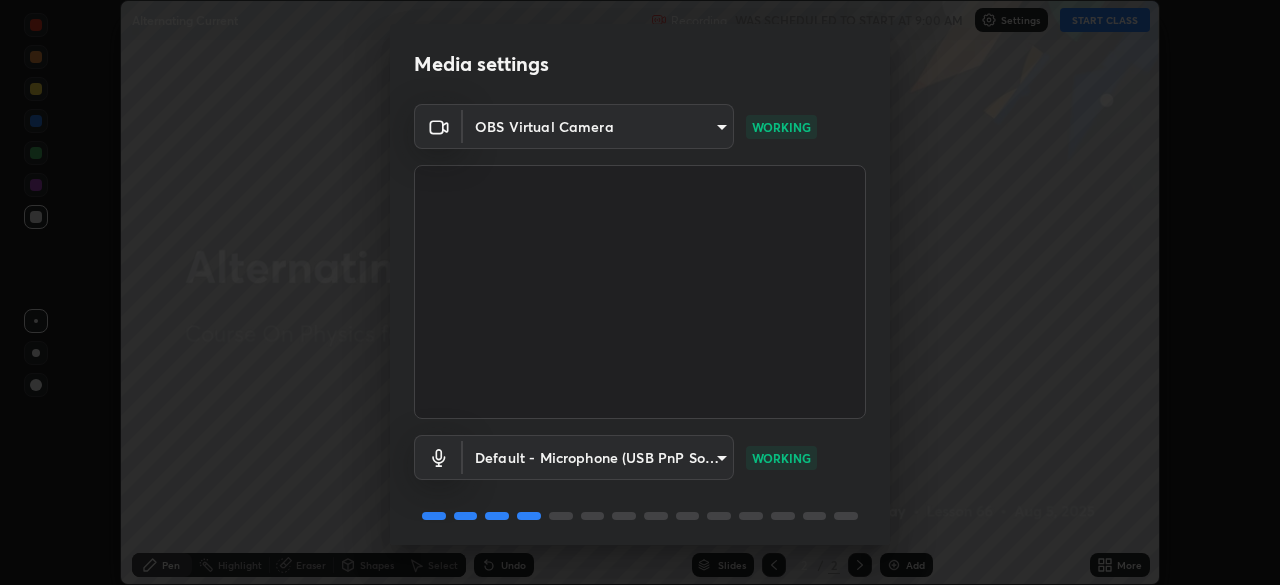 click on "Erase all Alternating Current Recording WAS SCHEDULED TO START AT  9:00 AM Settings START CLASS Setting up your live class Alternating Current • L66 of Course On Physics for JEE Excel 1 2026 [PERSON] Pen Highlight Eraser Shapes Select Undo Slides 2 / 2 Add More No doubts shared Encourage your learners to ask a doubt for better clarity Report an issue Reason for reporting Buffering Chat not working Audio - Video sync issue Educator video quality low ​ Attach an image Report Media settings OBS Virtual Camera a3b5dc79f1ecfe858b455d0bb3e71d1968431809174183cca7ad938a8bc51832 WORKING Default - Microphone (USB PnP Sound Device) default WORKING 1 / 5 Next" at bounding box center [640, 292] 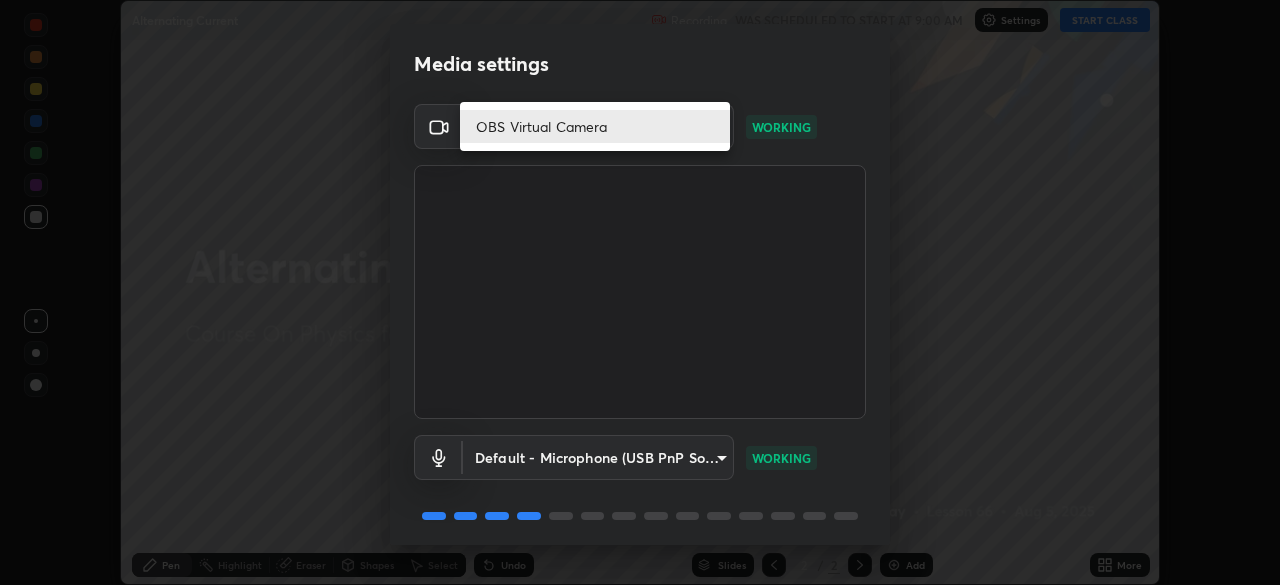 click at bounding box center [640, 292] 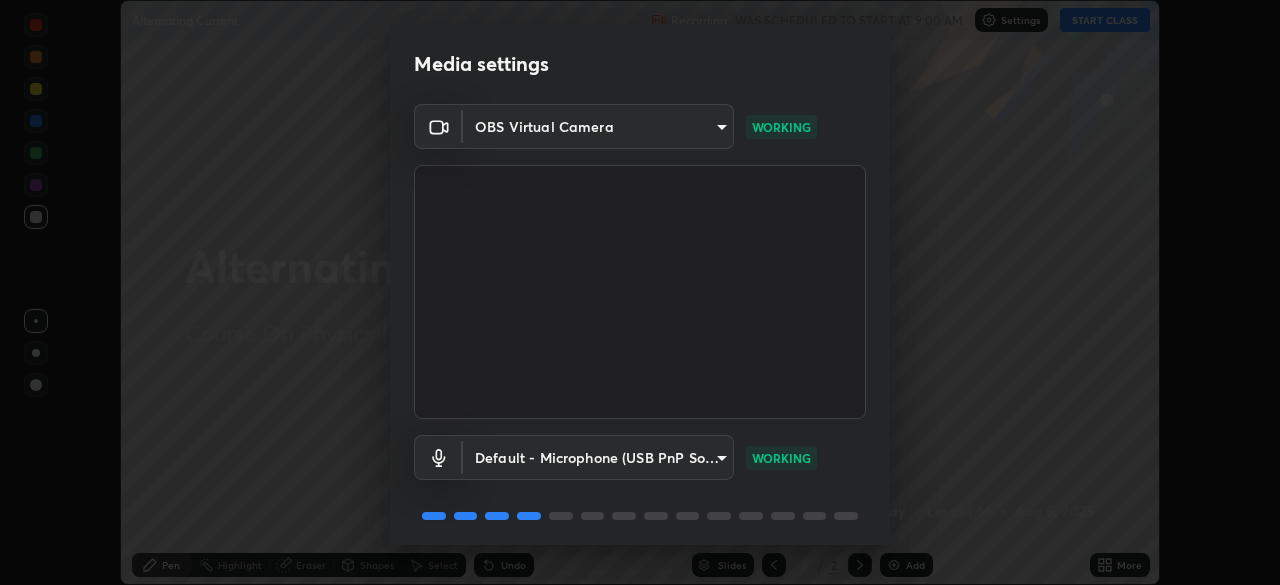 click on "Erase all Alternating Current Recording WAS SCHEDULED TO START AT  9:00 AM Settings START CLASS Setting up your live class Alternating Current • L66 of Course On Physics for JEE Excel 1 2026 [PERSON] Pen Highlight Eraser Shapes Select Undo Slides 2 / 2 Add More No doubts shared Encourage your learners to ask a doubt for better clarity Report an issue Reason for reporting Buffering Chat not working Audio - Video sync issue Educator video quality low ​ Attach an image Report Media settings OBS Virtual Camera a3b5dc79f1ecfe858b455d0bb3e71d1968431809174183cca7ad938a8bc51832 WORKING Default - Microphone (USB PnP Sound Device) default WORKING 1 / 5 Next" at bounding box center (640, 292) 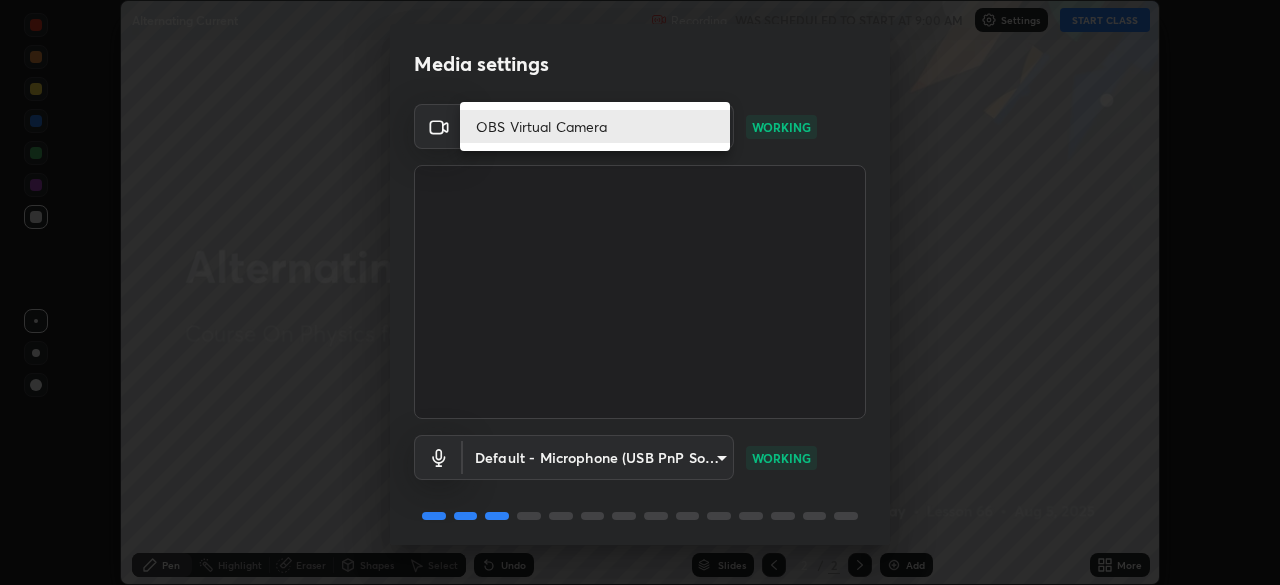 click on "OBS Virtual Camera" at bounding box center (595, 126) 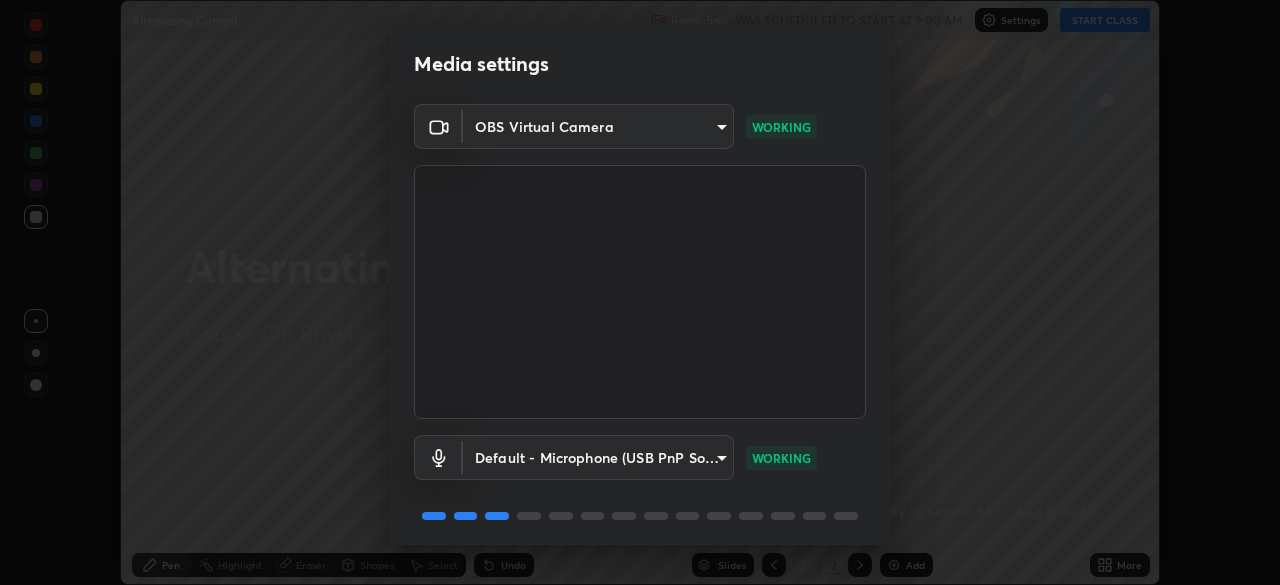 click on "OBS Virtual Camera" at bounding box center [561, 126] 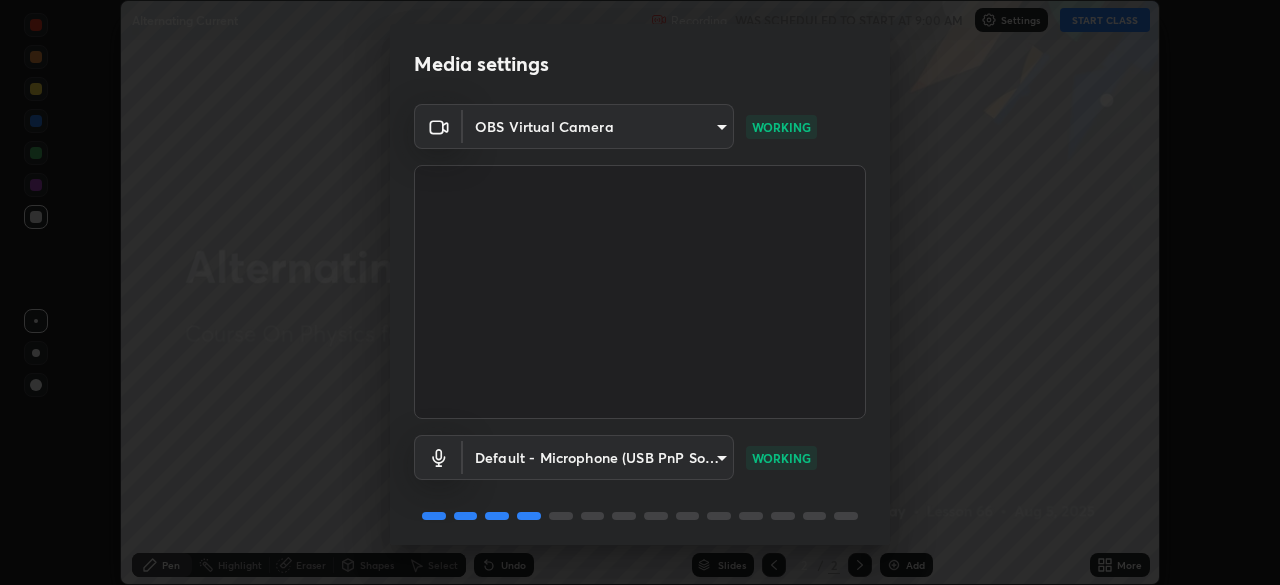 click on "Erase all Alternating Current Recording WAS SCHEDULED TO START AT  9:00 AM Settings START CLASS Setting up your live class Alternating Current • L66 of Course On Physics for JEE Excel 1 2026 [PERSON] Pen Highlight Eraser Shapes Select Undo Slides 2 / 2 Add More No doubts shared Encourage your learners to ask a doubt for better clarity Report an issue Reason for reporting Buffering Chat not working Audio - Video sync issue Educator video quality low ​ Attach an image Report Media settings OBS Virtual Camera a3b5dc79f1ecfe858b455d0bb3e71d1968431809174183cca7ad938a8bc51832 WORKING Default - Microphone (USB PnP Sound Device) default WORKING 1 / 5 Next" at bounding box center [640, 292] 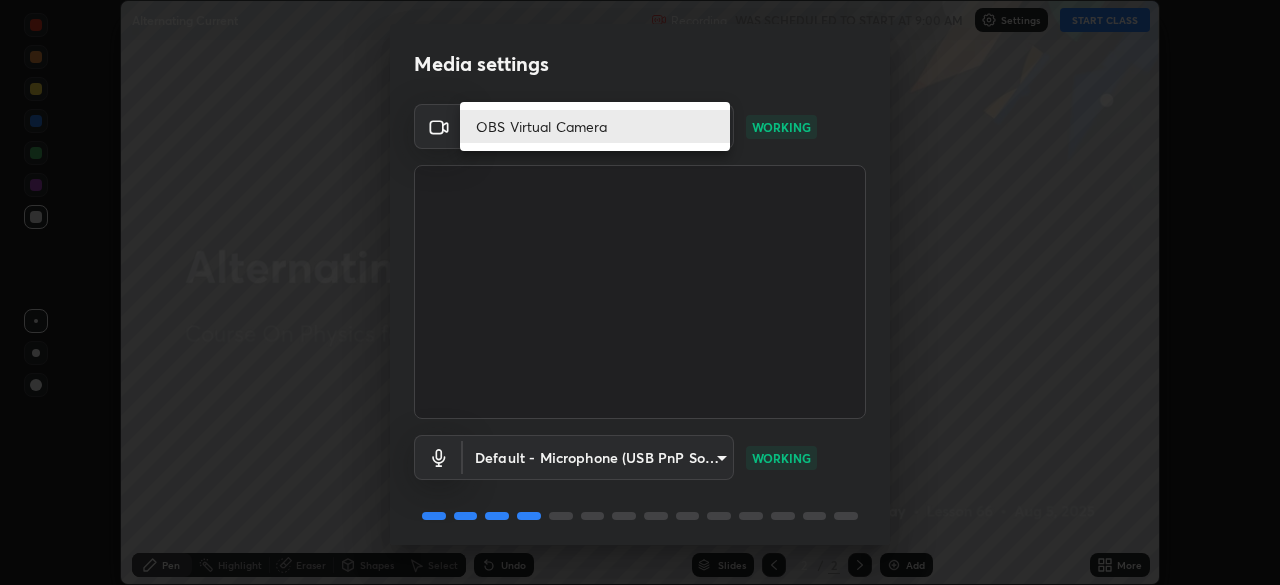 click on "OBS Virtual Camera" at bounding box center (595, 126) 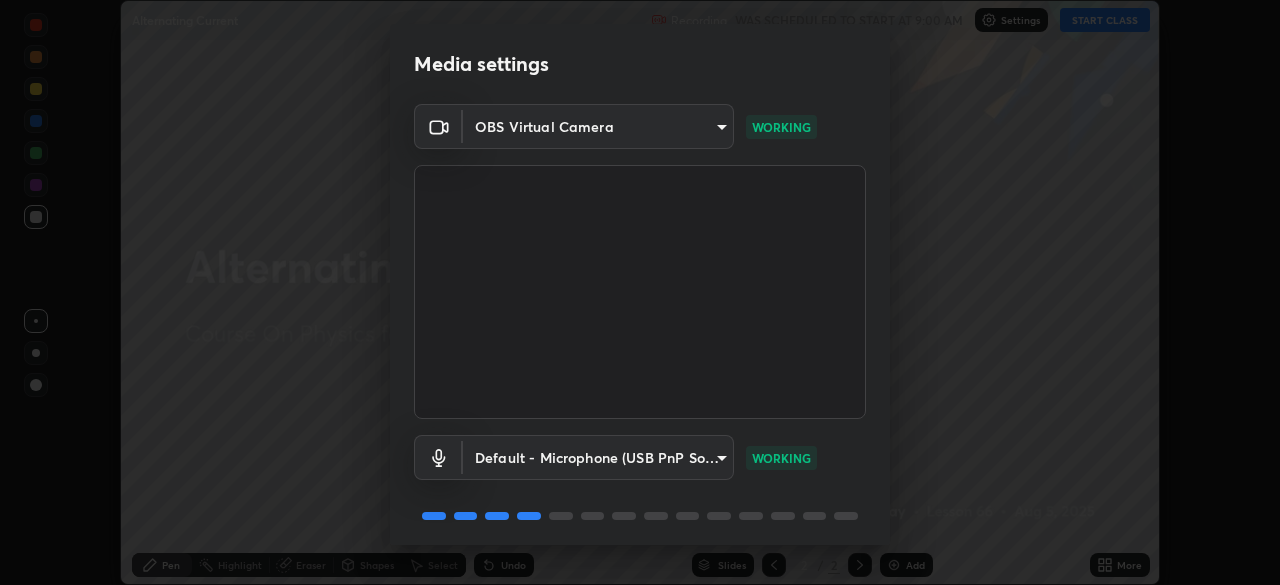 click on "Erase all Alternating Current Recording WAS SCHEDULED TO START AT  9:00 AM Settings START CLASS Setting up your live class Alternating Current • L66 of Course On Physics for JEE Excel 1 2026 [PERSON] Pen Highlight Eraser Shapes Select Undo Slides 2 / 2 Add More No doubts shared Encourage your learners to ask a doubt for better clarity Report an issue Reason for reporting Buffering Chat not working Audio - Video sync issue Educator video quality low ​ Attach an image Report Media settings OBS Virtual Camera a3b5dc79f1ecfe858b455d0bb3e71d1968431809174183cca7ad938a8bc51832 WORKING Default - Microphone (USB PnP Sound Device) default WORKING 1 / 5 Next" at bounding box center (640, 292) 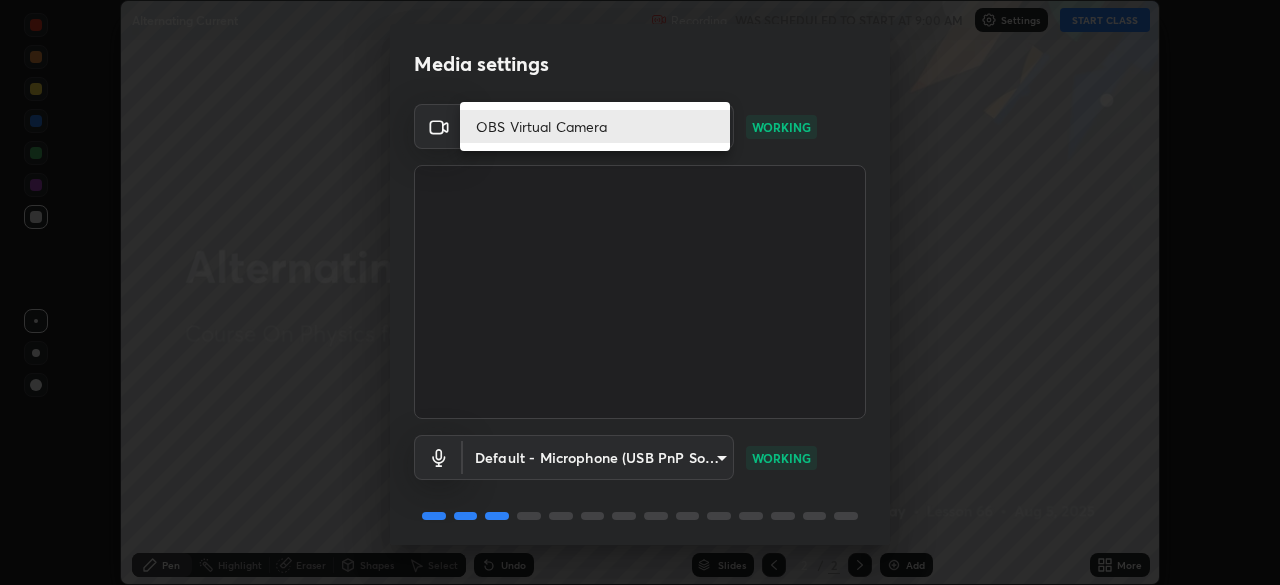 click at bounding box center (640, 292) 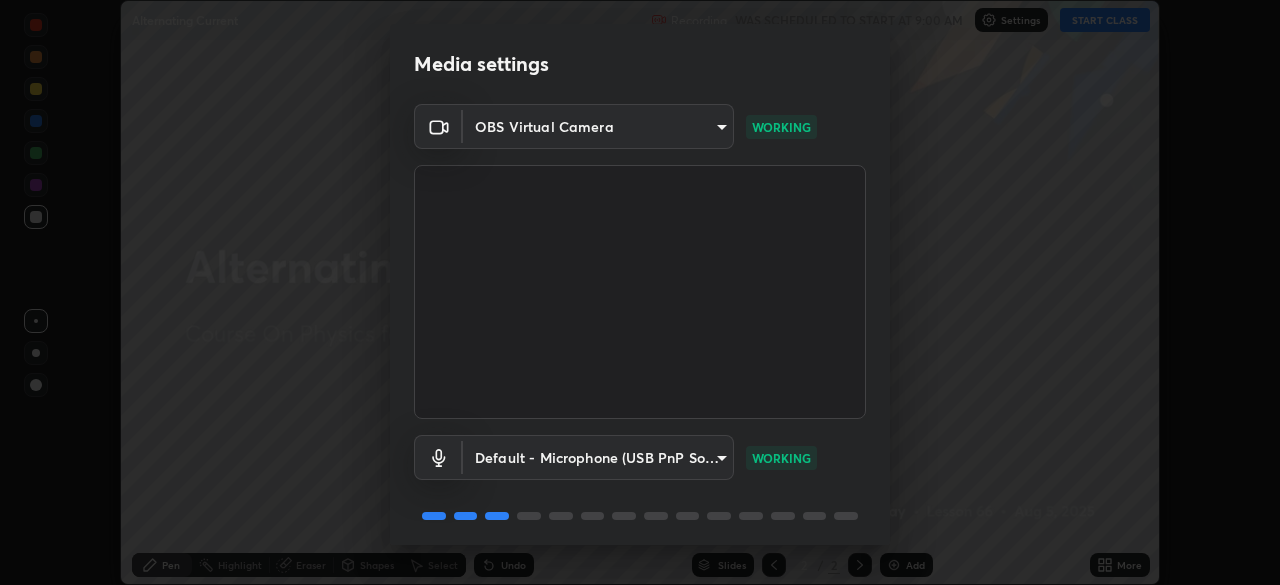 scroll, scrollTop: 71, scrollLeft: 0, axis: vertical 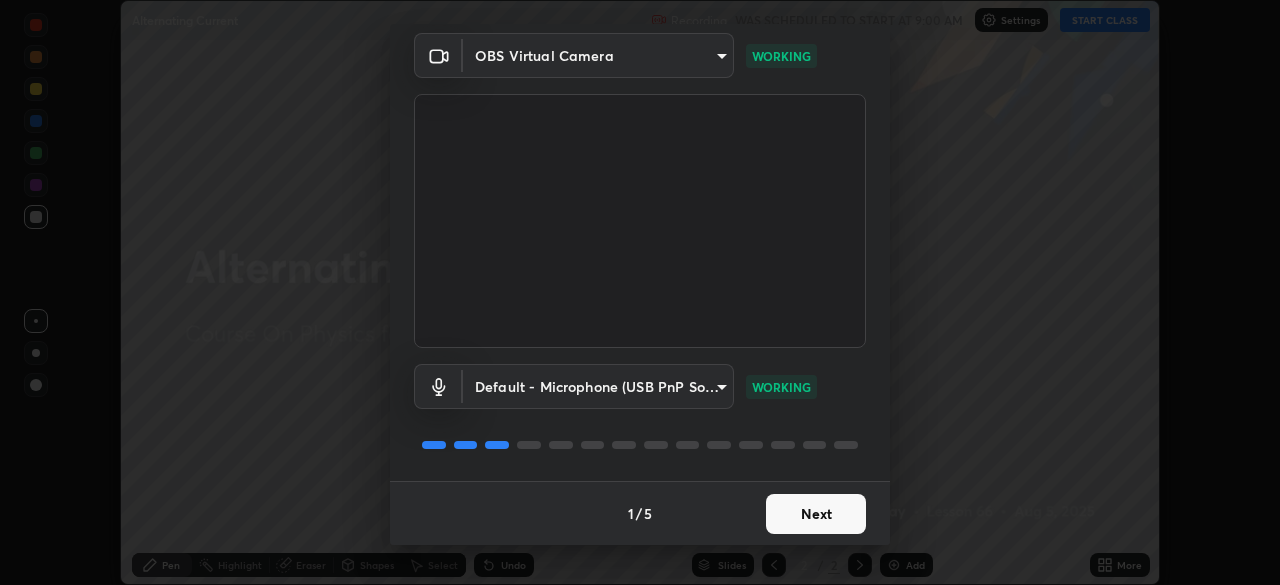click on "Next" at bounding box center [816, 514] 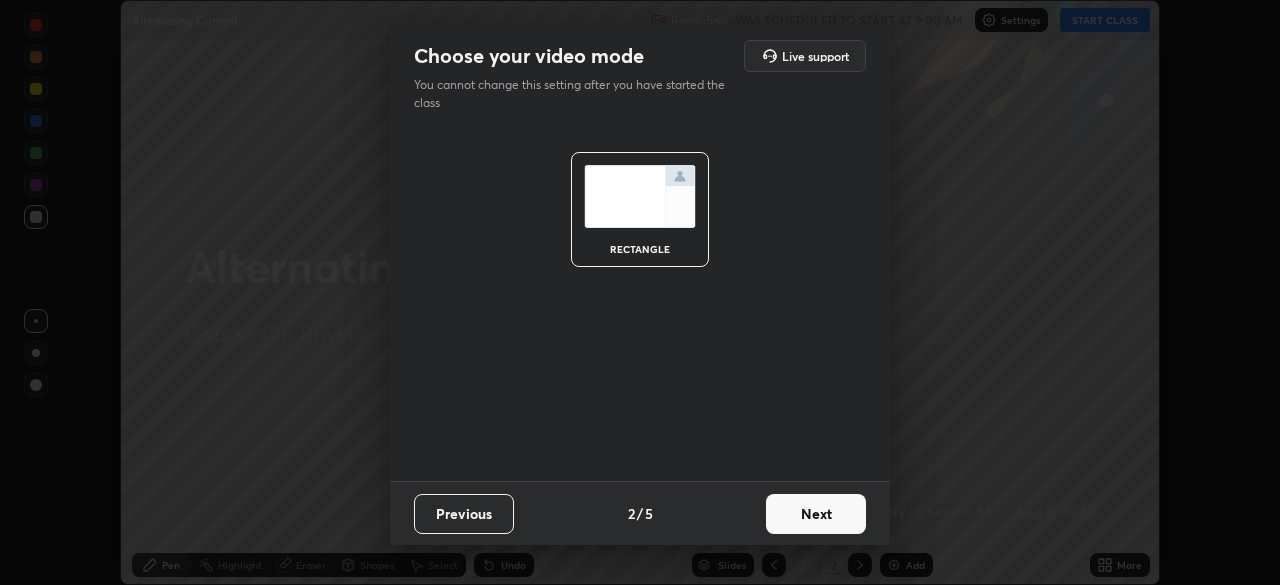 click on "Next" at bounding box center [816, 514] 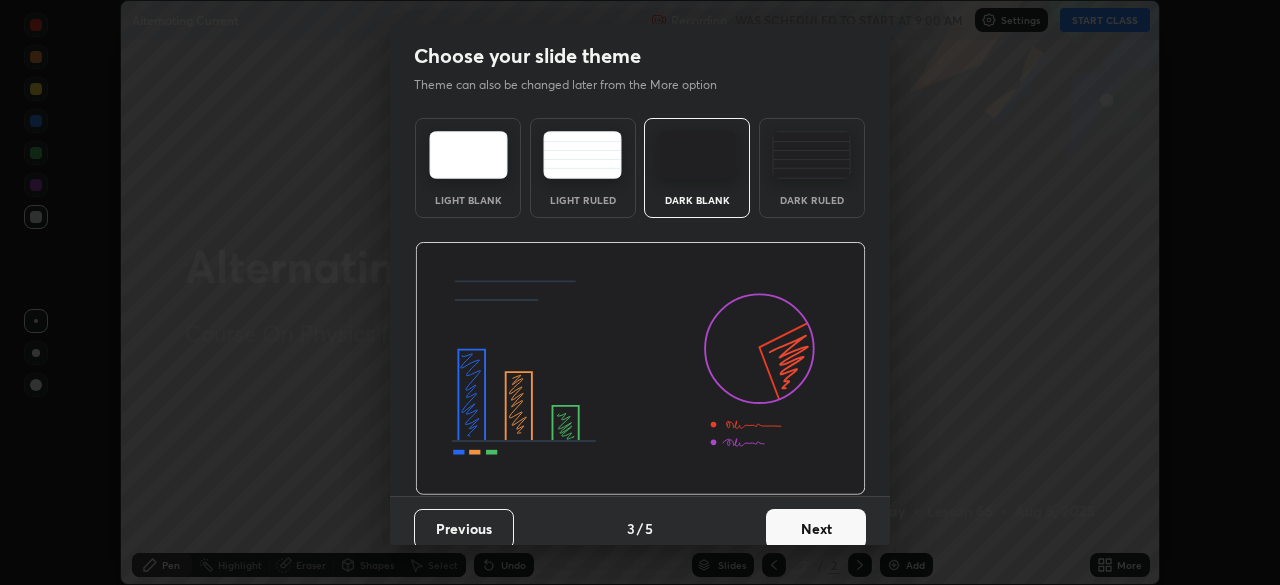 click on "Next" at bounding box center [816, 529] 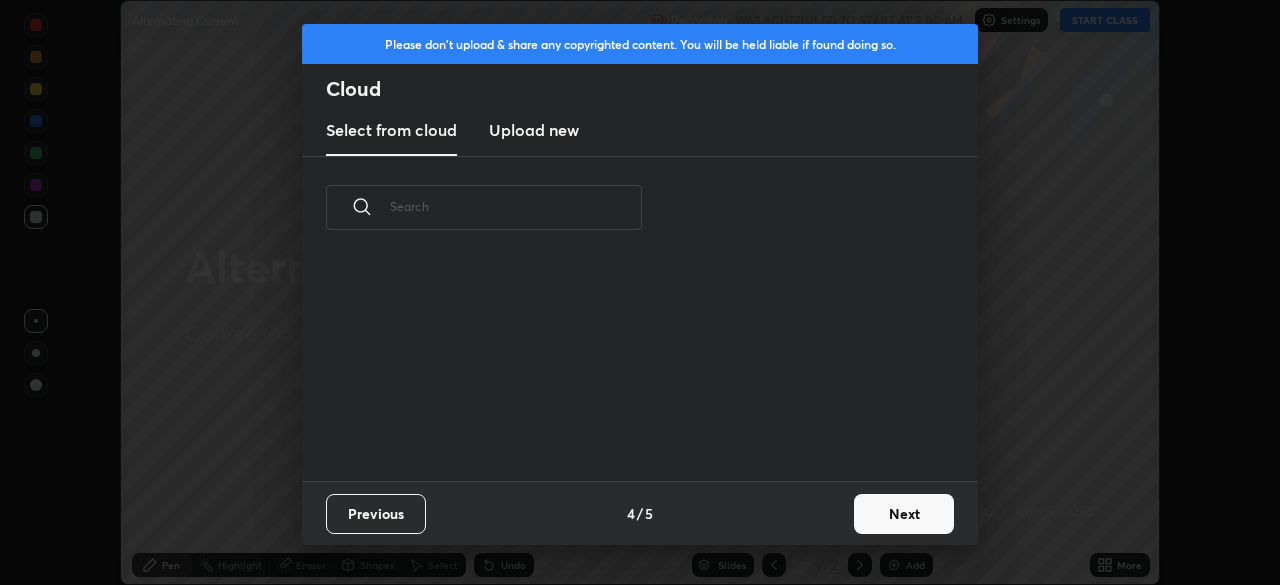 click on "Next" at bounding box center (904, 514) 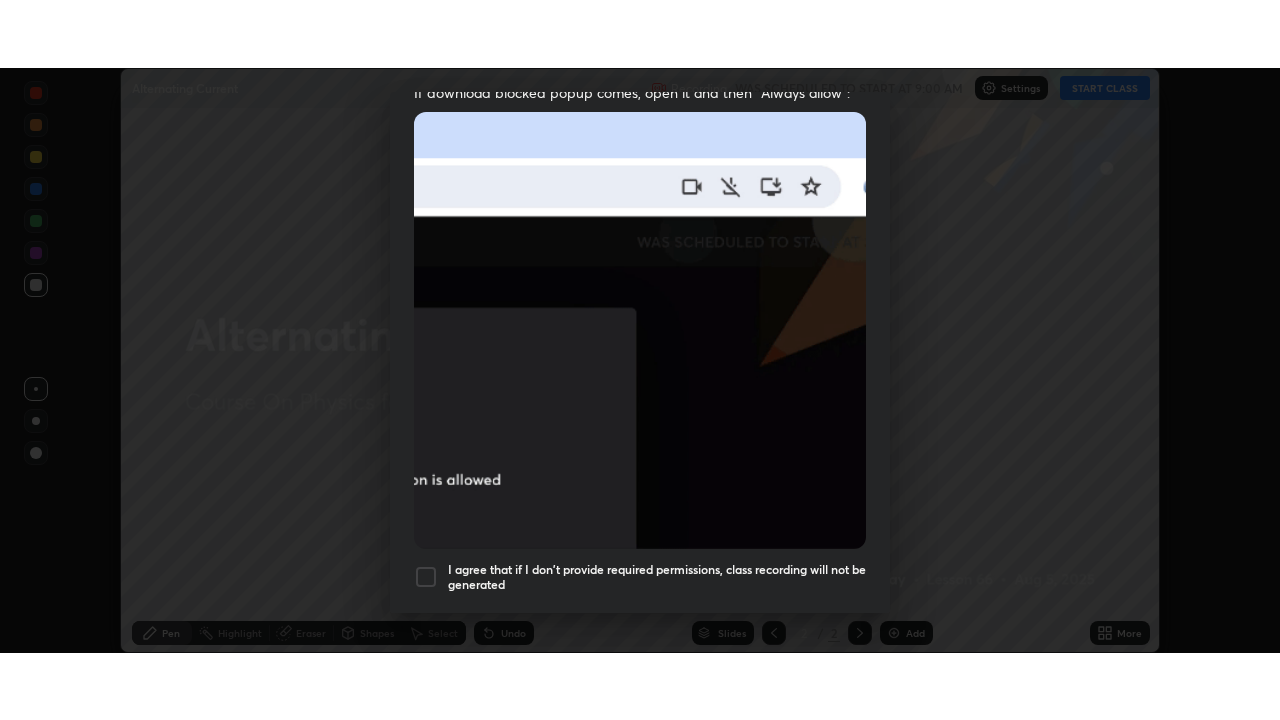 scroll, scrollTop: 479, scrollLeft: 0, axis: vertical 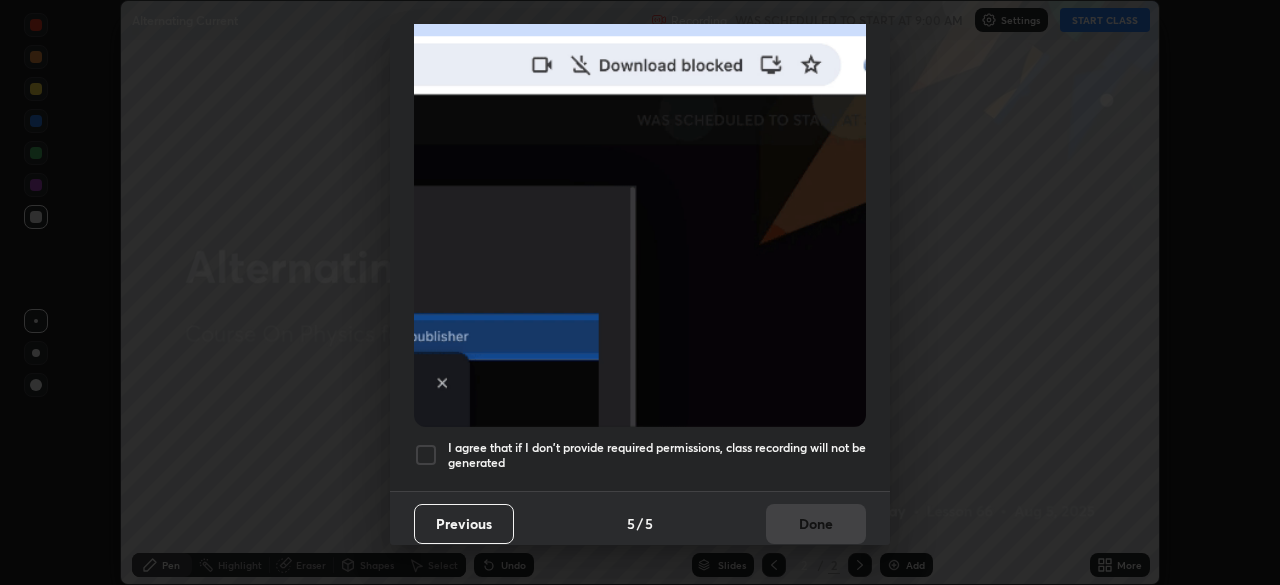 click at bounding box center [426, 455] 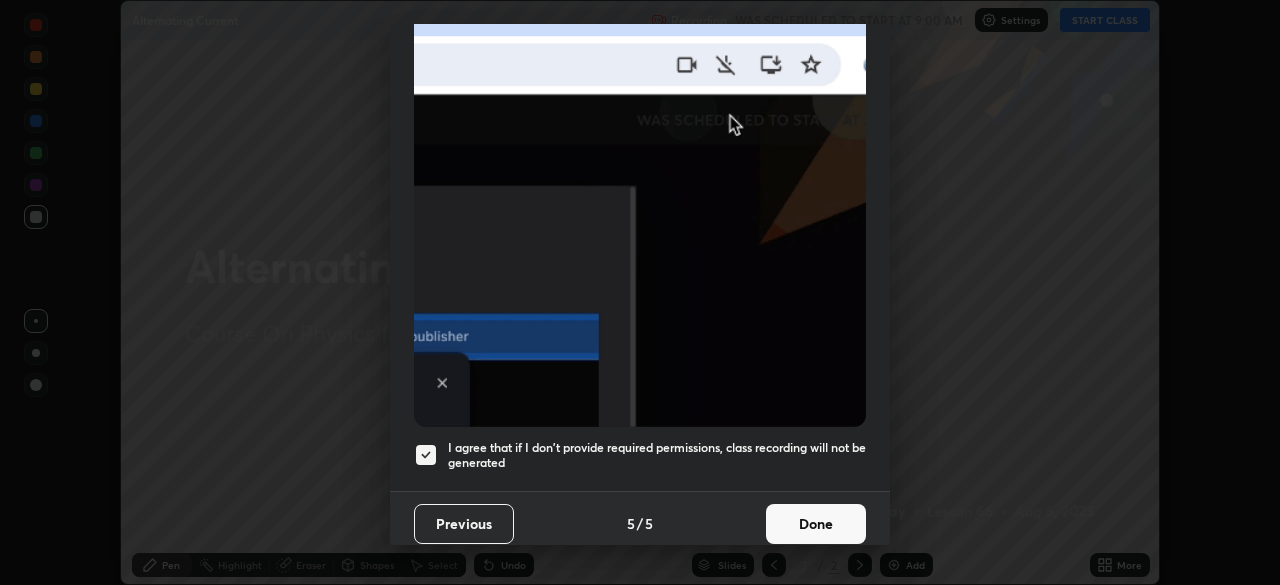 click on "Done" at bounding box center [816, 524] 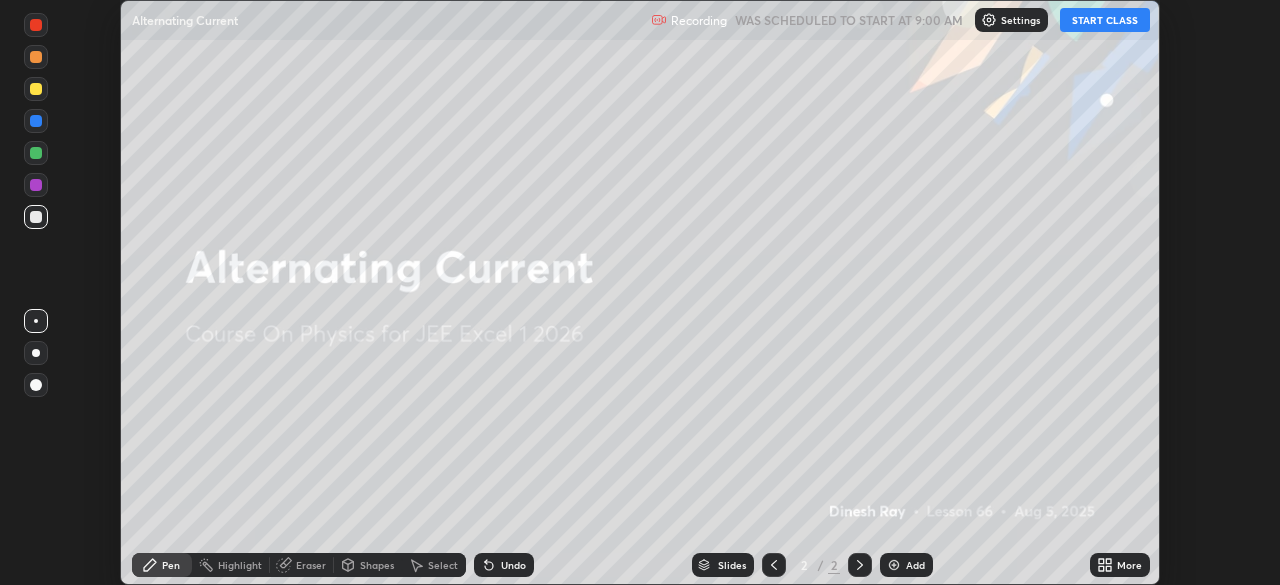click 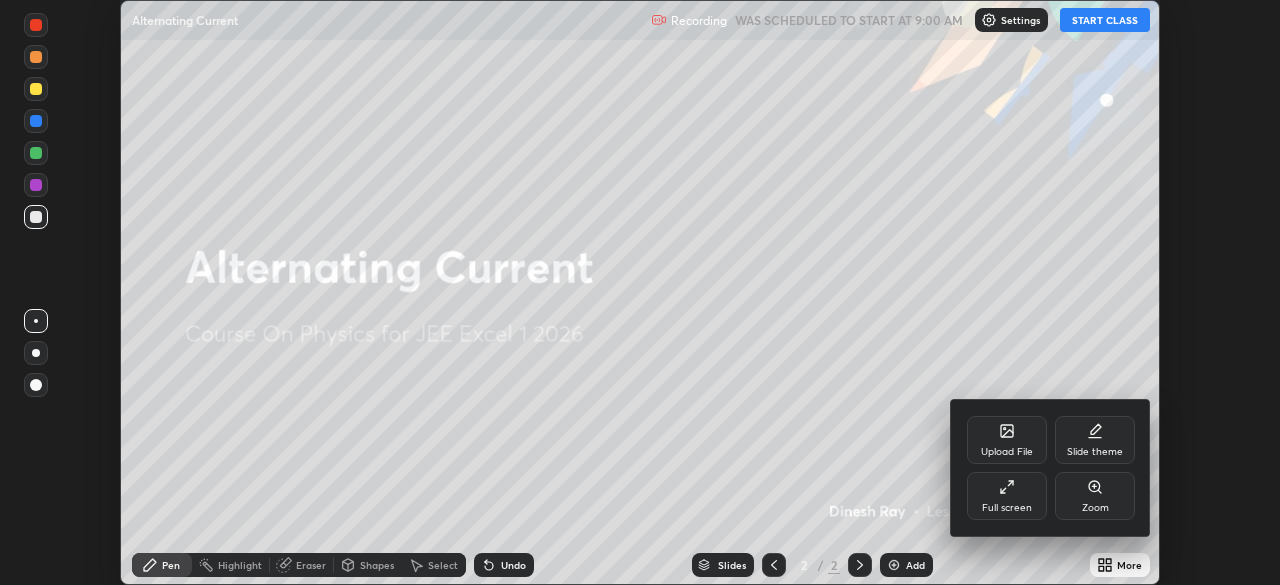 click on "Full screen" at bounding box center [1007, 496] 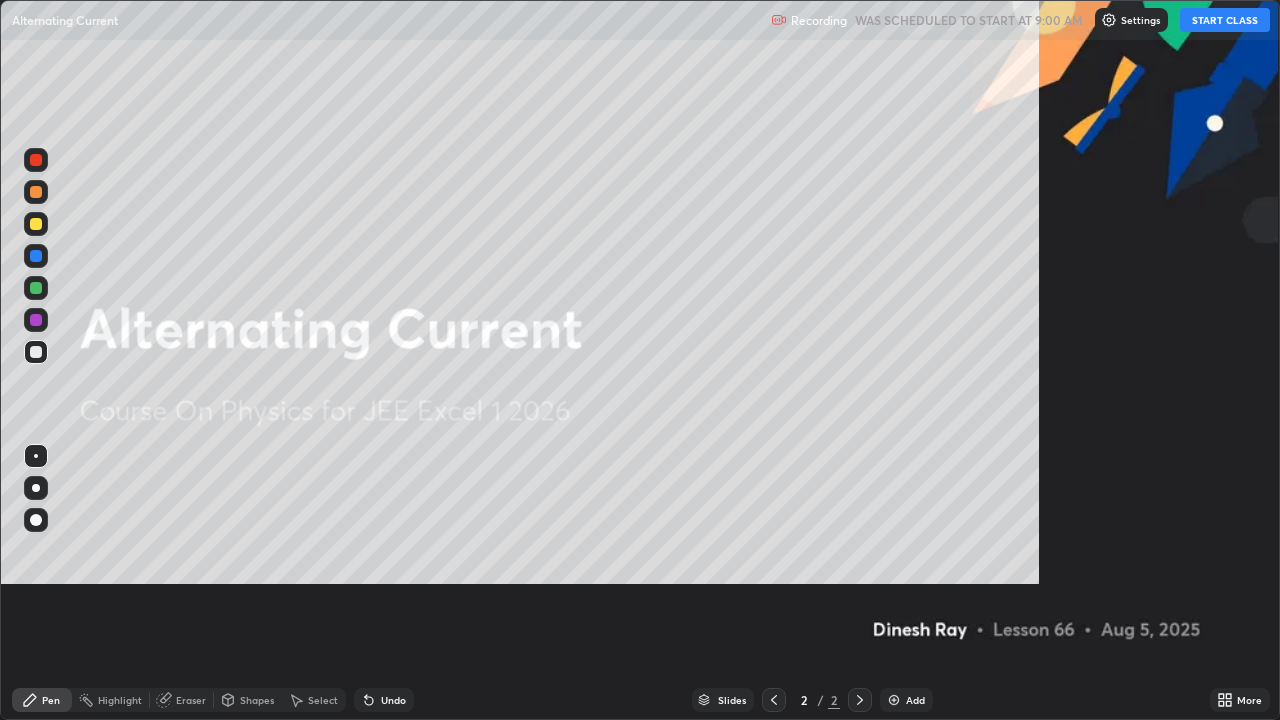 scroll, scrollTop: 99280, scrollLeft: 98720, axis: both 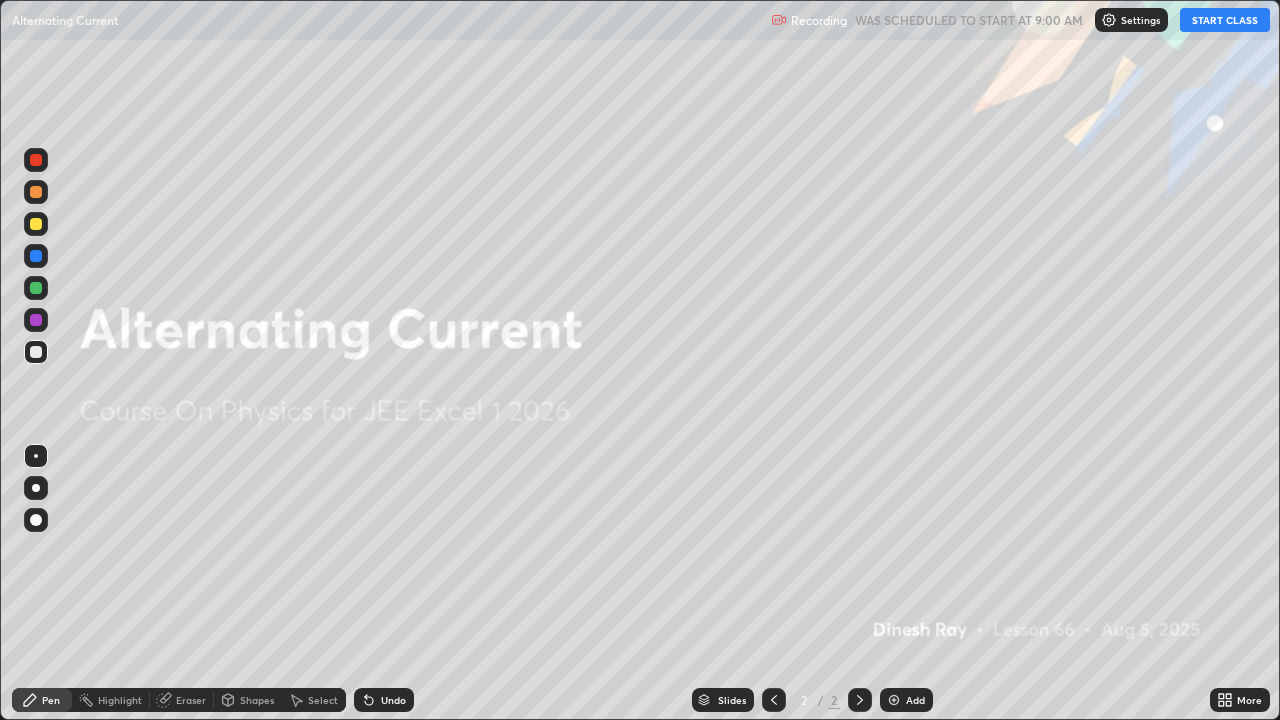 click on "START CLASS" at bounding box center (1225, 20) 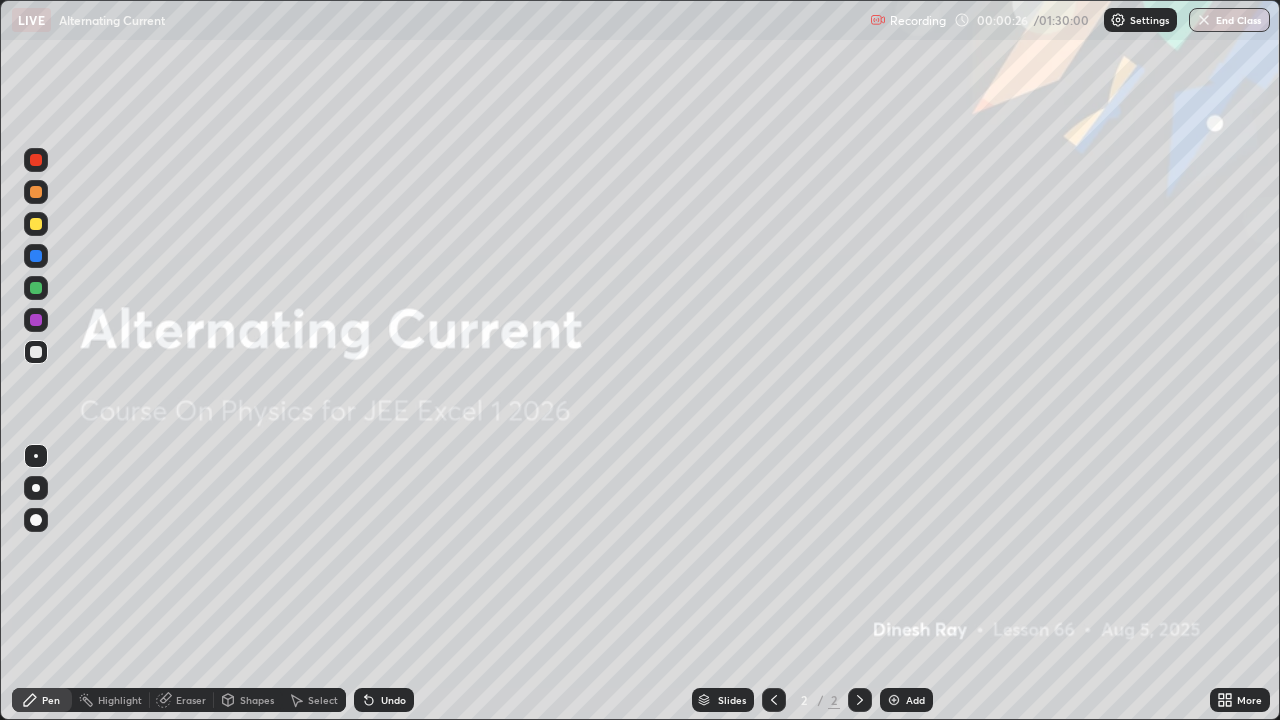 click on "Add" at bounding box center (906, 700) 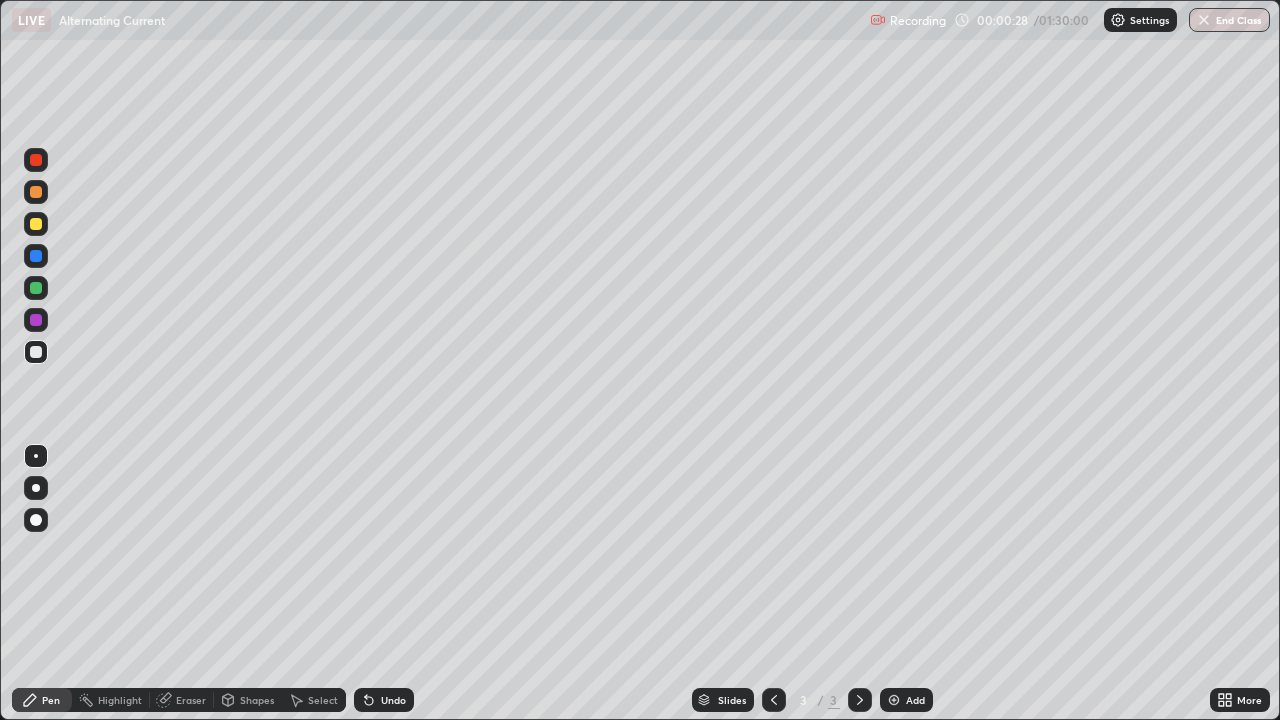 click at bounding box center (36, 224) 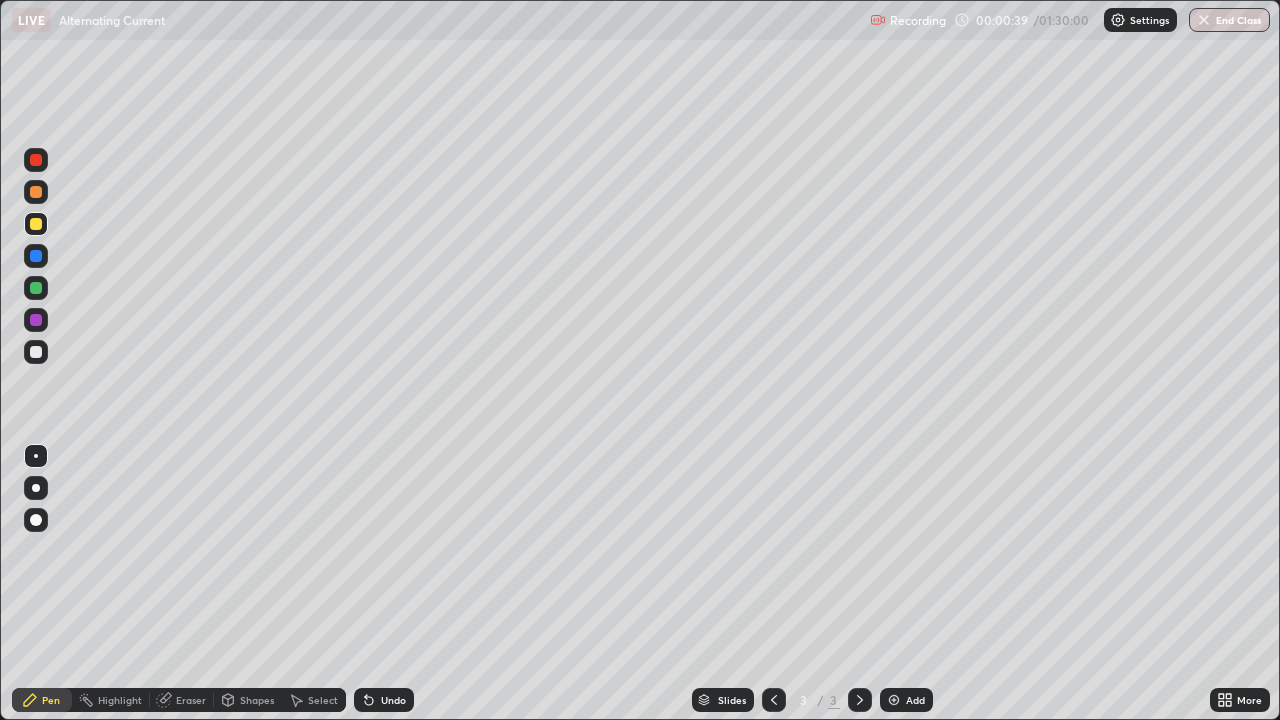 click at bounding box center [36, 488] 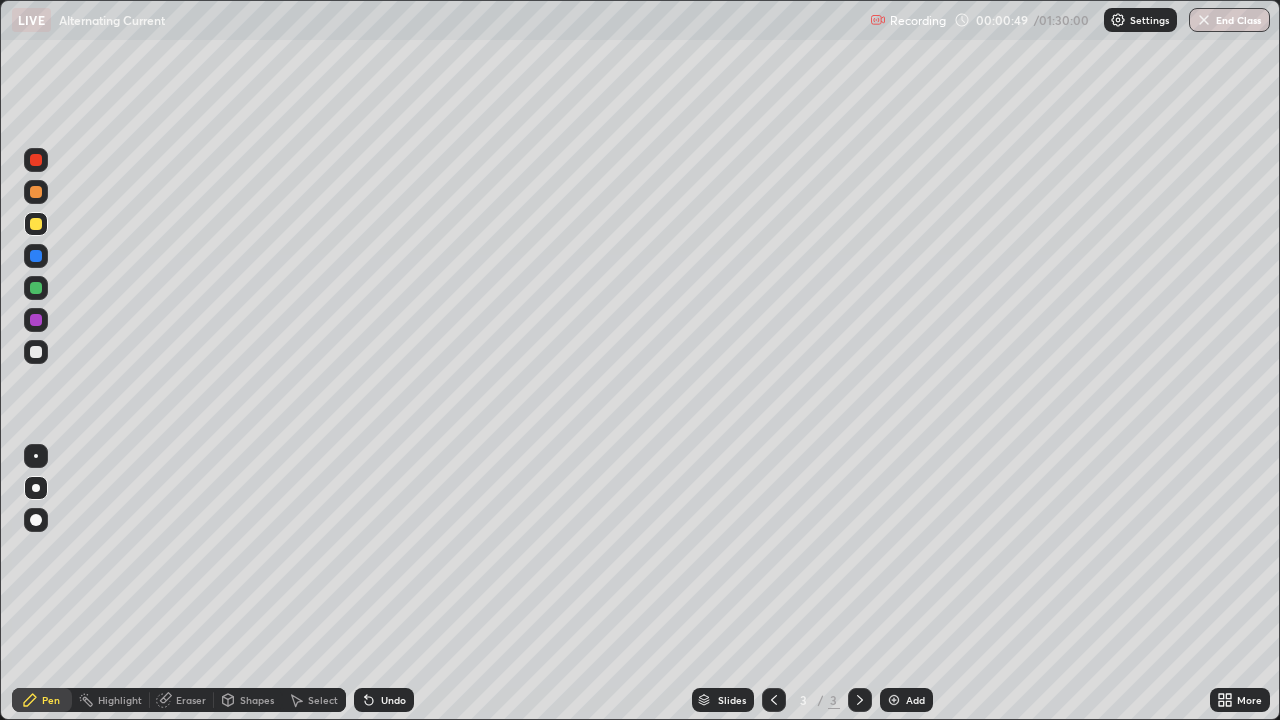 click at bounding box center [36, 352] 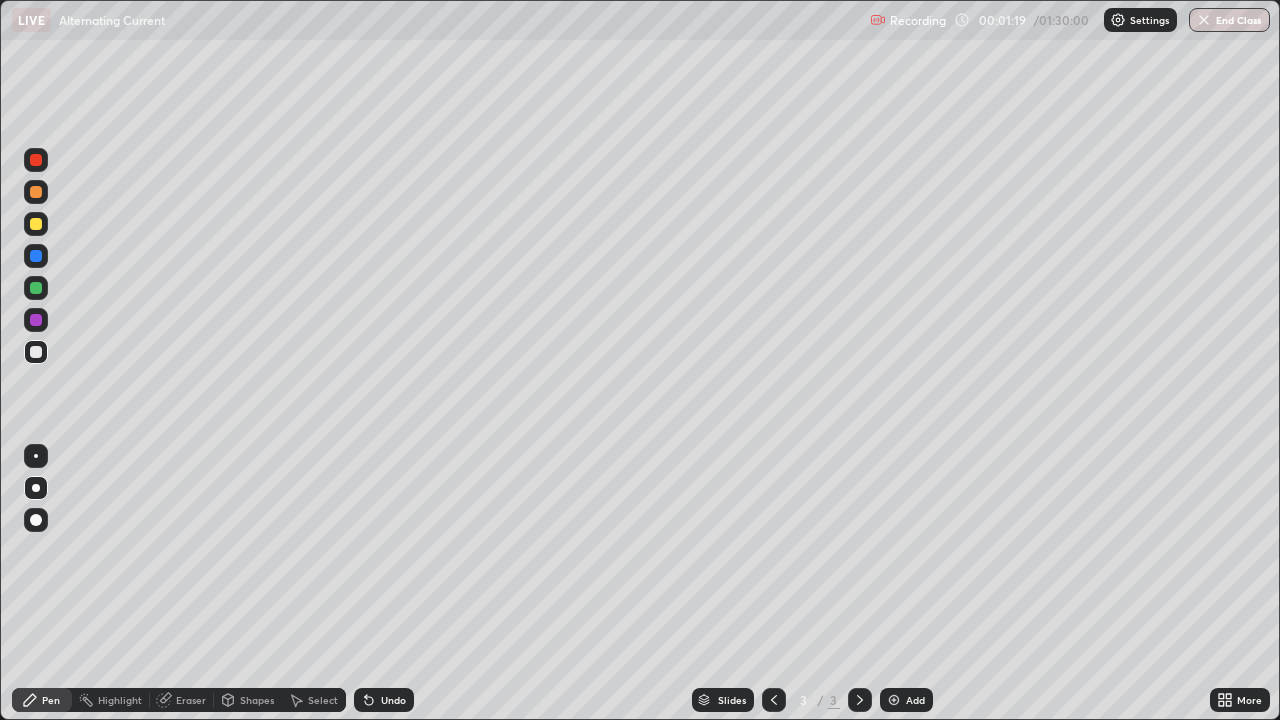 click at bounding box center [36, 288] 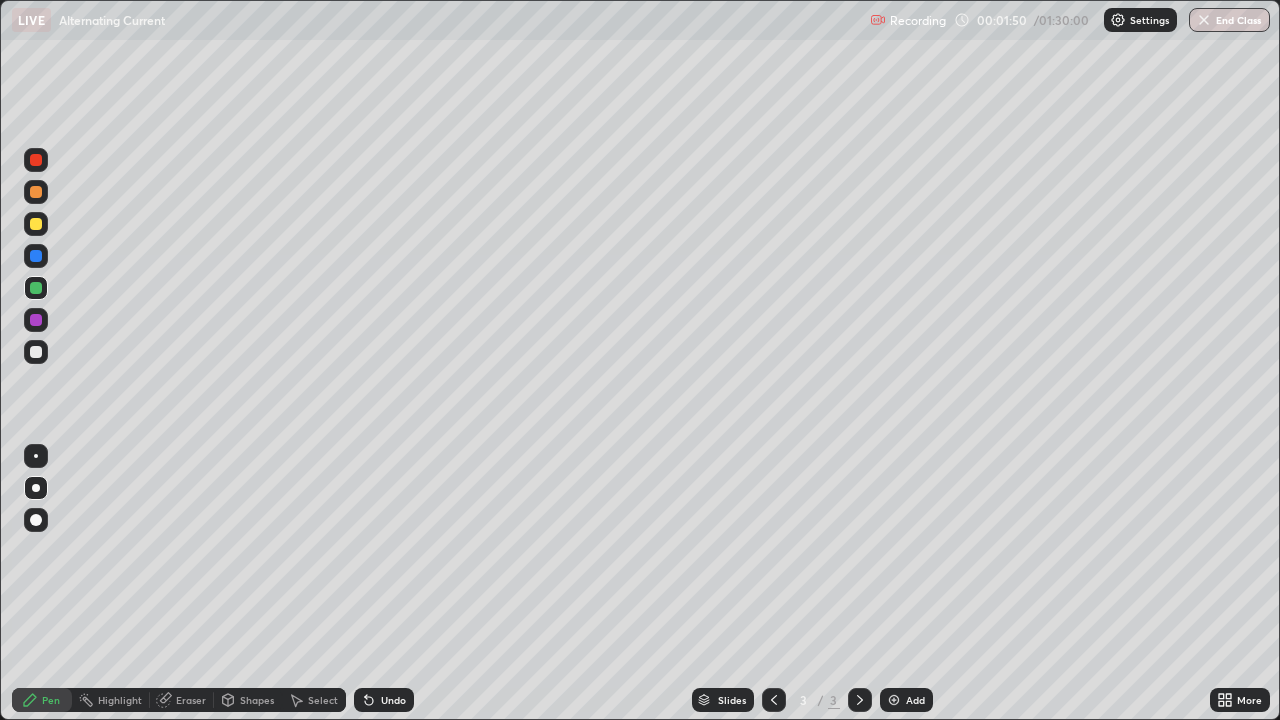 click on "Undo" at bounding box center [393, 700] 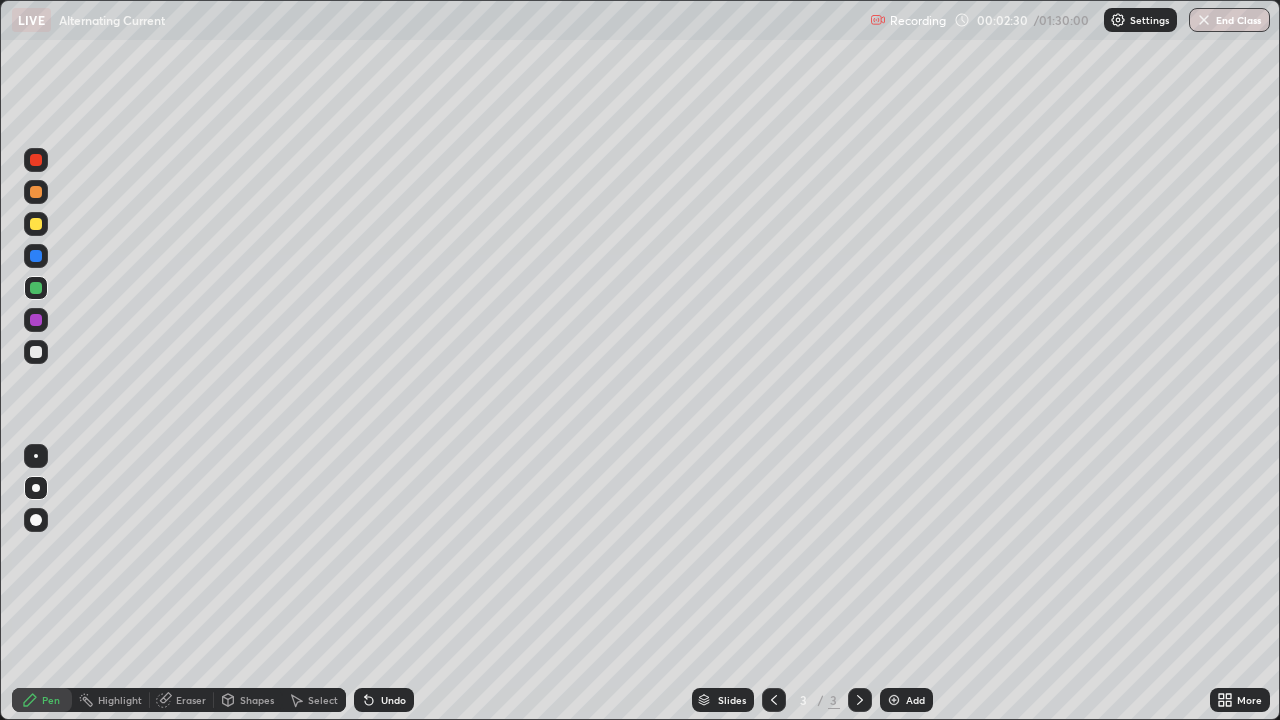 click on "Undo" at bounding box center [384, 700] 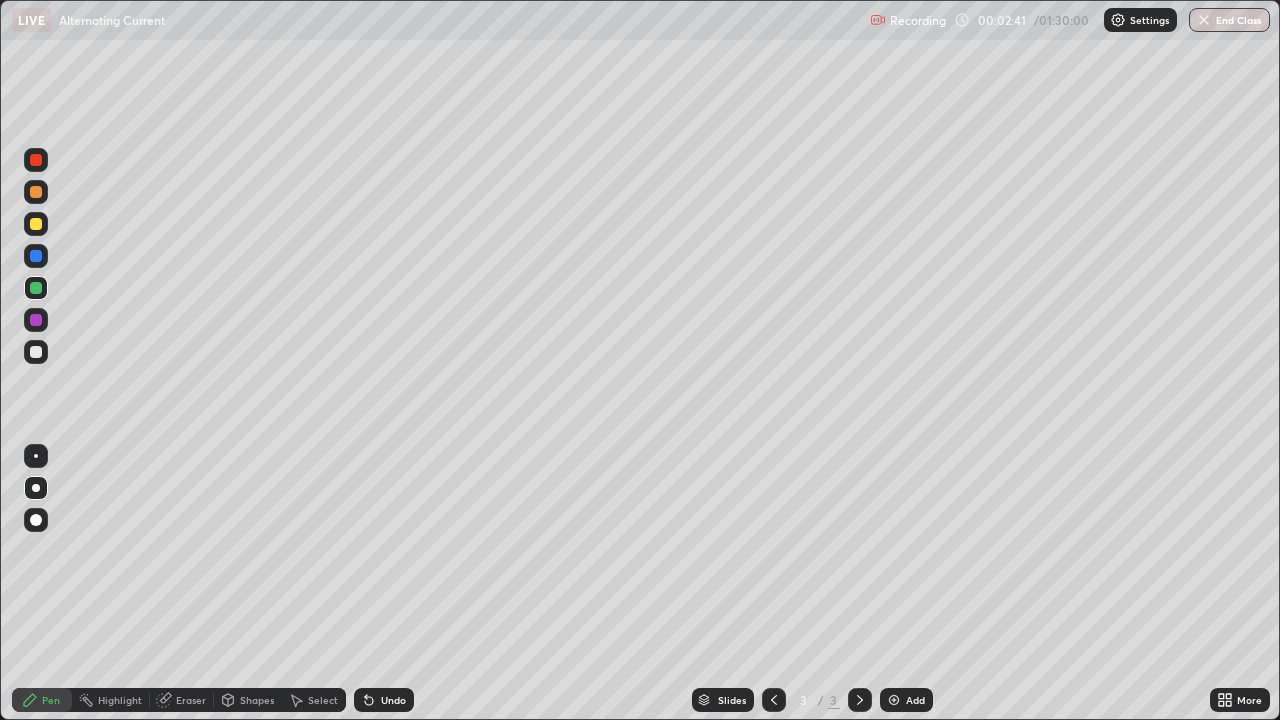 click at bounding box center [36, 224] 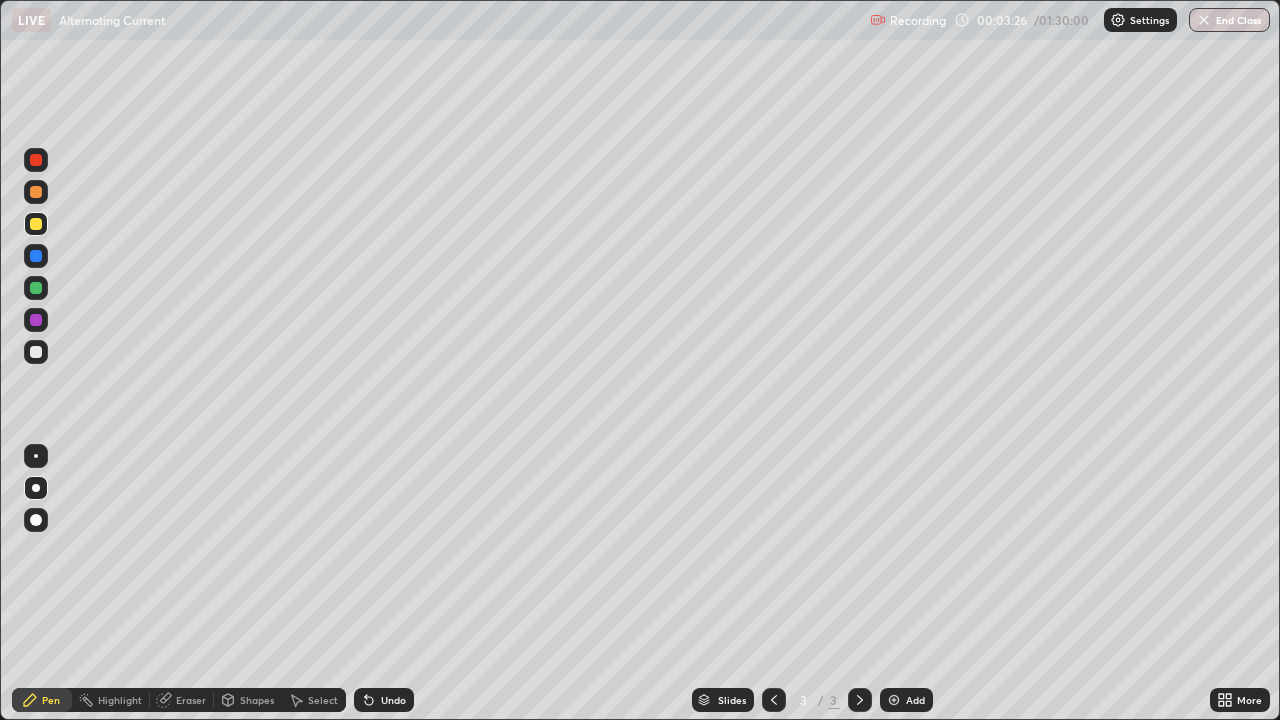 click at bounding box center (36, 288) 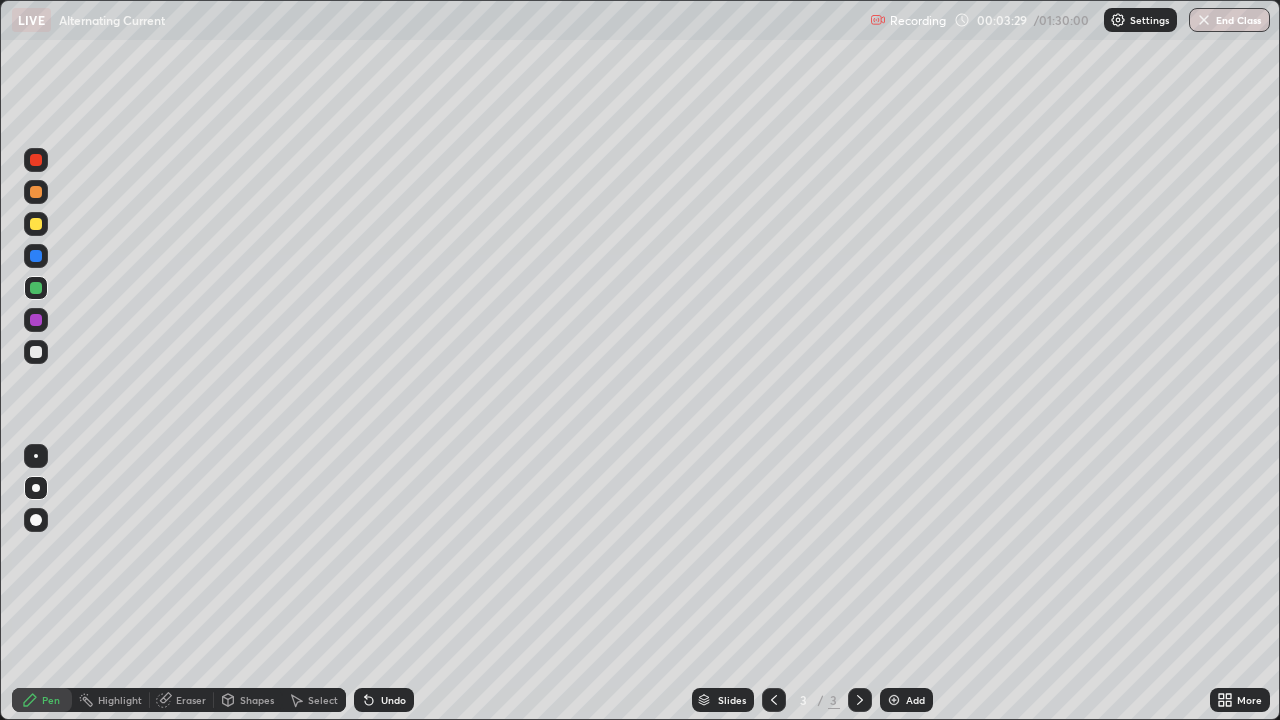 click at bounding box center (36, 192) 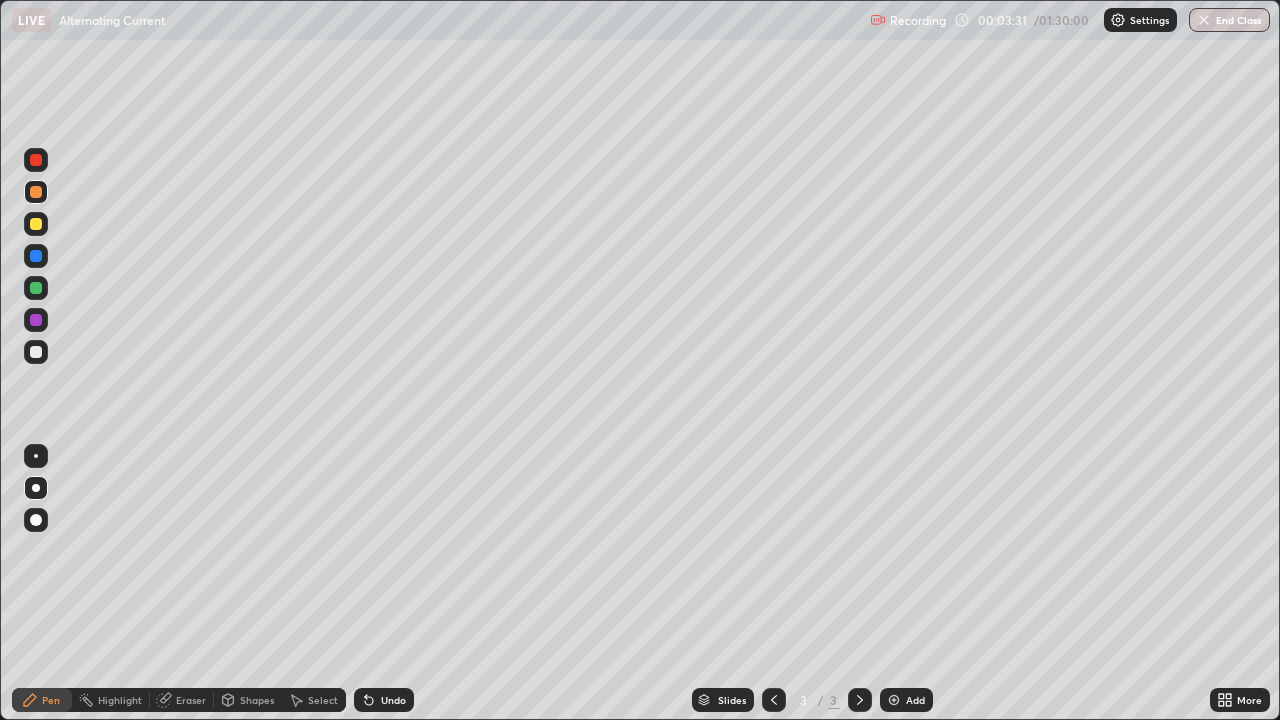 click on "Shapes" at bounding box center (257, 700) 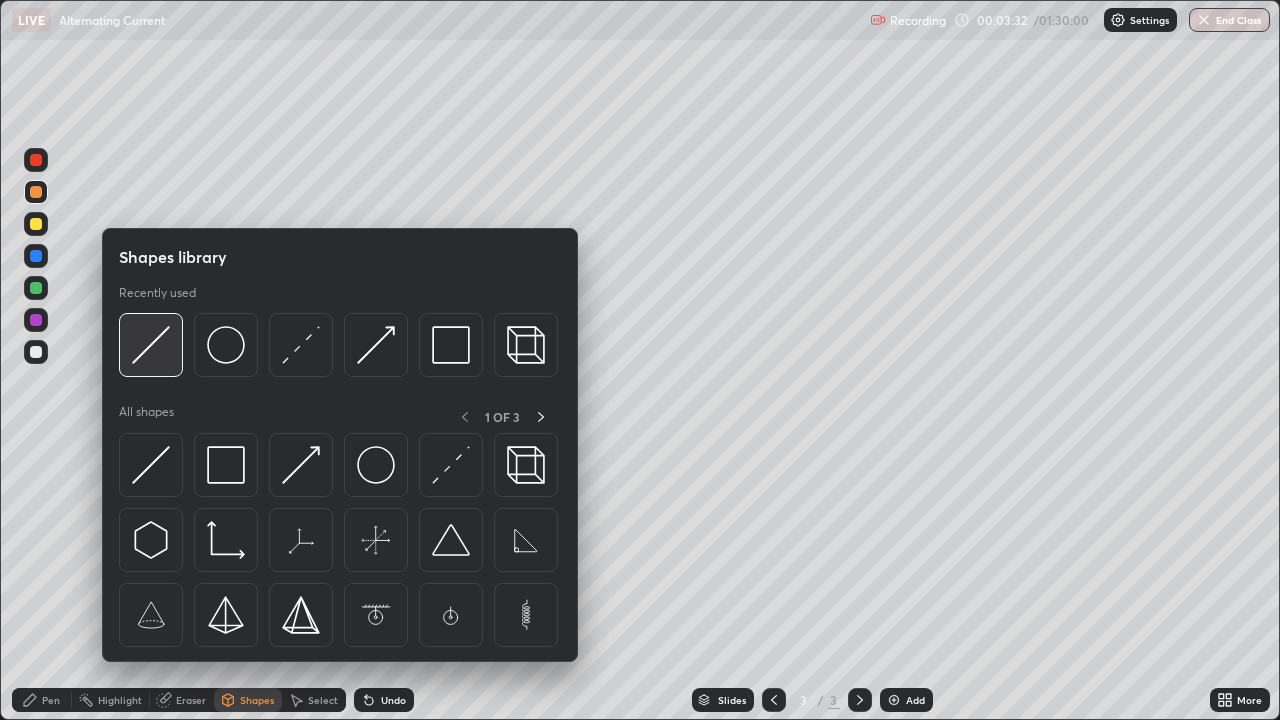 click at bounding box center (151, 345) 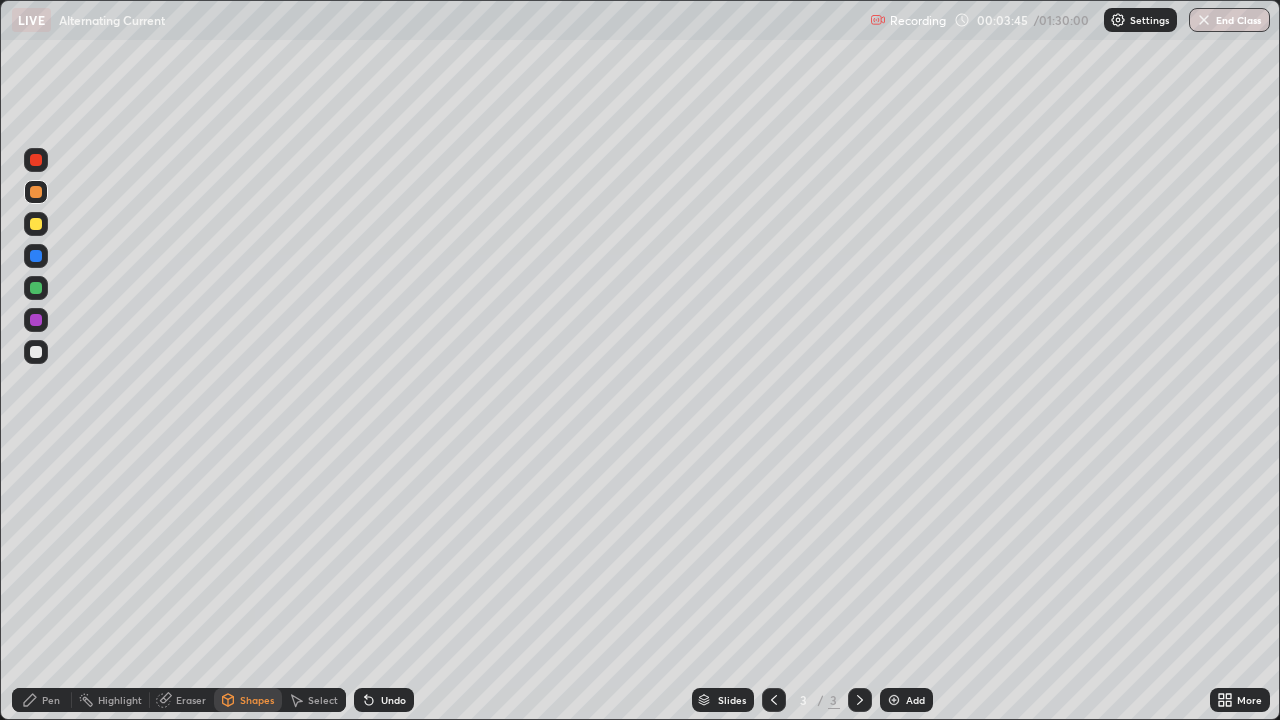 click at bounding box center (36, 352) 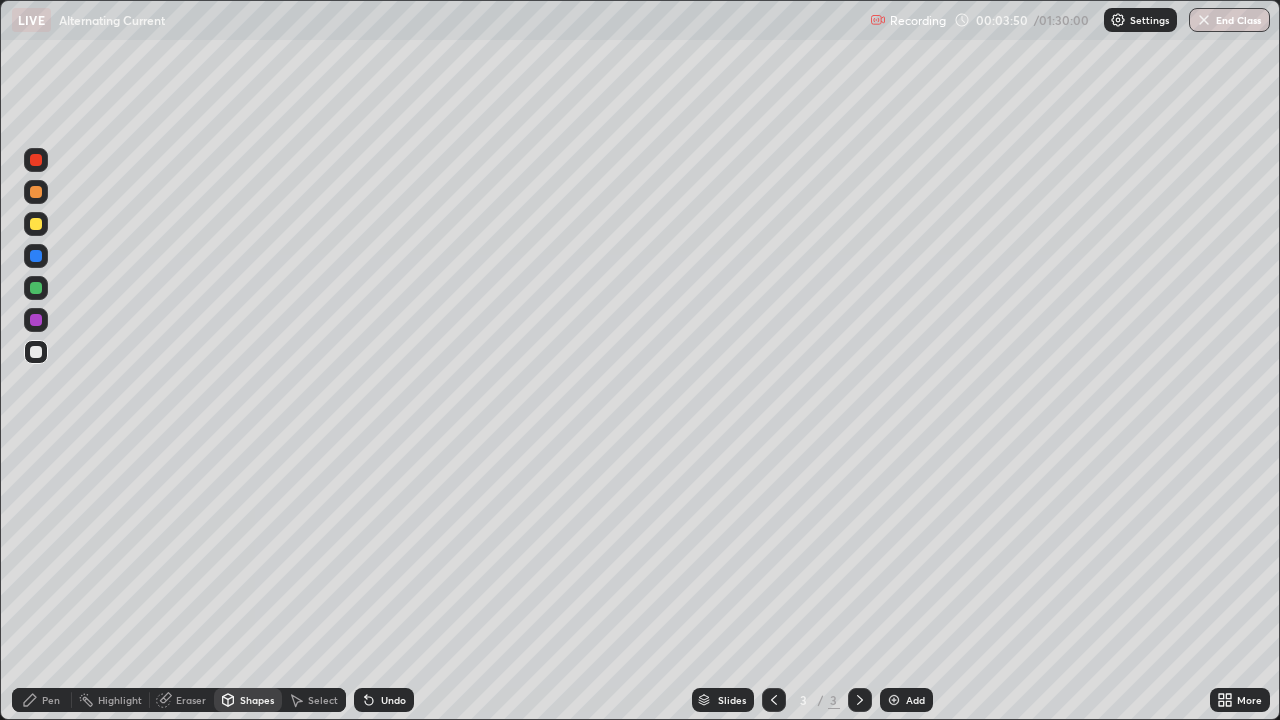 click at bounding box center [36, 192] 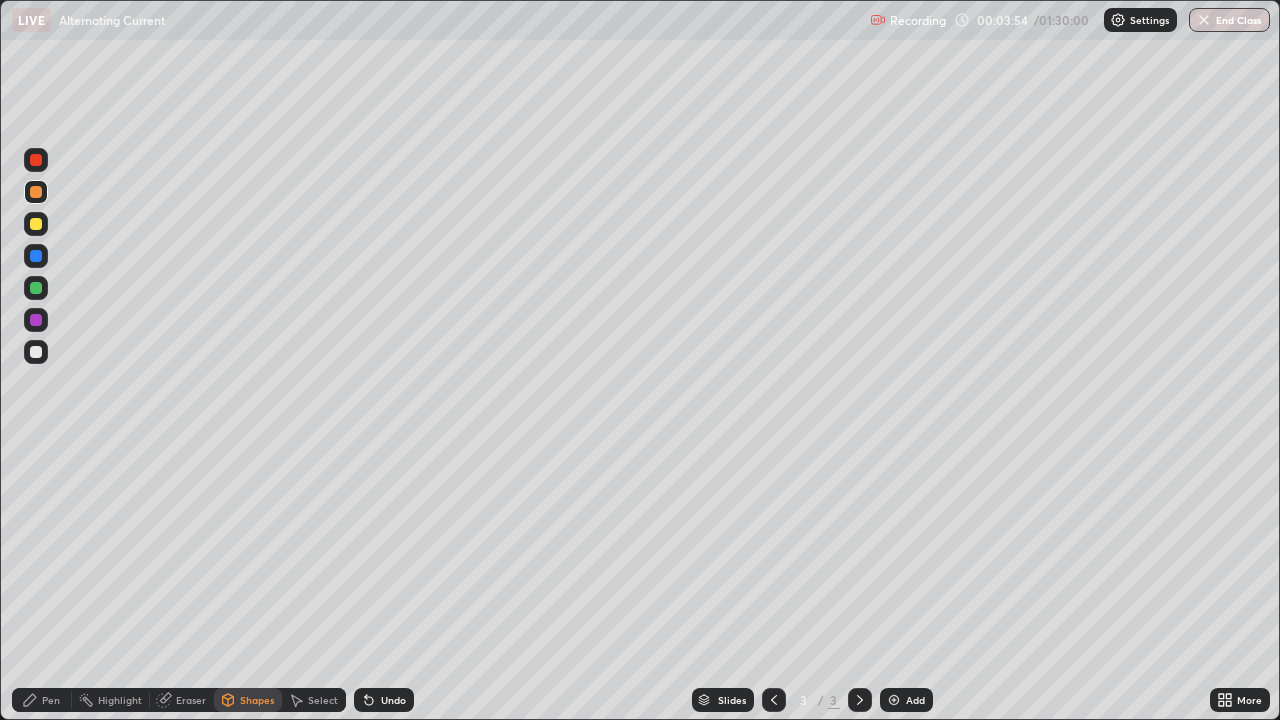 click on "Undo" at bounding box center (393, 700) 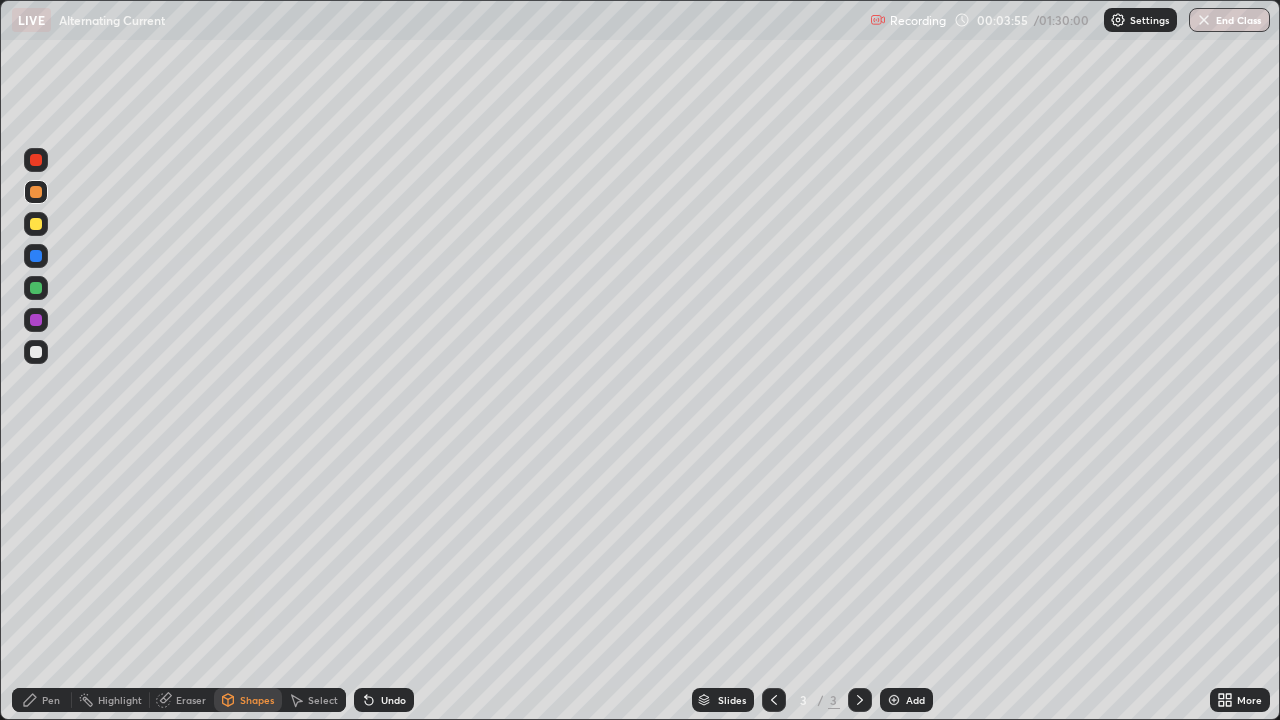 click on "Pen" at bounding box center [51, 700] 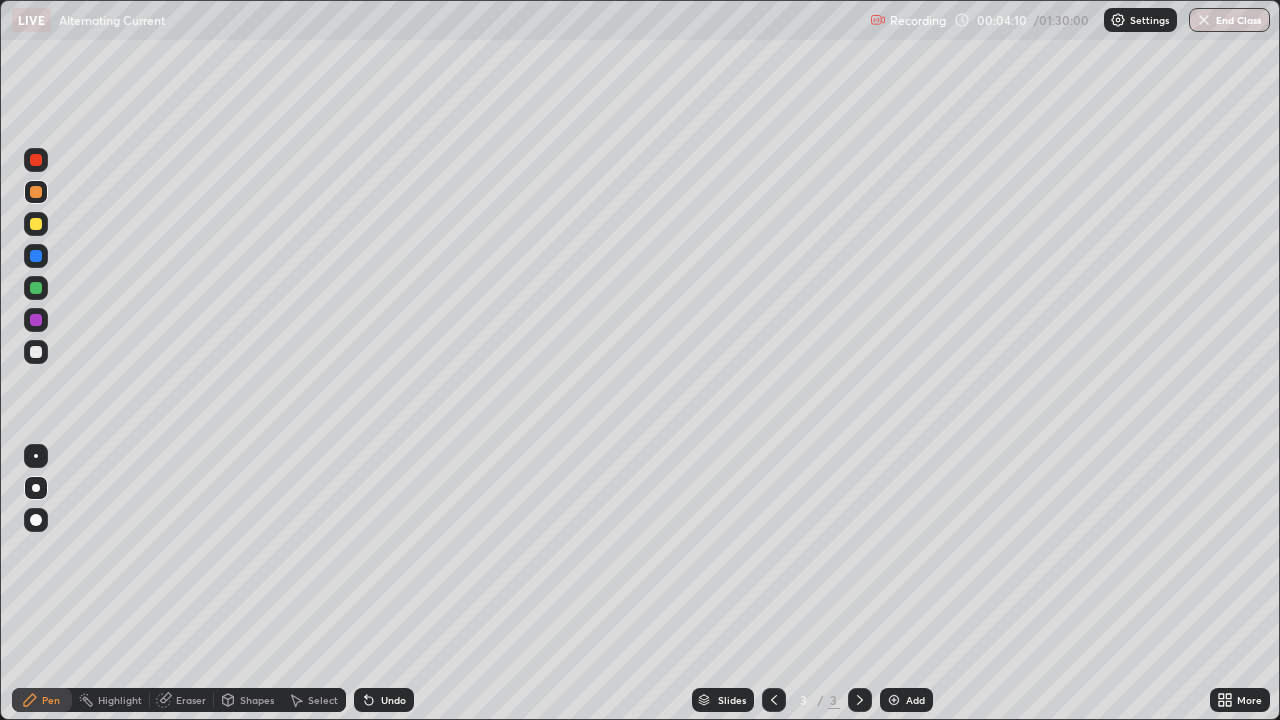 click 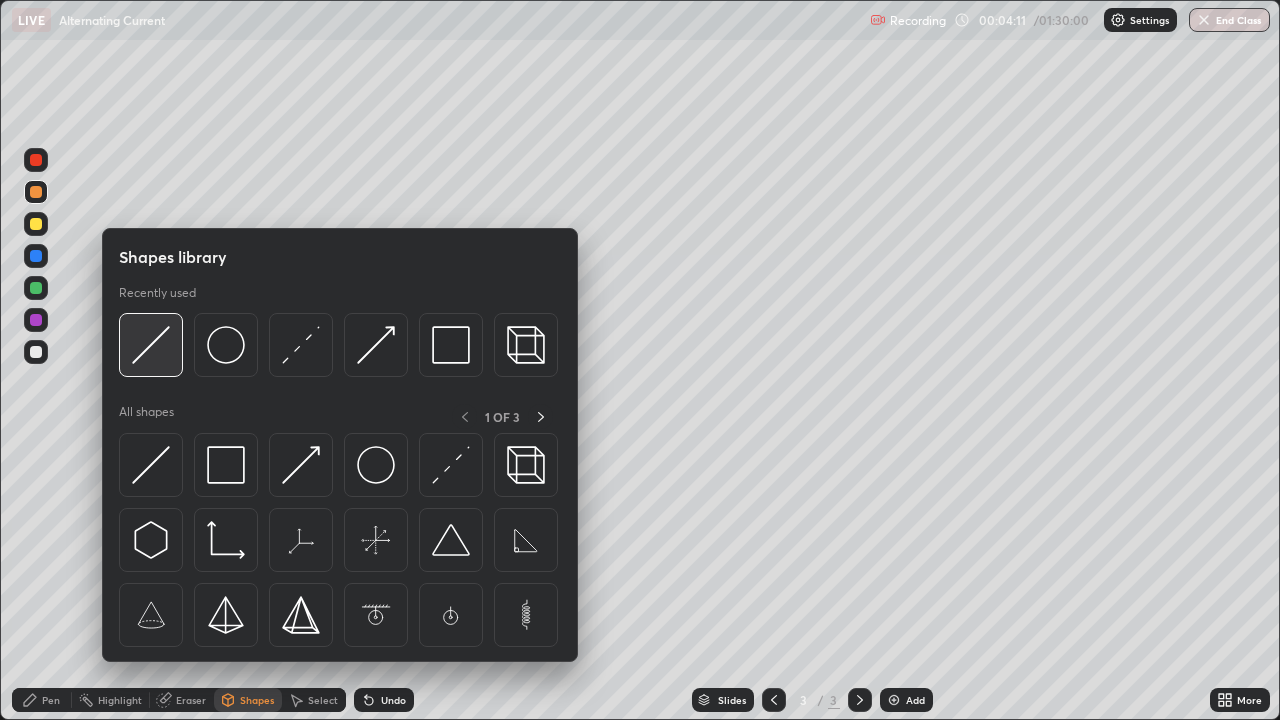 click at bounding box center (151, 345) 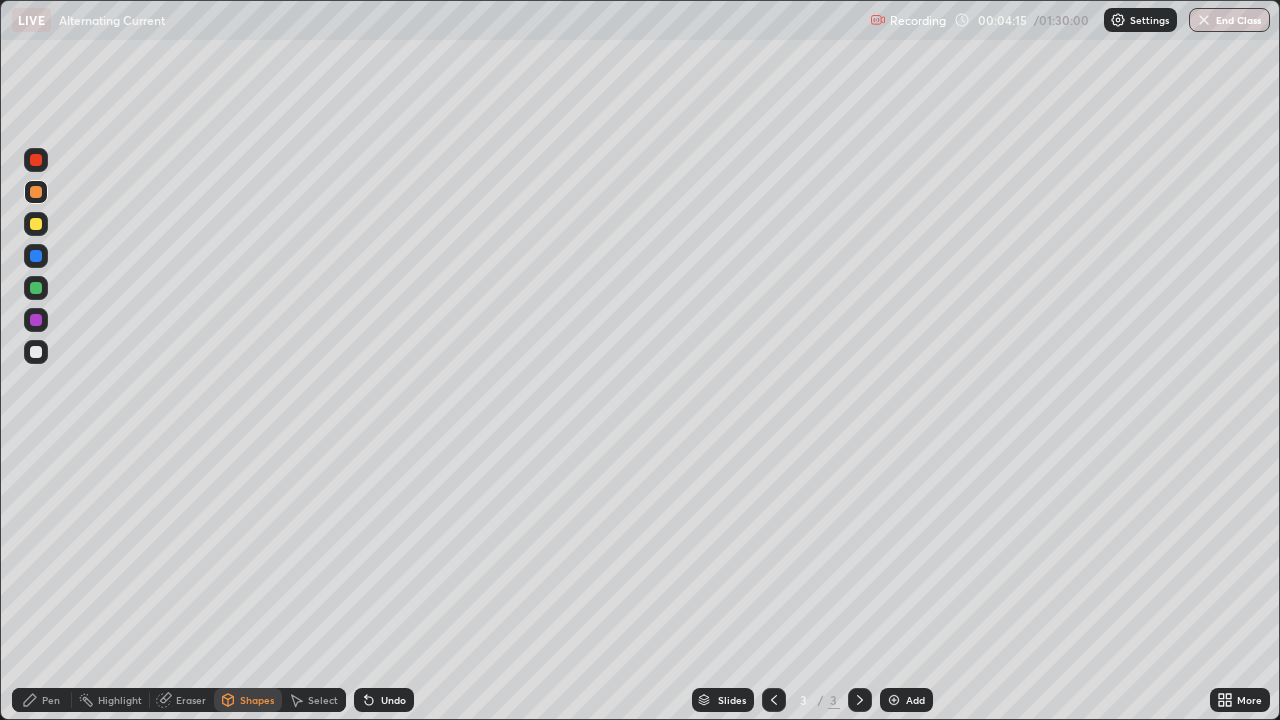 click on "Pen" at bounding box center [42, 700] 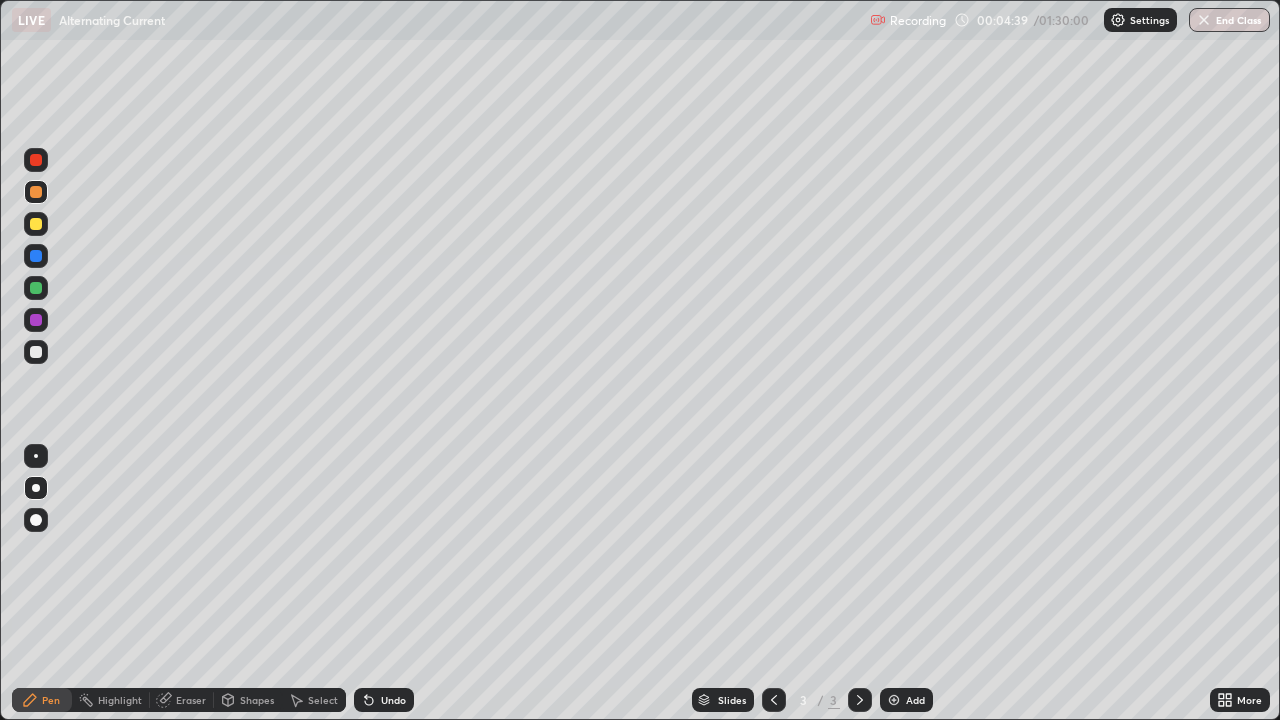 click at bounding box center [36, 352] 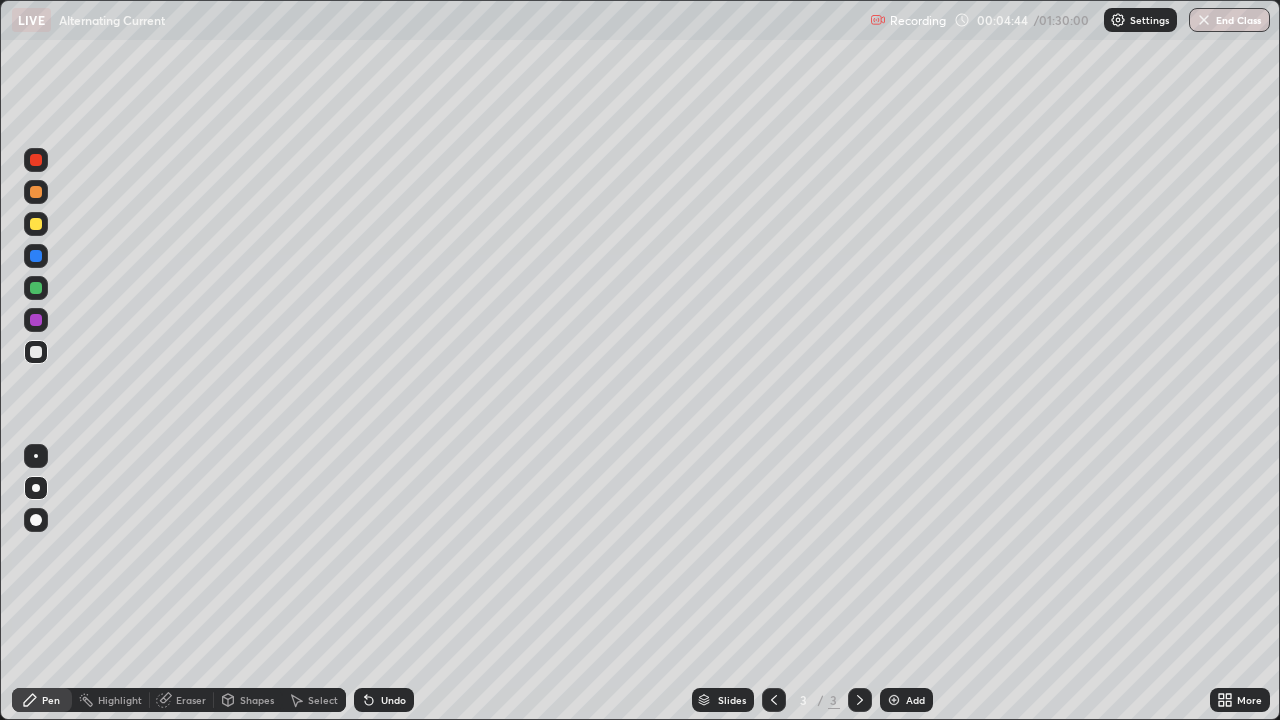 click on "Undo" at bounding box center (393, 700) 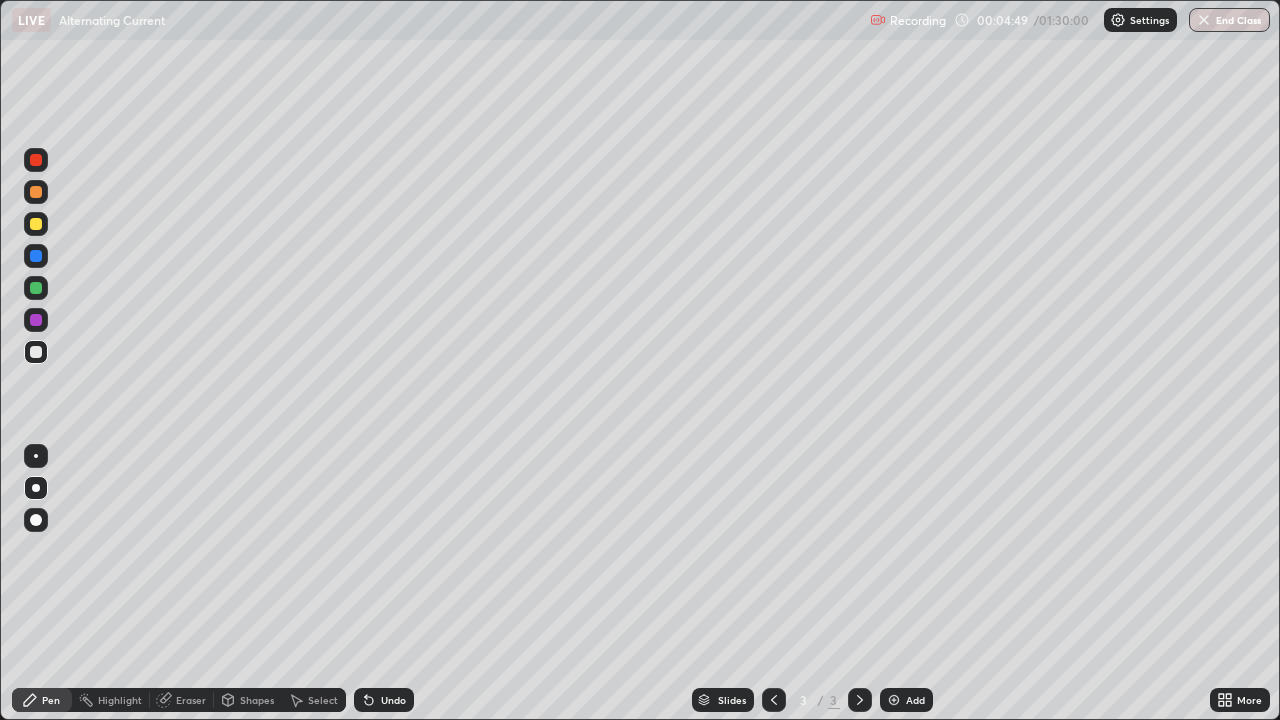 click on "Undo" at bounding box center (384, 700) 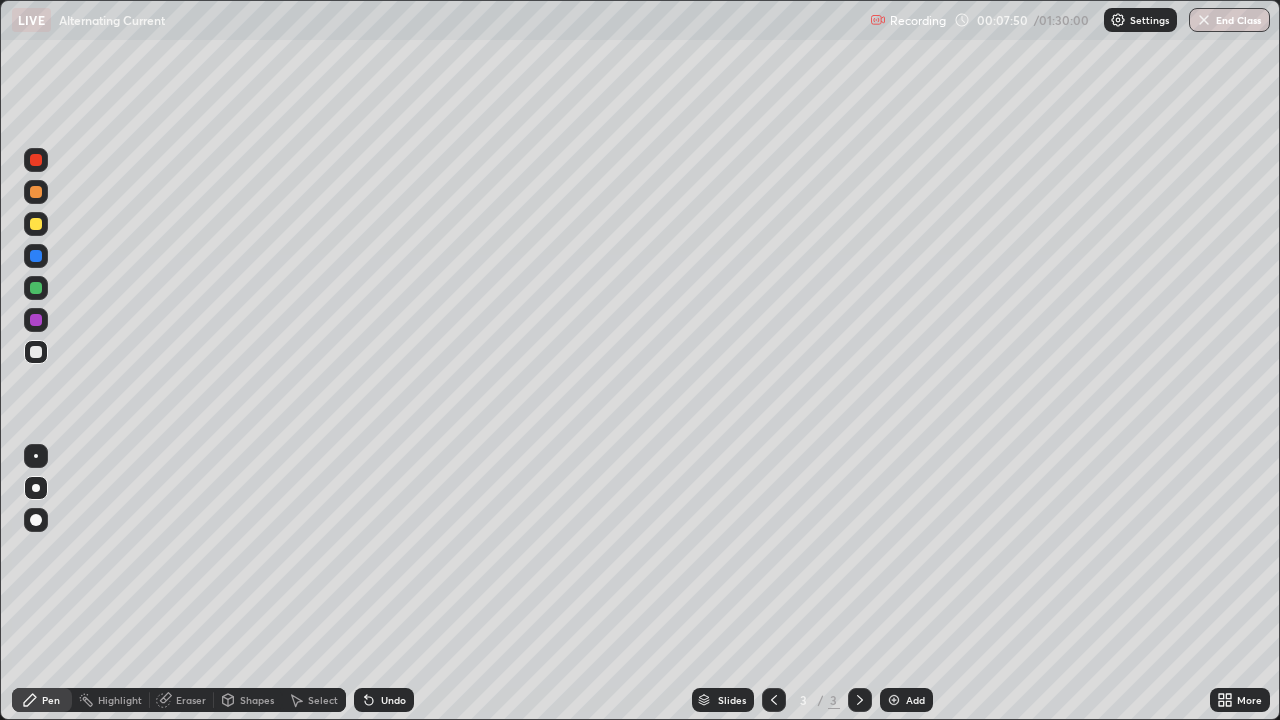 click at bounding box center (894, 700) 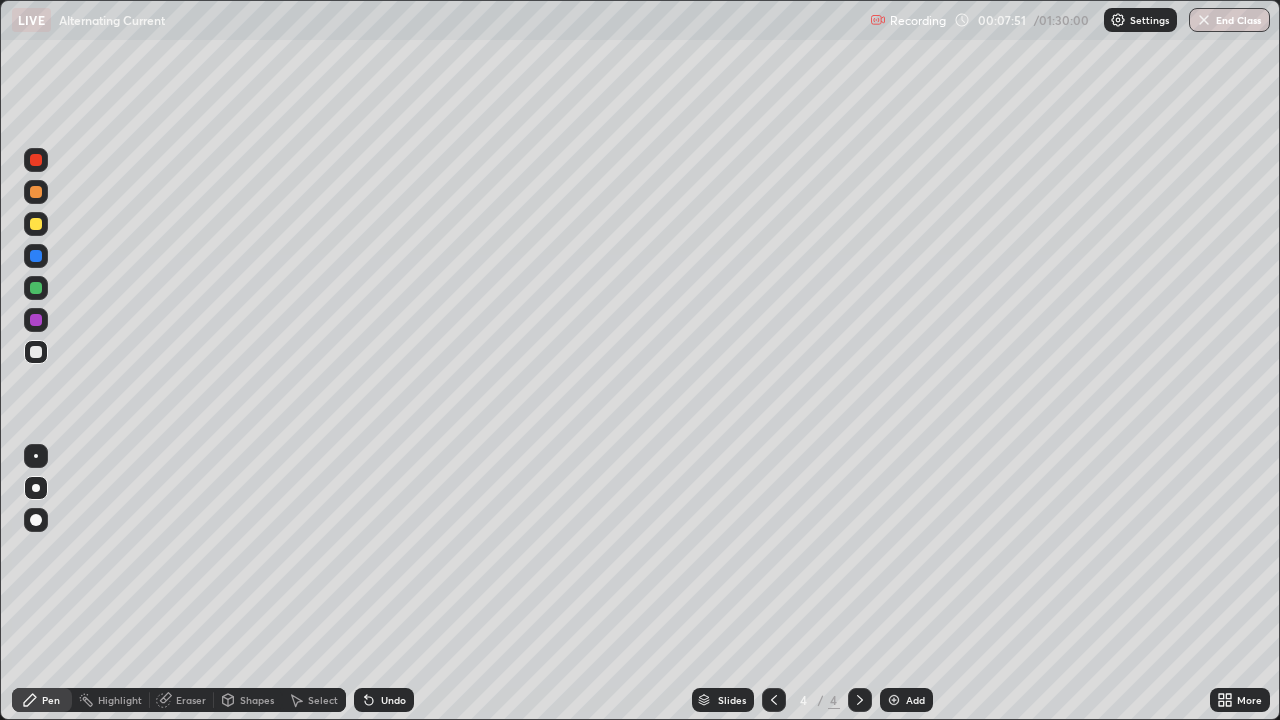 click at bounding box center [36, 288] 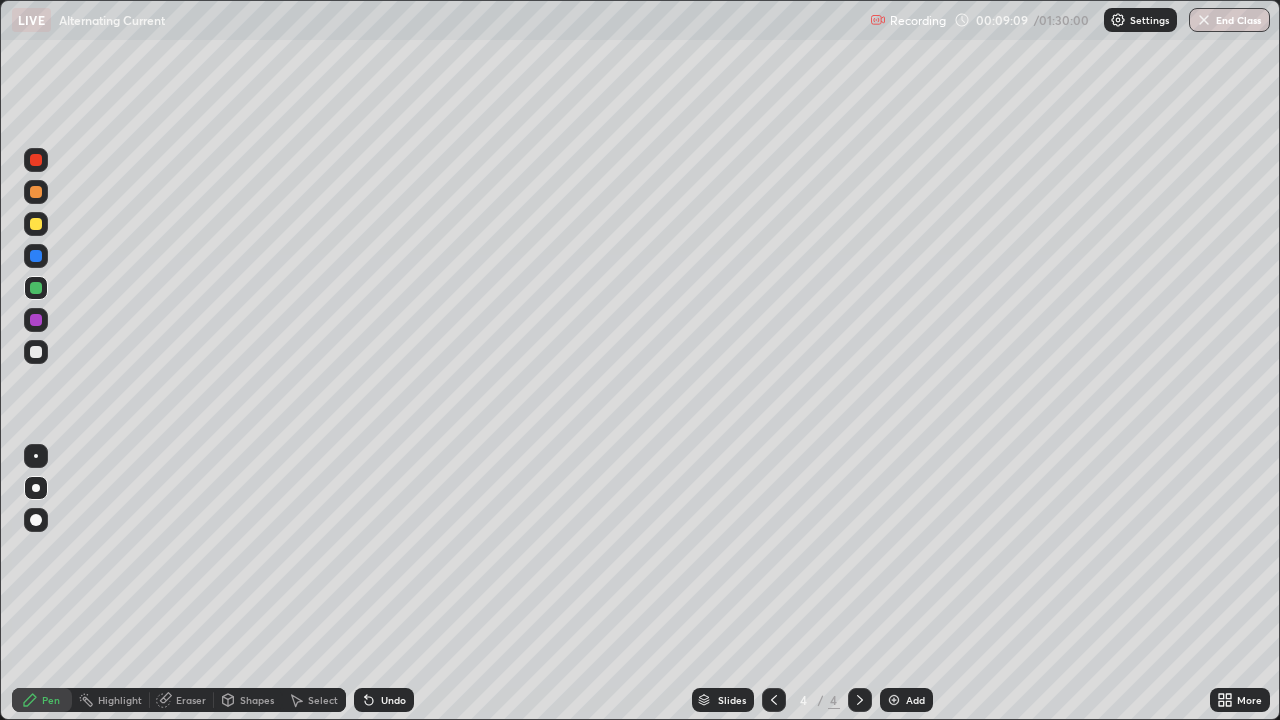click on "Undo" at bounding box center (384, 700) 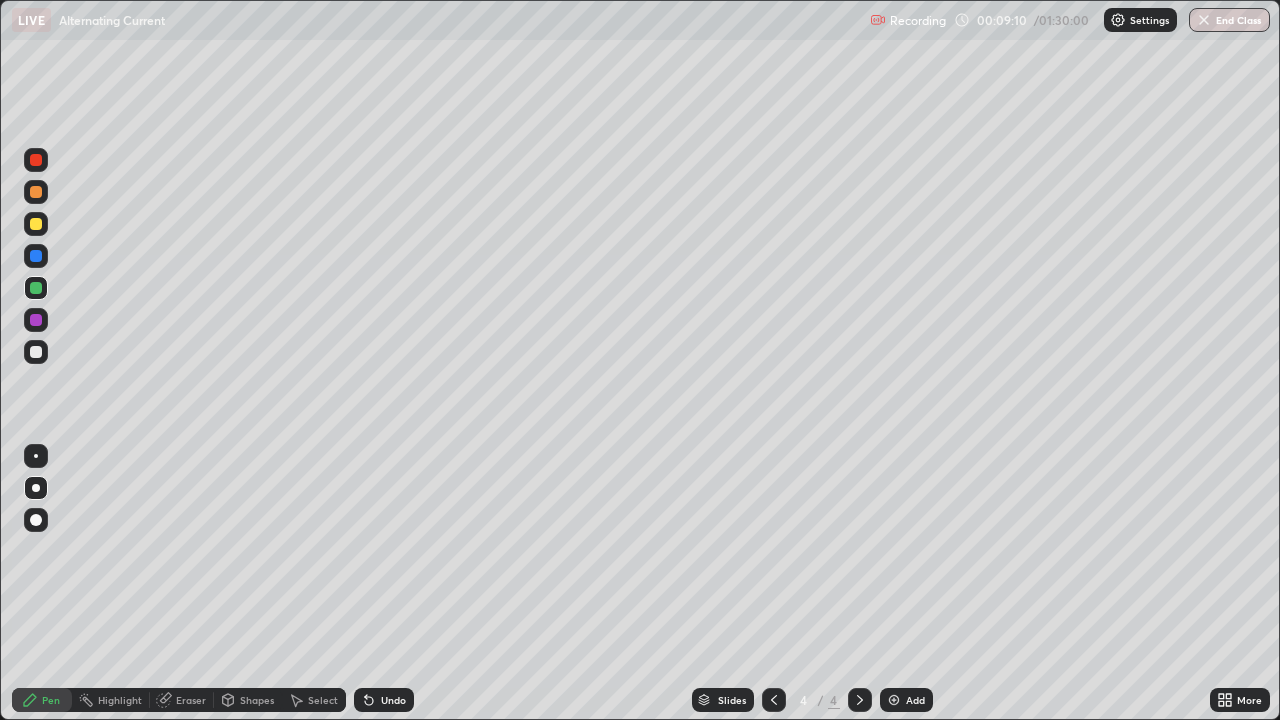 click on "Undo" at bounding box center (393, 700) 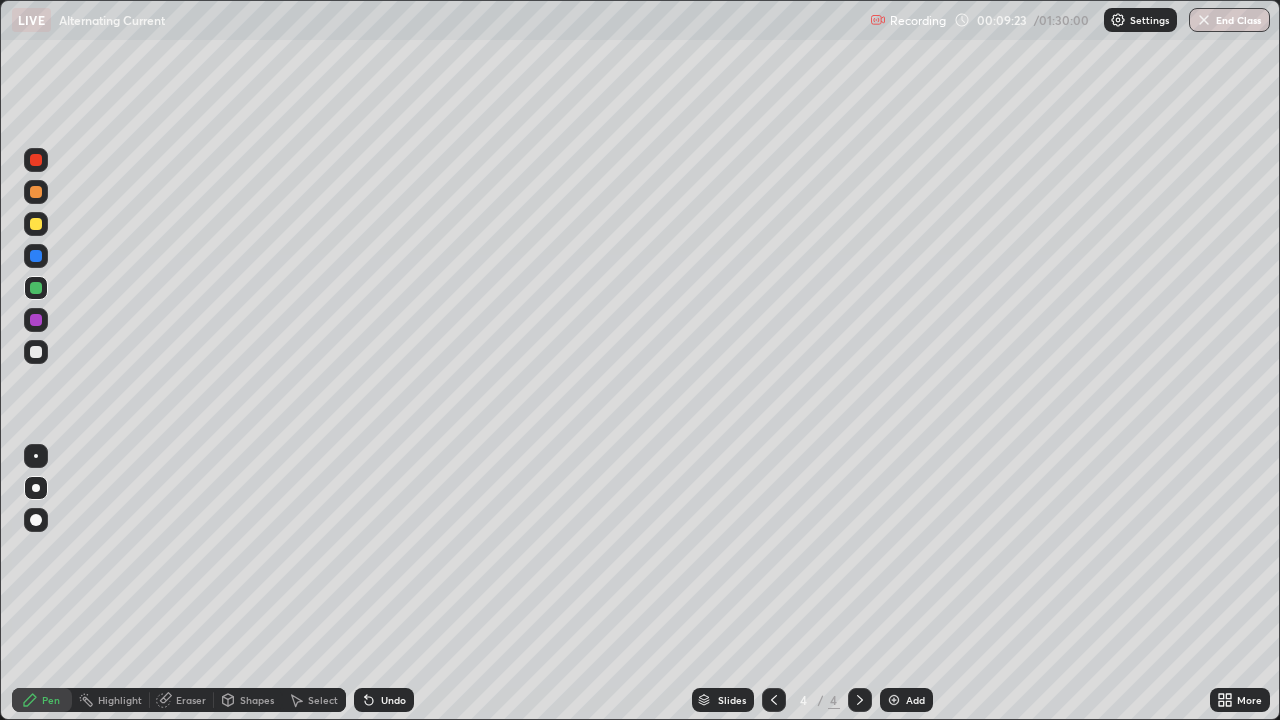 click at bounding box center (36, 352) 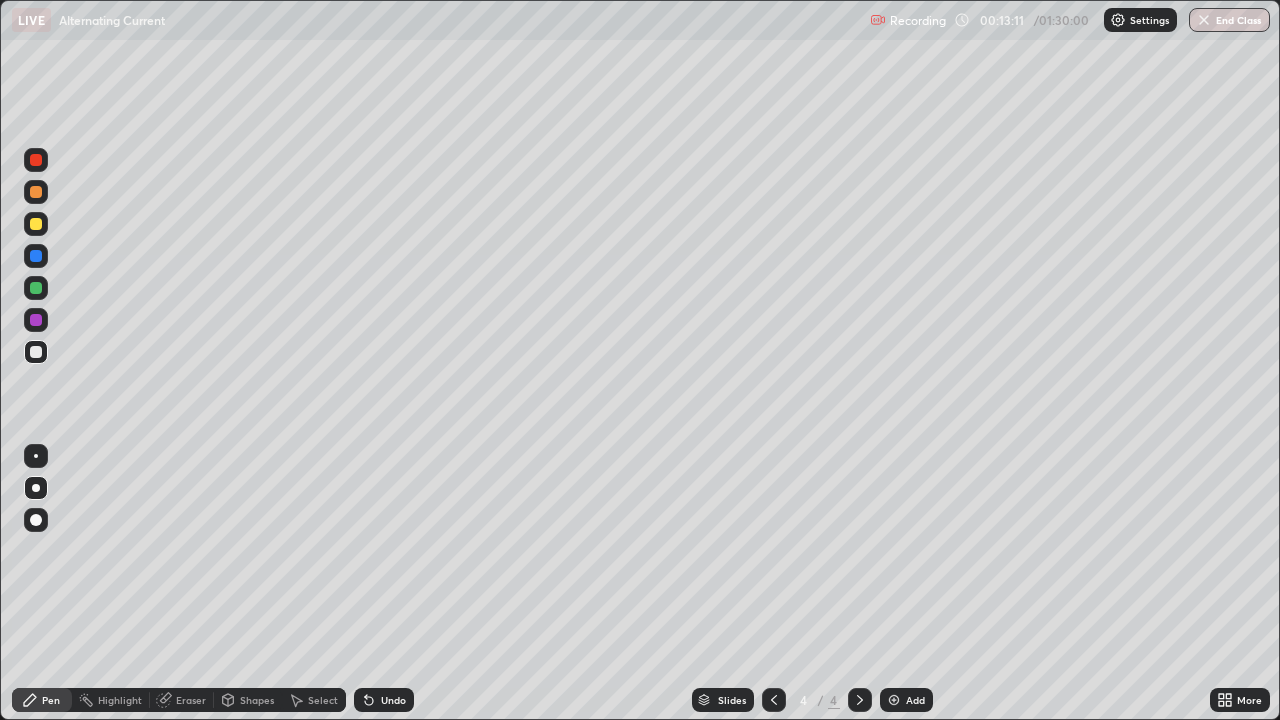 click on "Add" at bounding box center (915, 700) 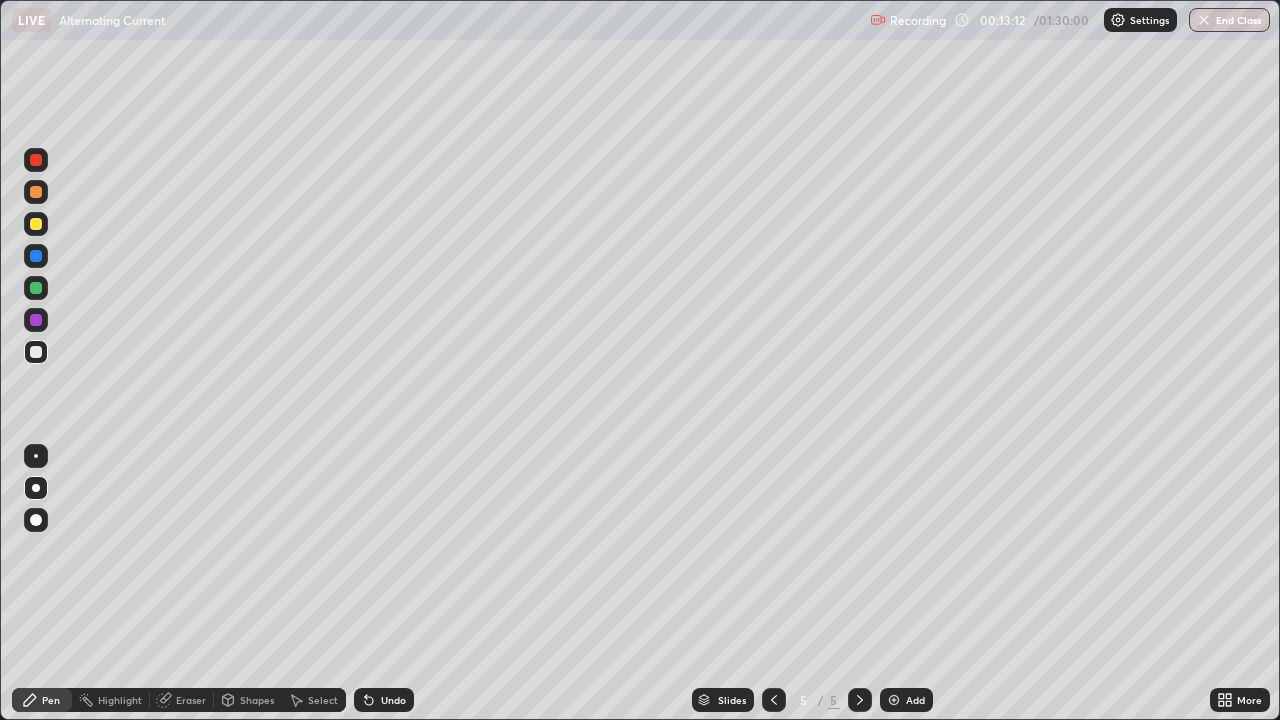 click at bounding box center (36, 288) 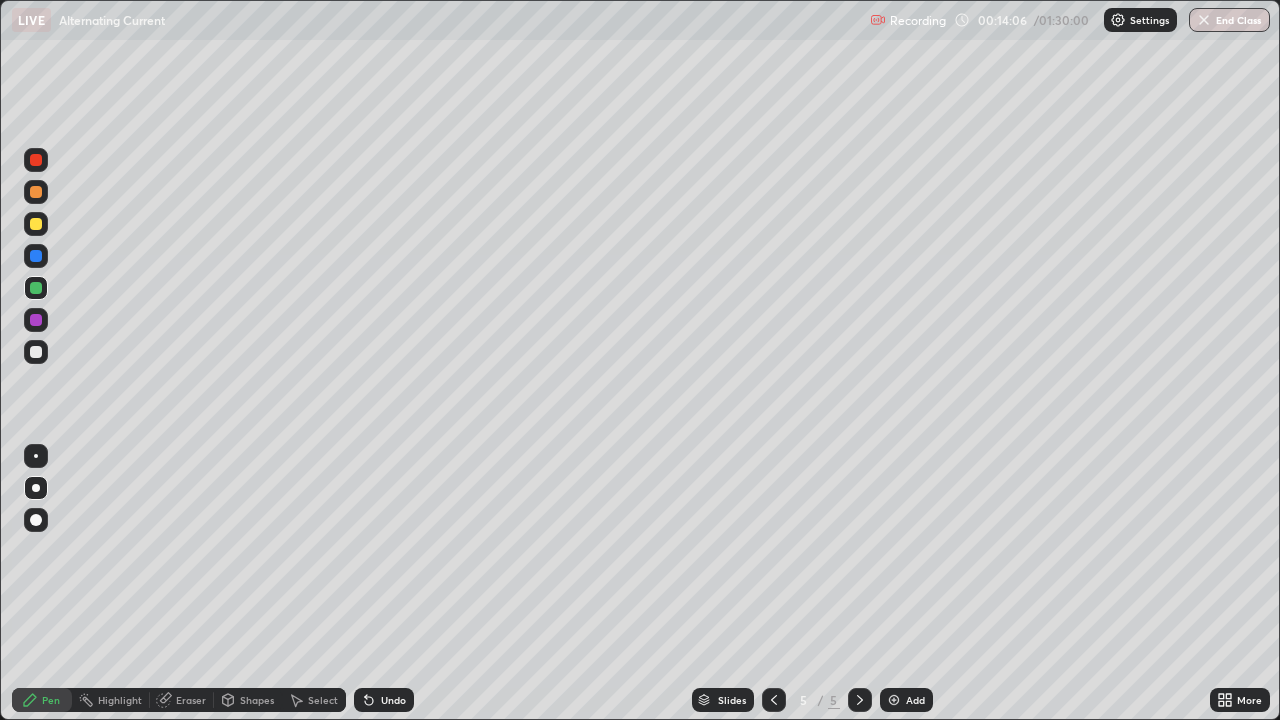 click at bounding box center [36, 352] 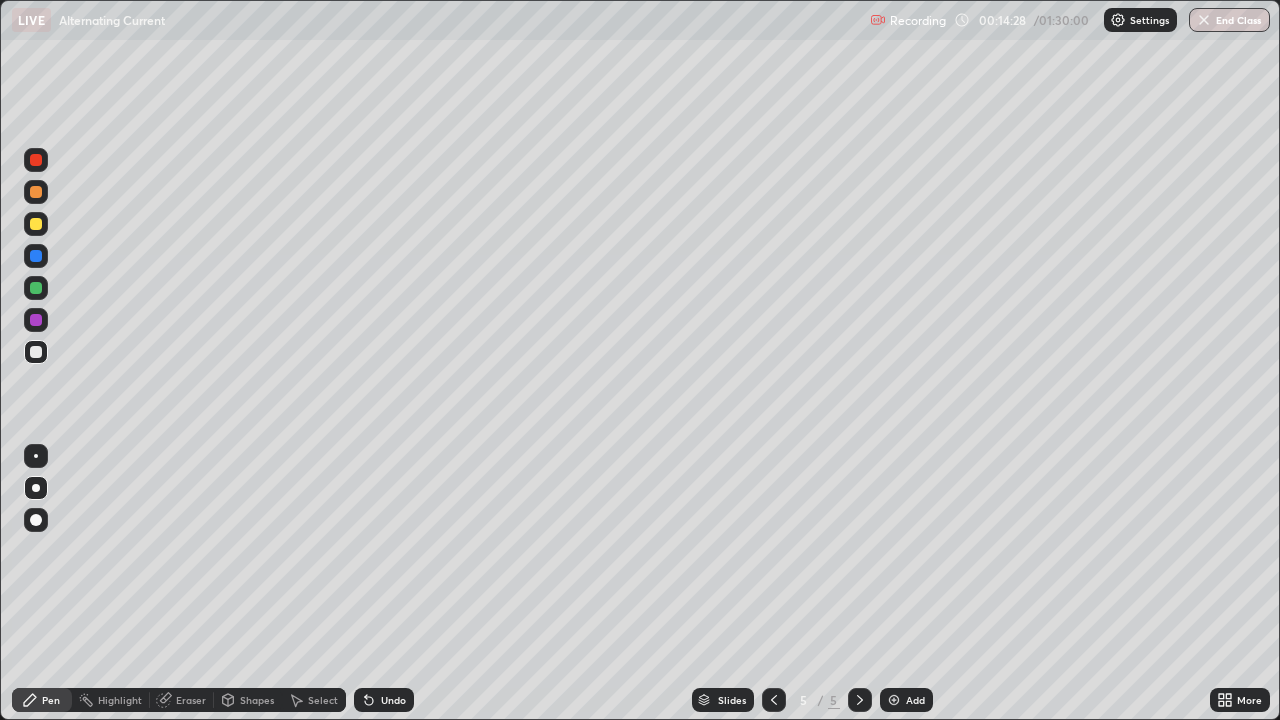 click on "Eraser" at bounding box center [191, 700] 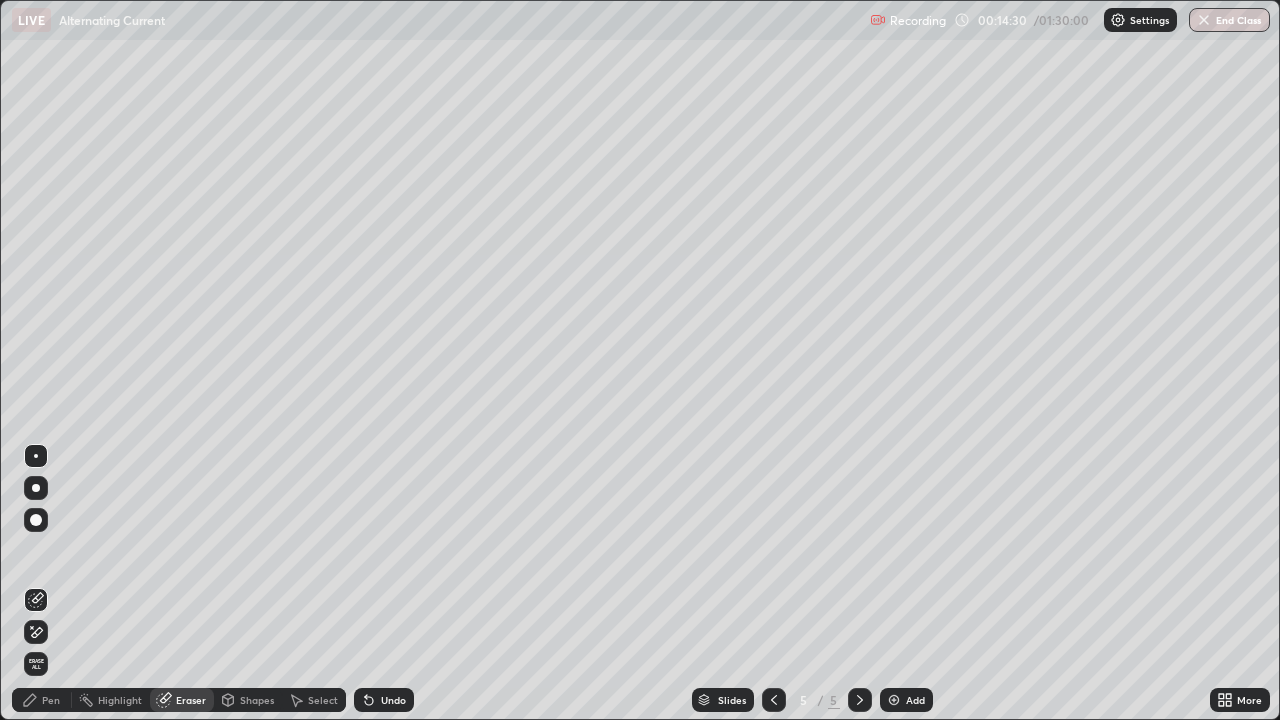 click on "Pen" at bounding box center (51, 700) 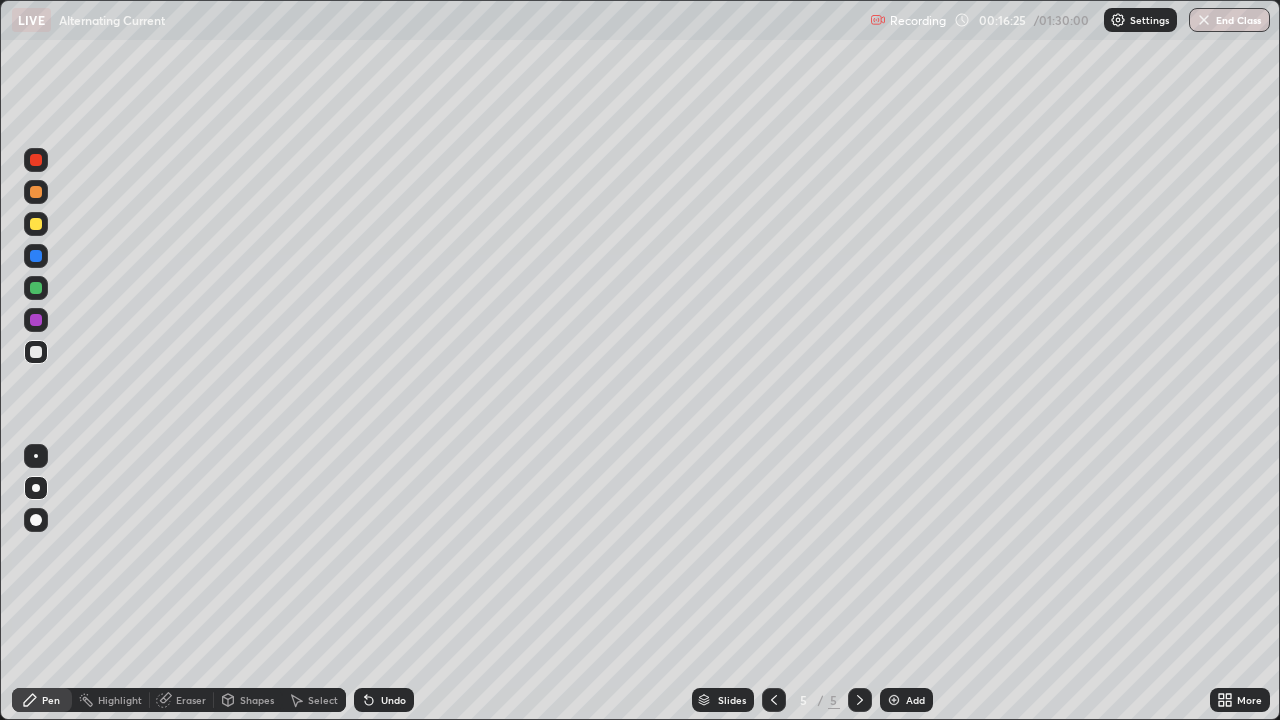 click at bounding box center (894, 700) 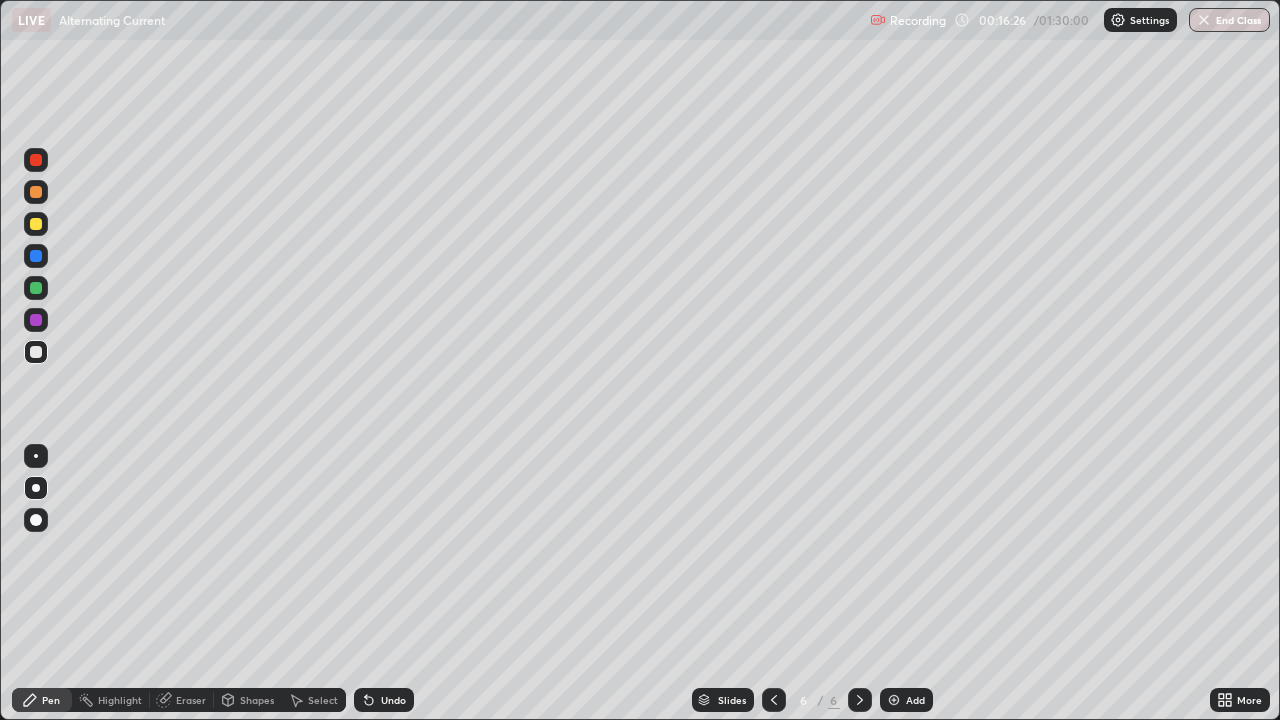 click at bounding box center [36, 288] 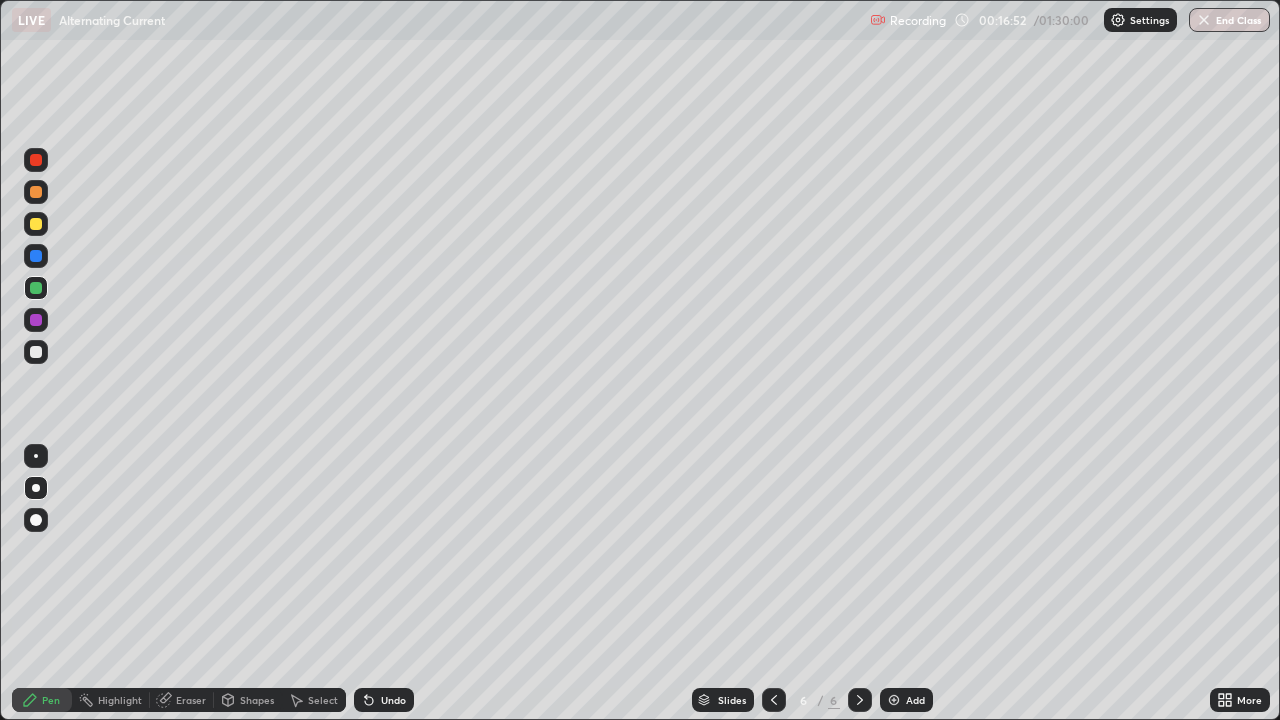 click on "Undo" at bounding box center (393, 700) 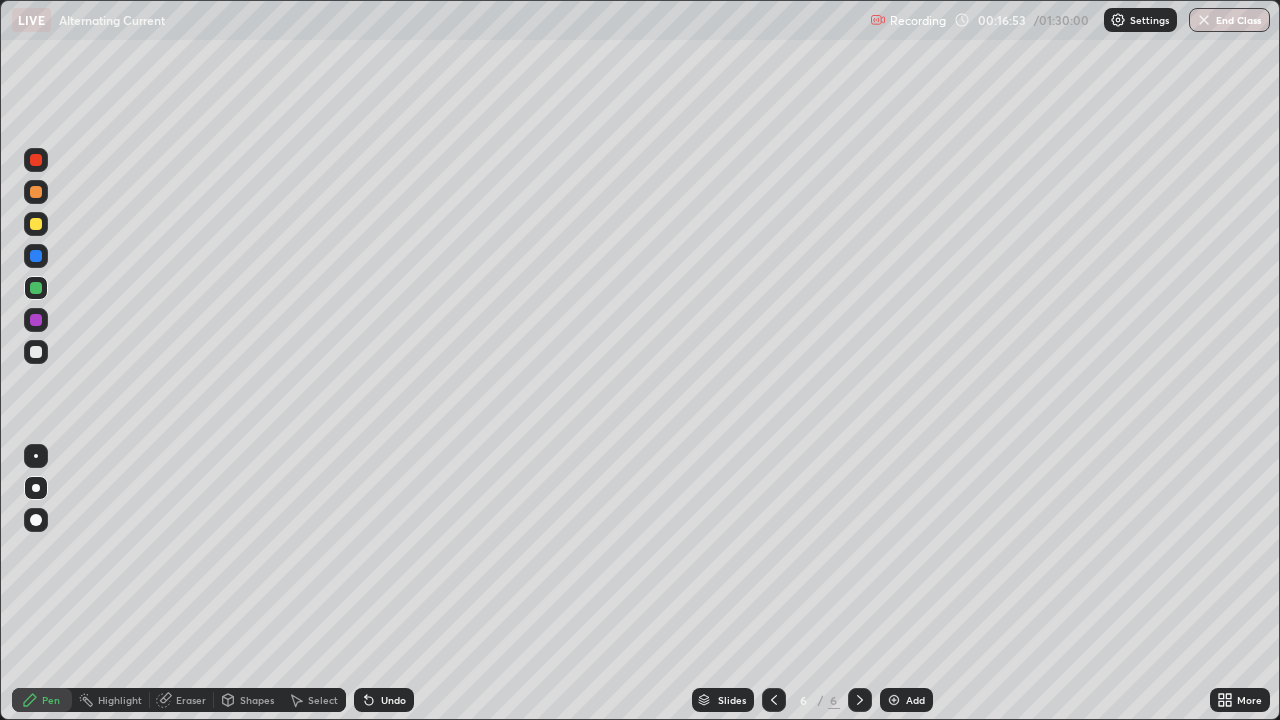 click on "Undo" at bounding box center [393, 700] 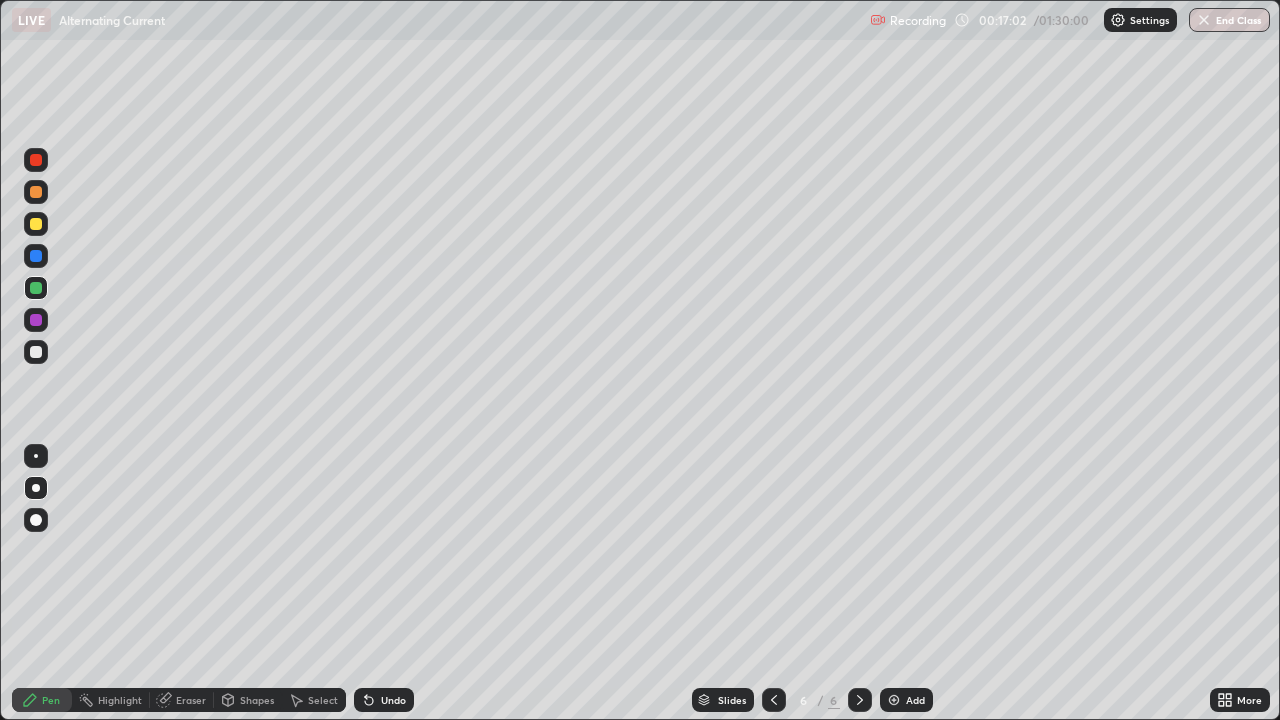 click on "Eraser" at bounding box center (191, 700) 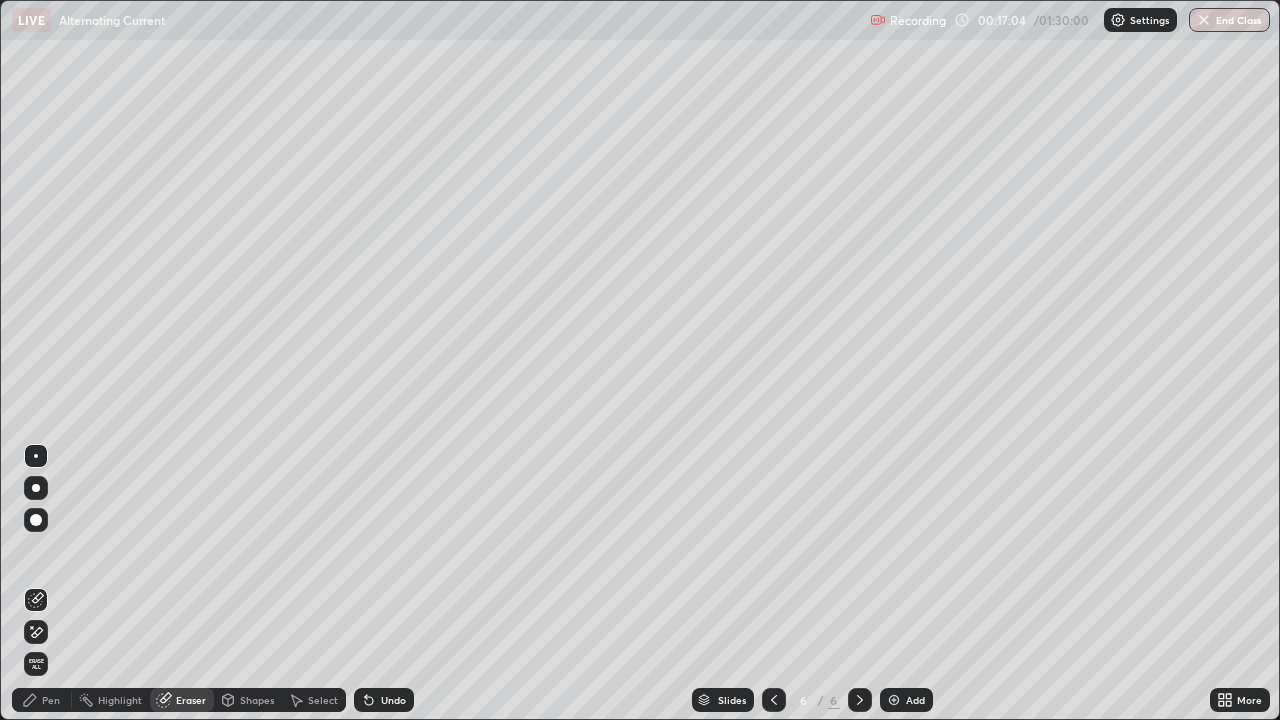 click on "Pen" at bounding box center [51, 700] 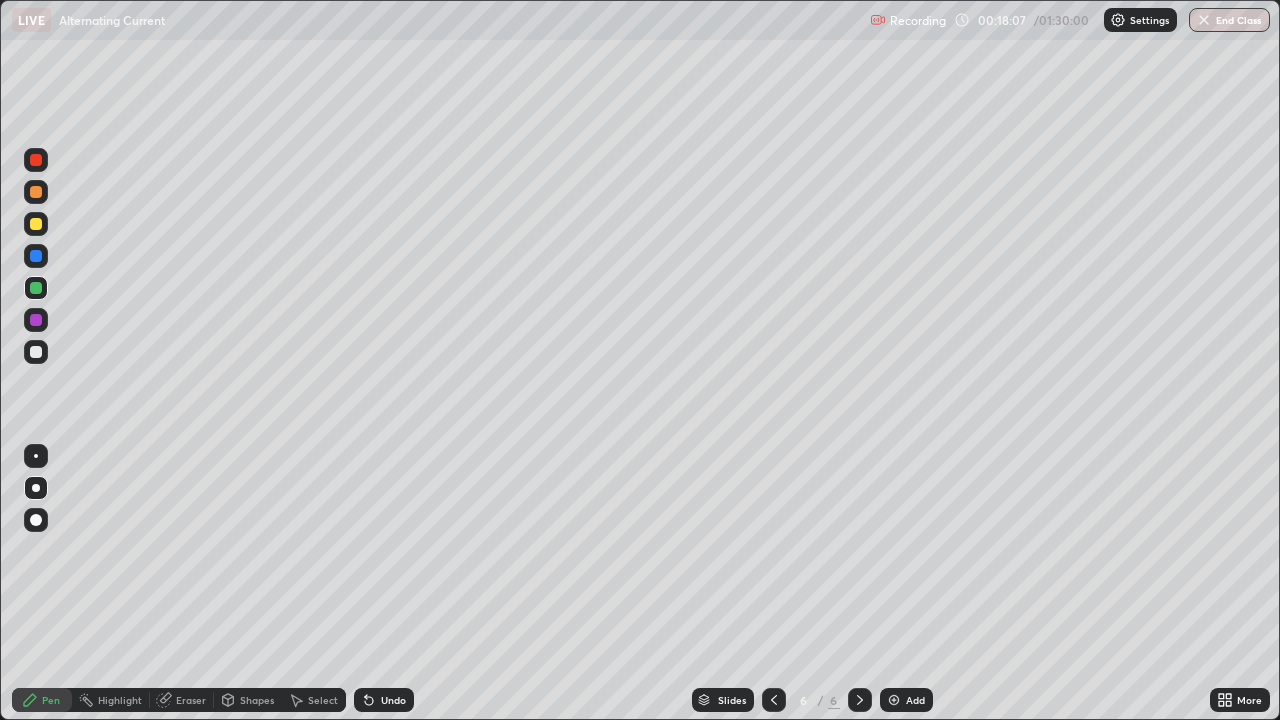 click at bounding box center [36, 352] 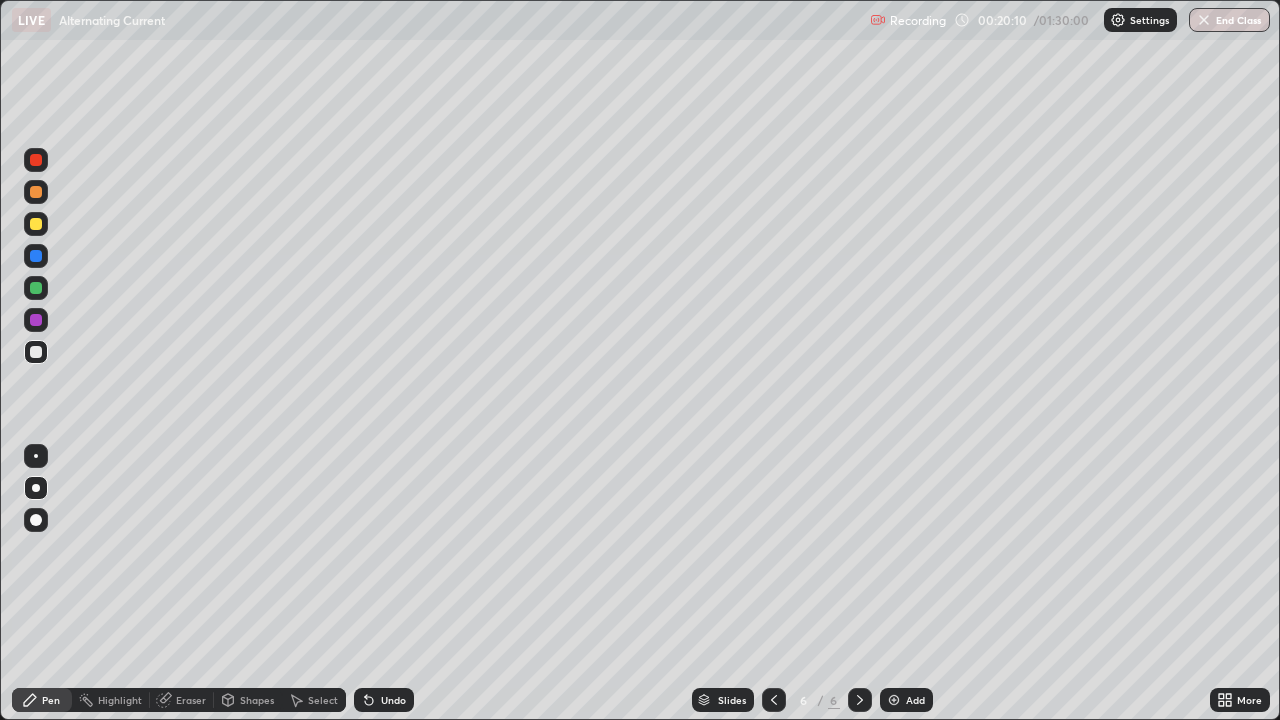 click on "Add" at bounding box center (906, 700) 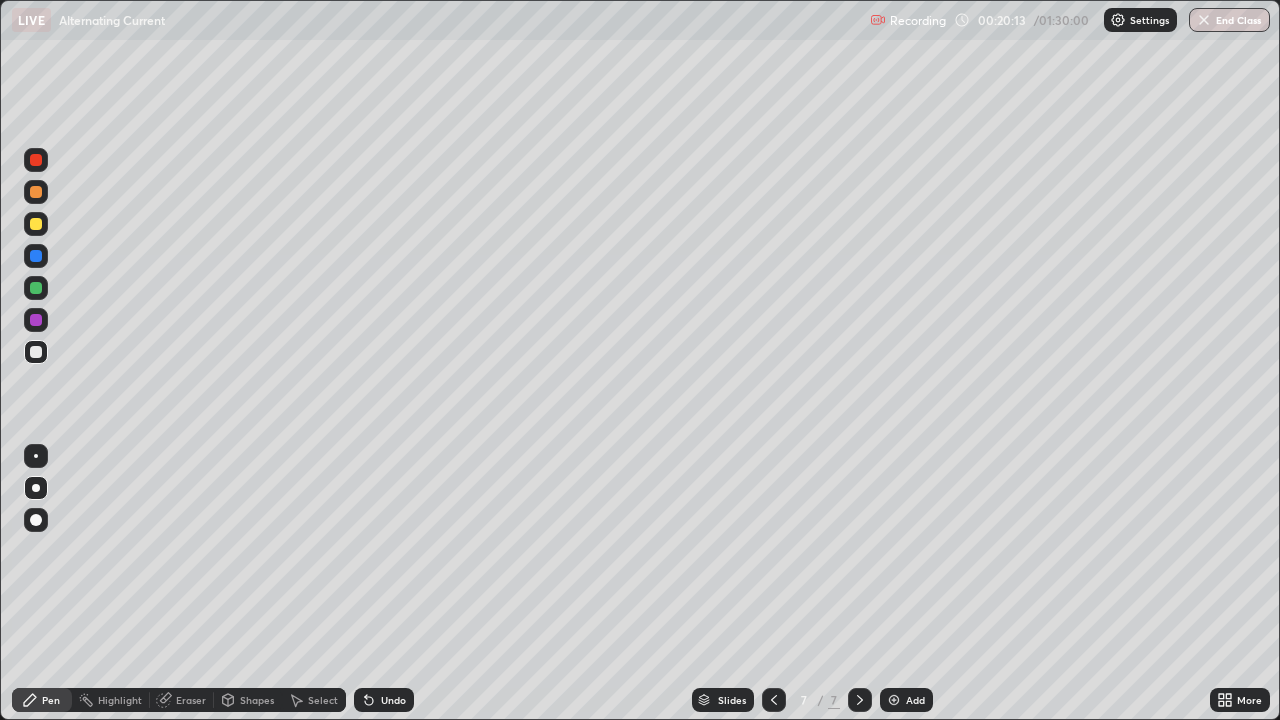 click at bounding box center (36, 192) 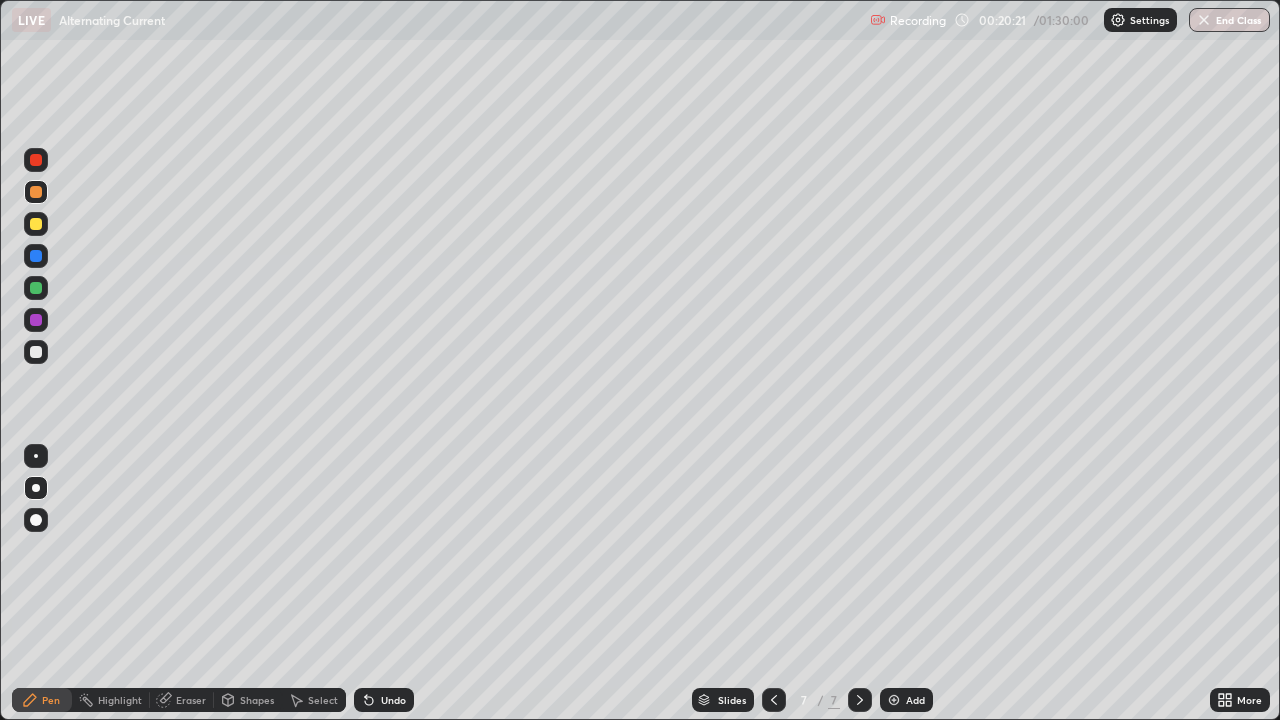 click at bounding box center (36, 256) 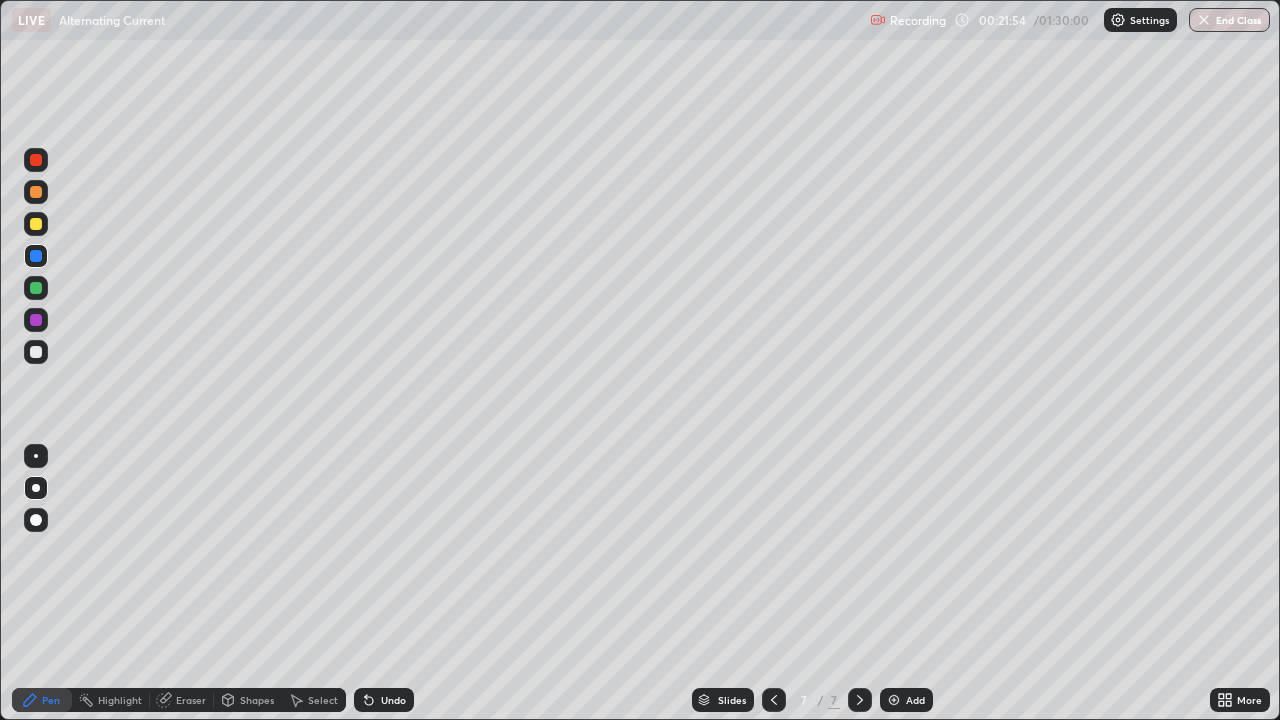 click at bounding box center [36, 224] 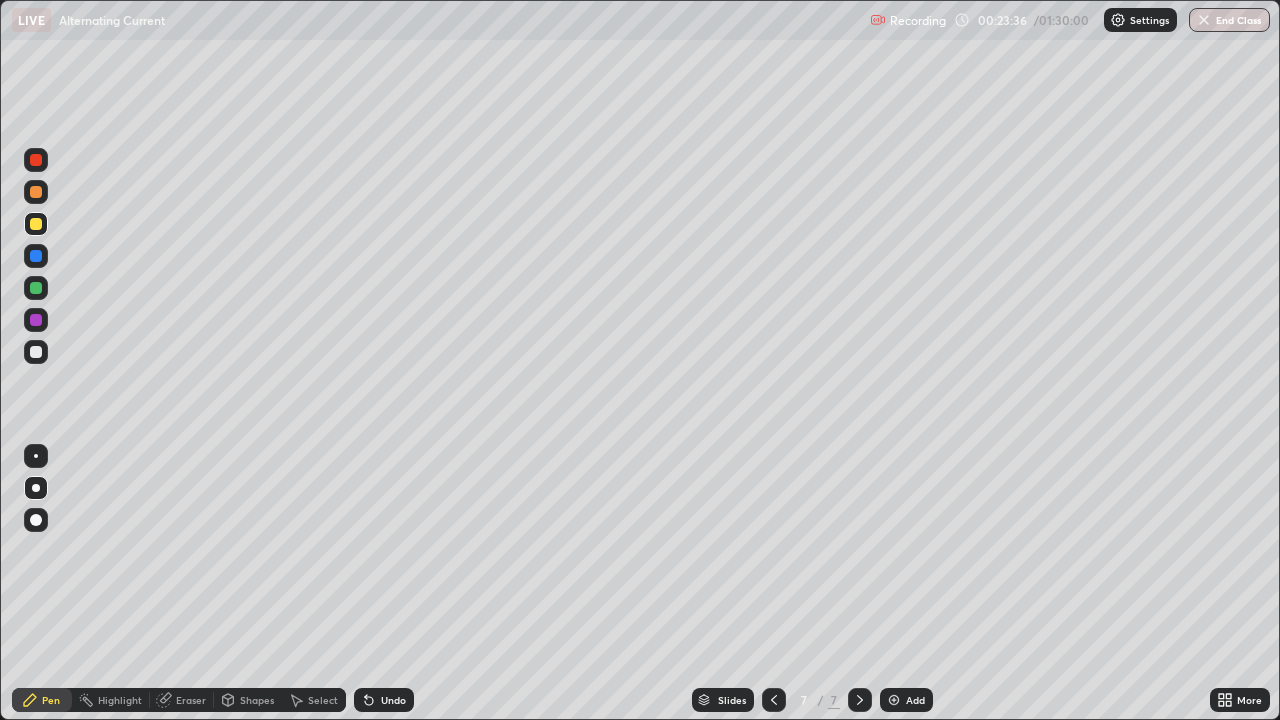 click at bounding box center [36, 352] 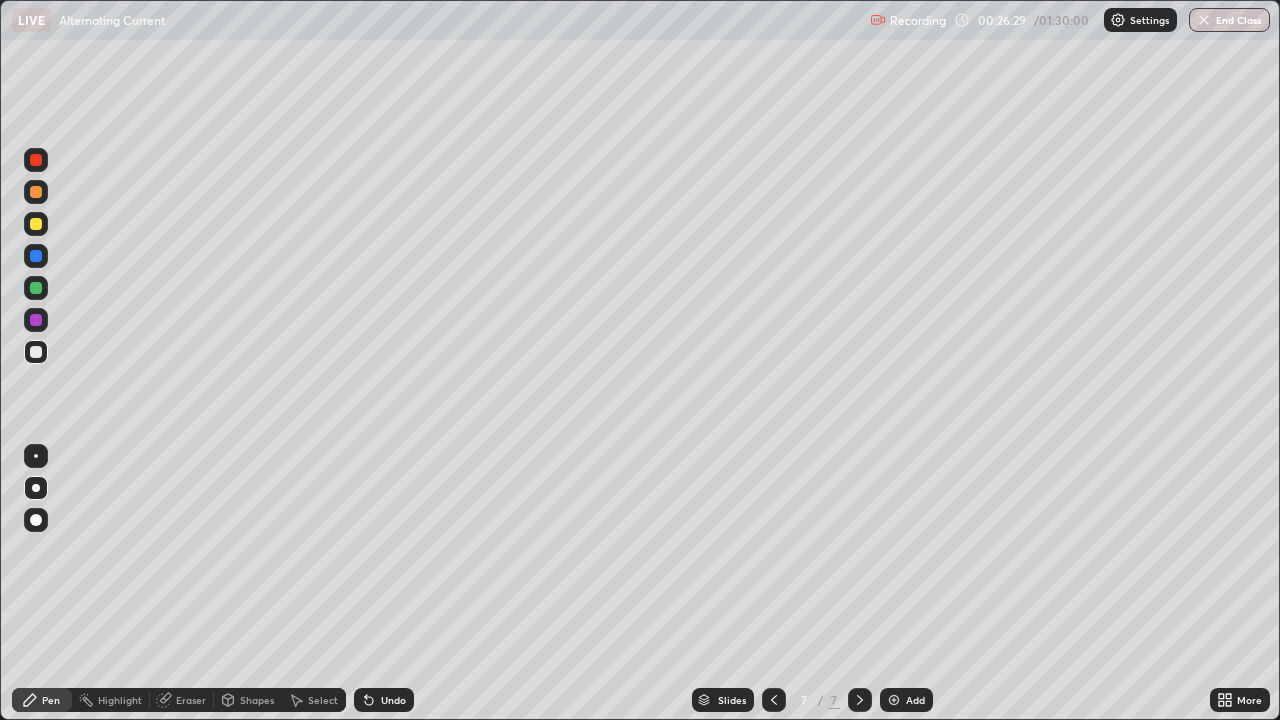 click on "Add" at bounding box center [915, 700] 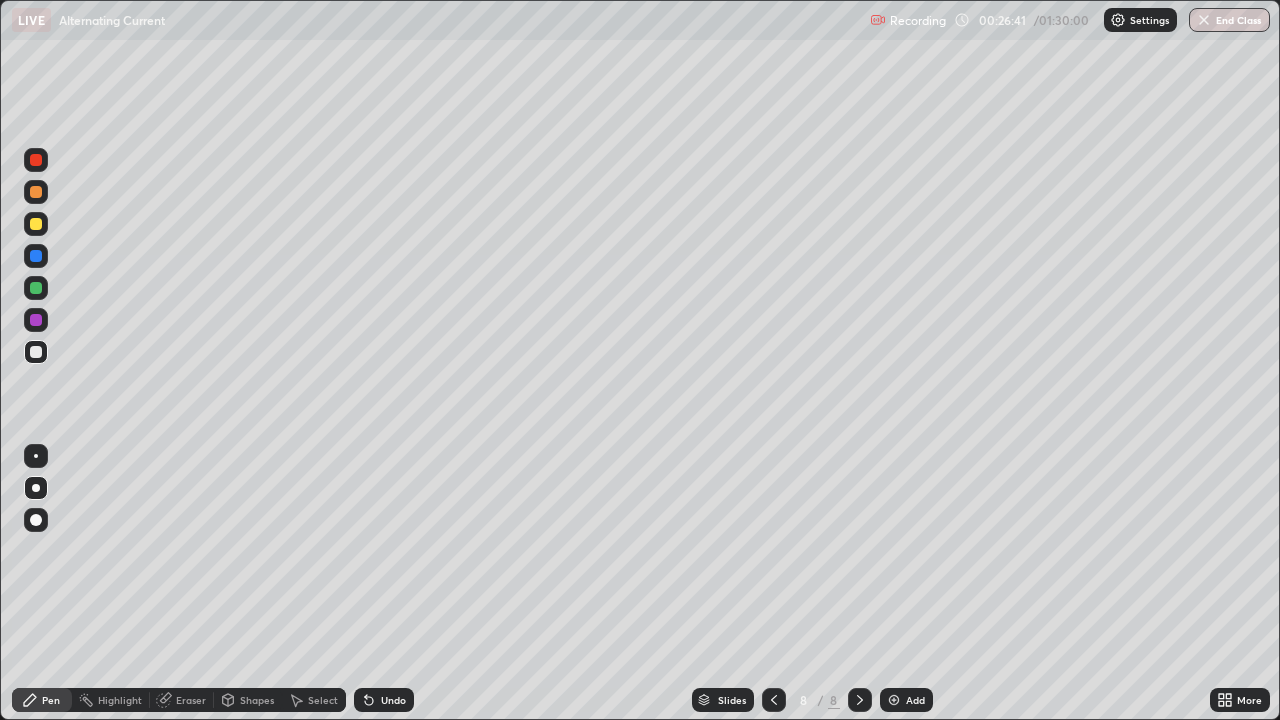 click at bounding box center [36, 224] 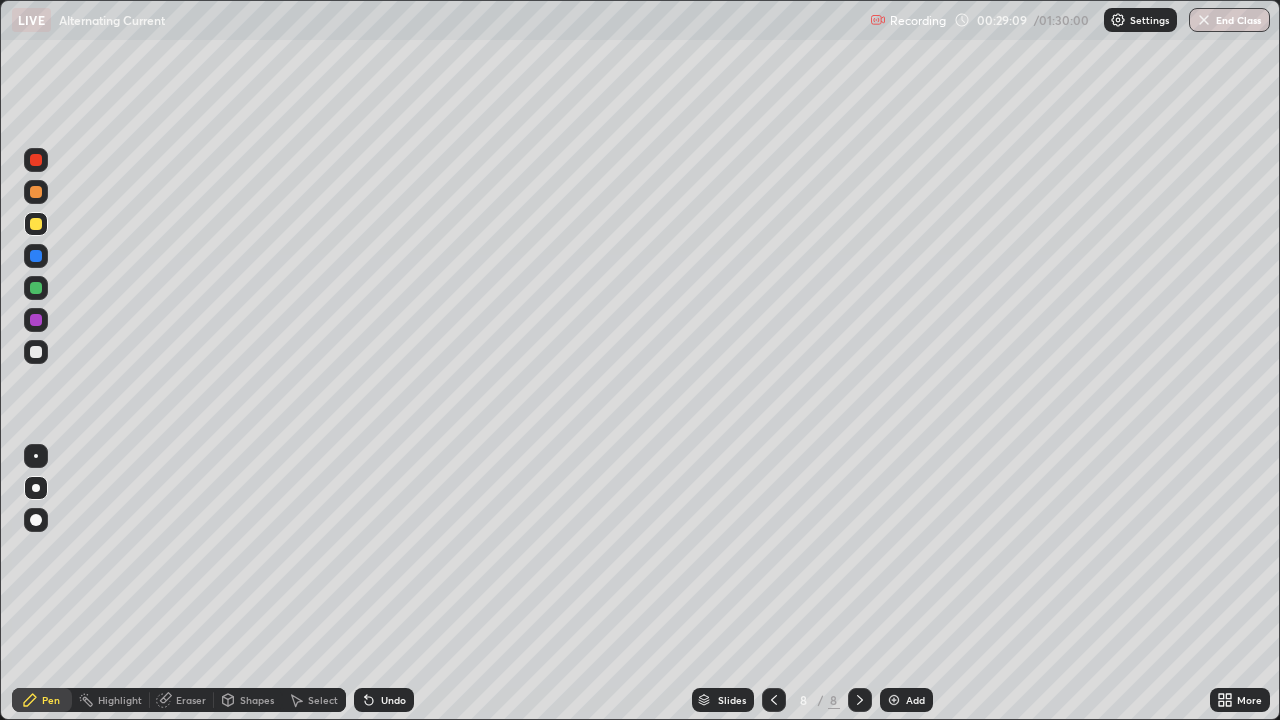 click at bounding box center [36, 256] 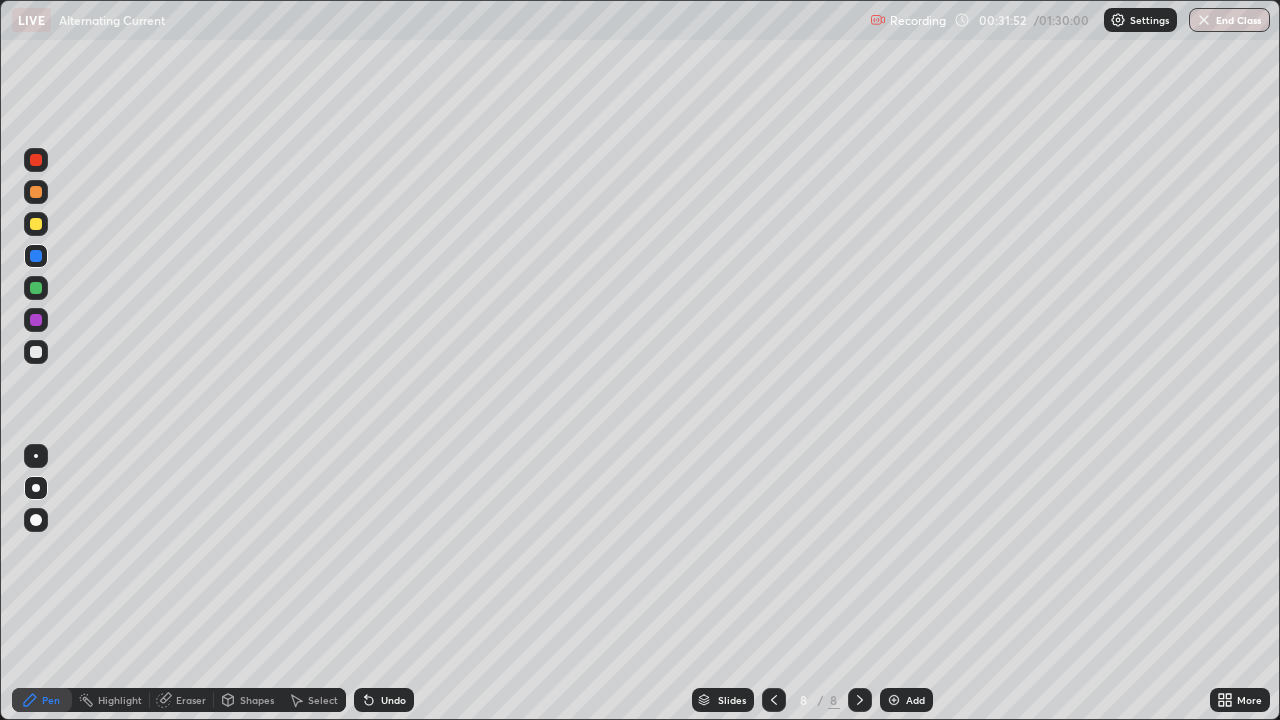 click 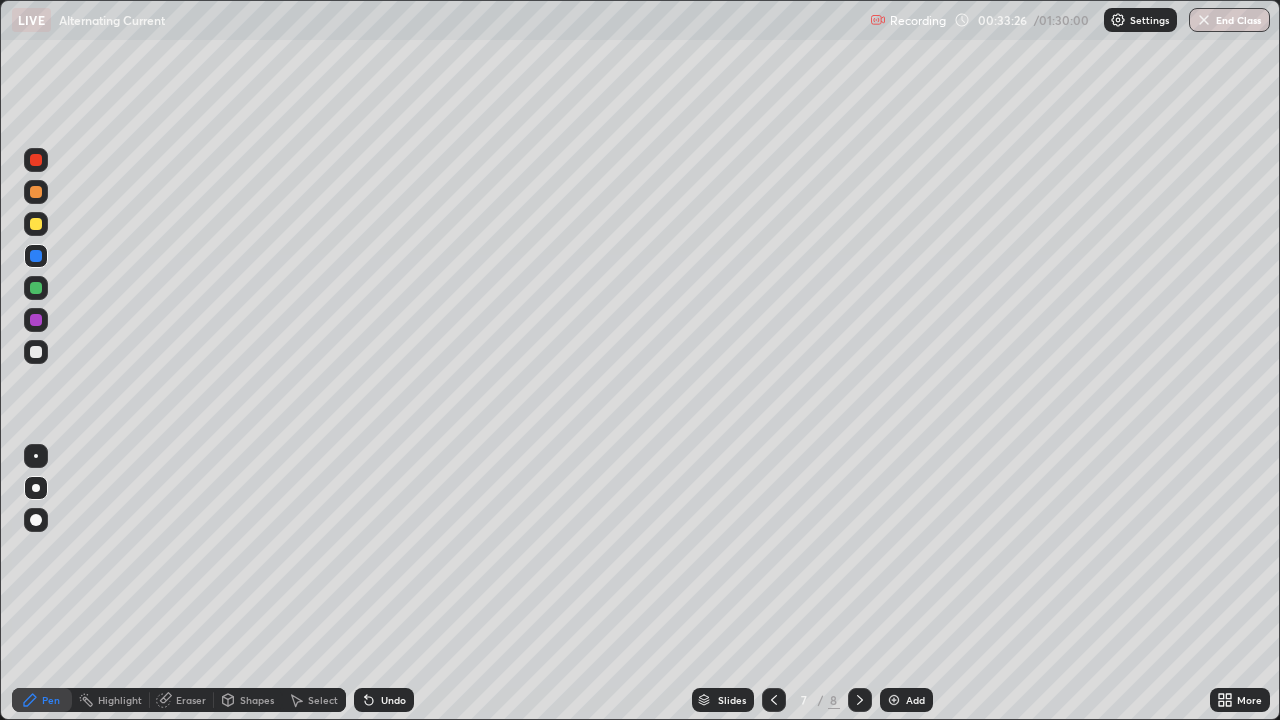 click 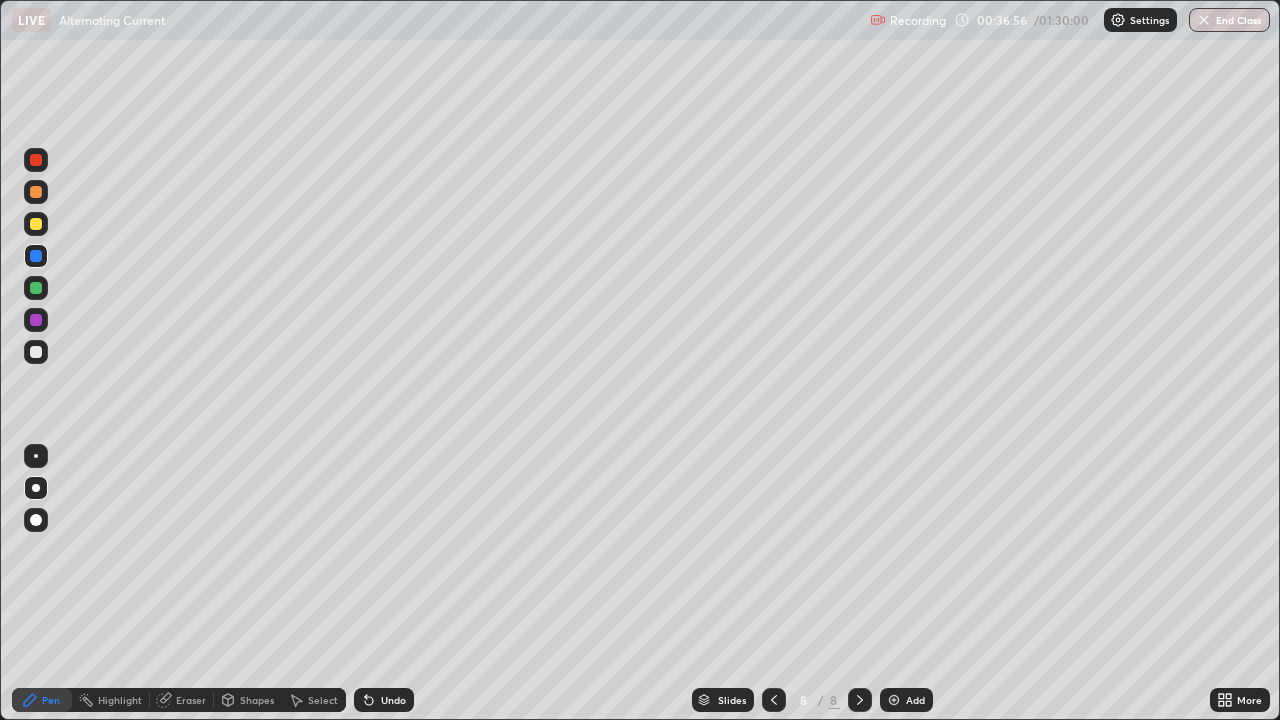 click at bounding box center [894, 700] 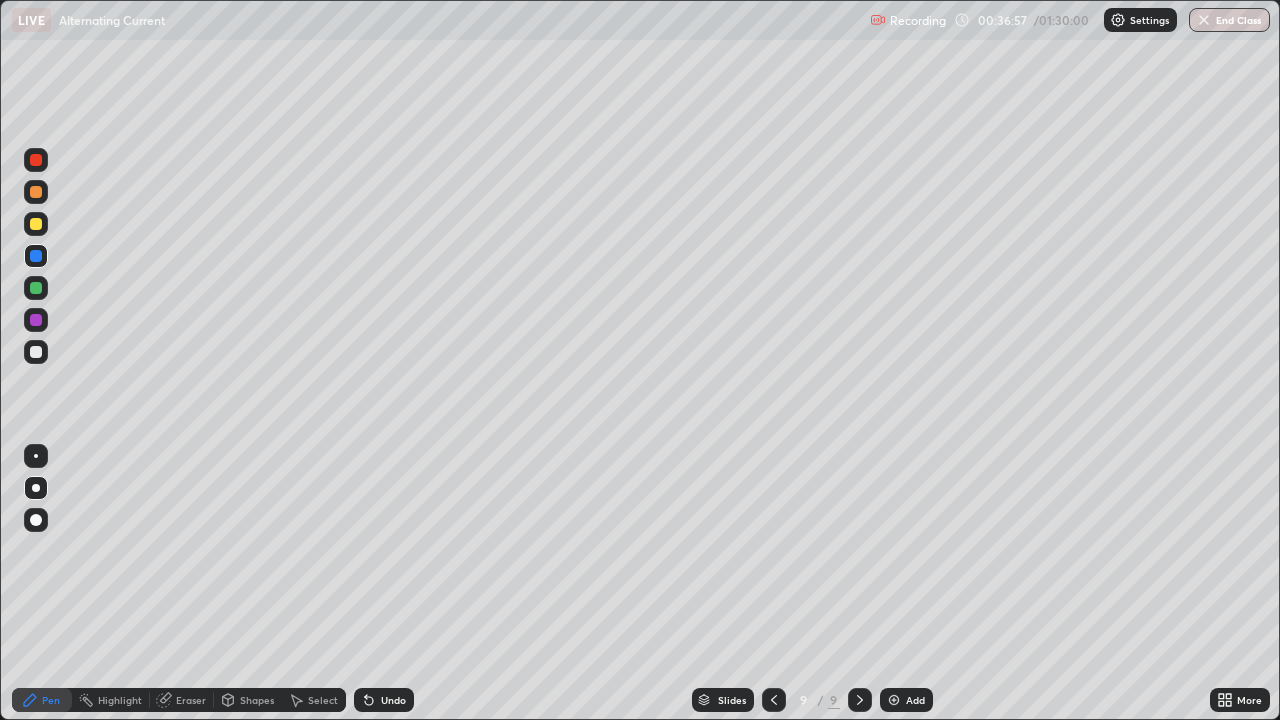 click at bounding box center [36, 224] 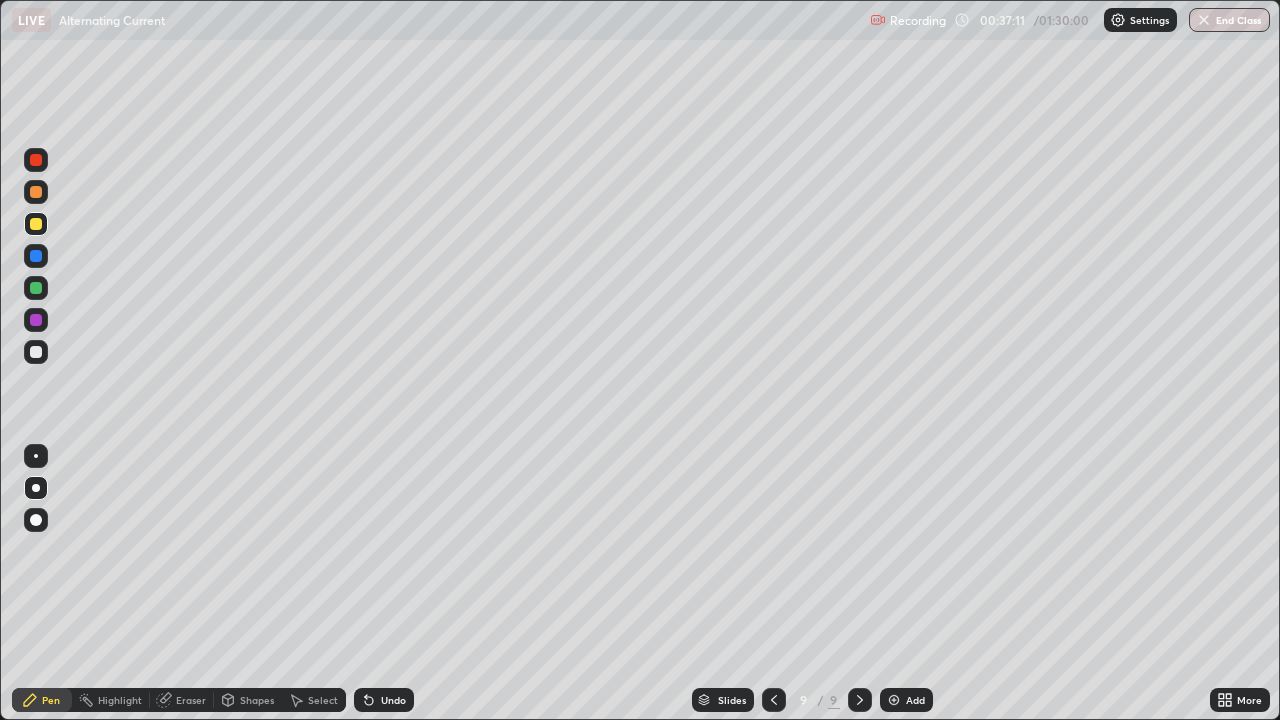 click on "Undo" at bounding box center (393, 700) 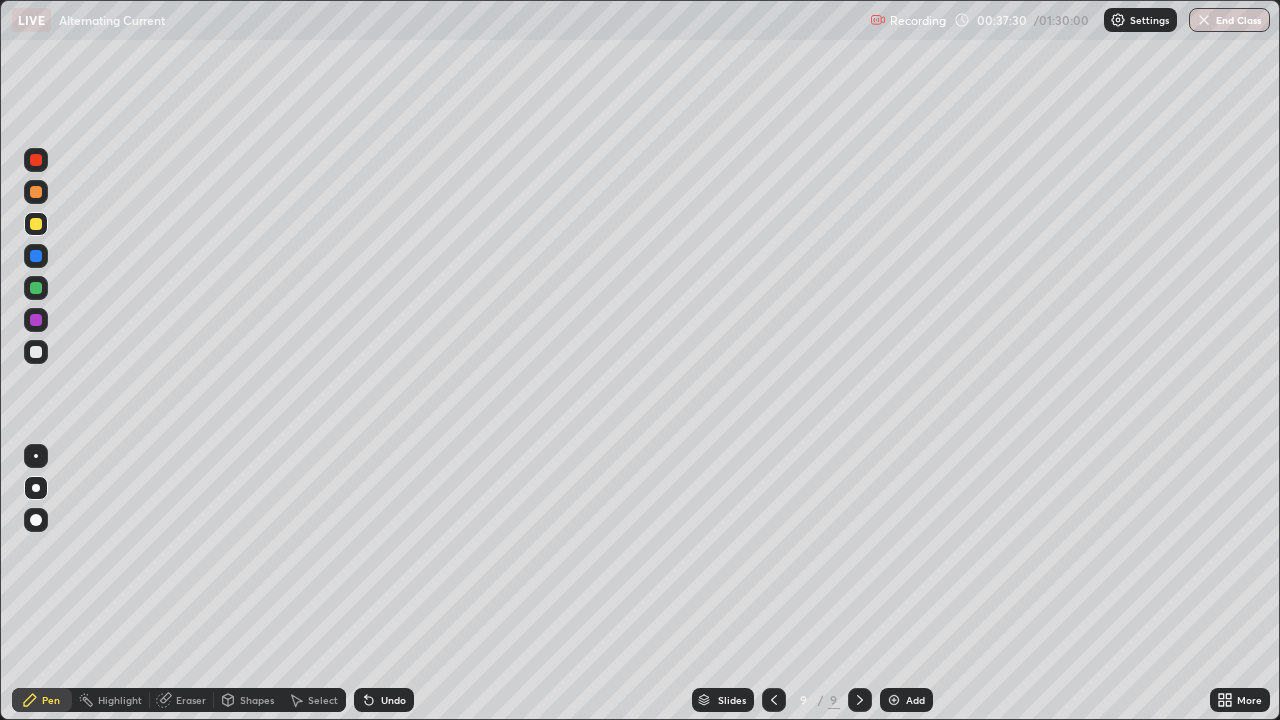 click on "Undo" at bounding box center (393, 700) 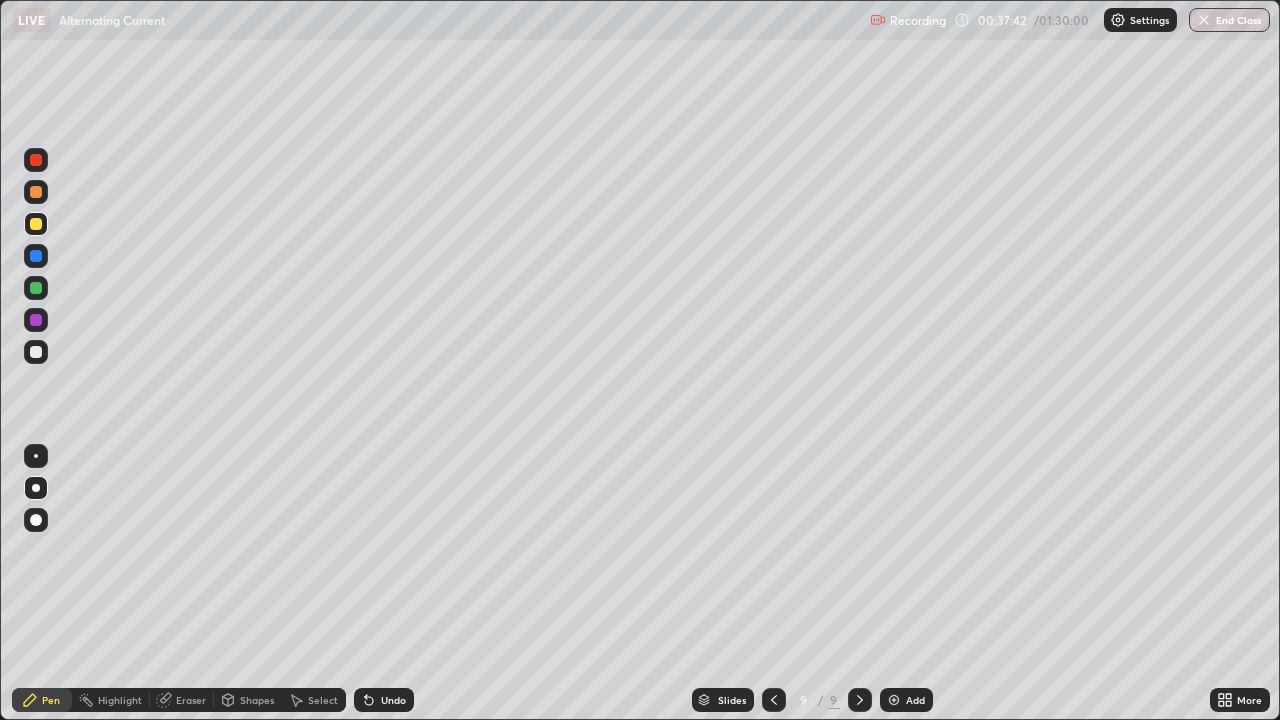 click on "Undo" at bounding box center (384, 700) 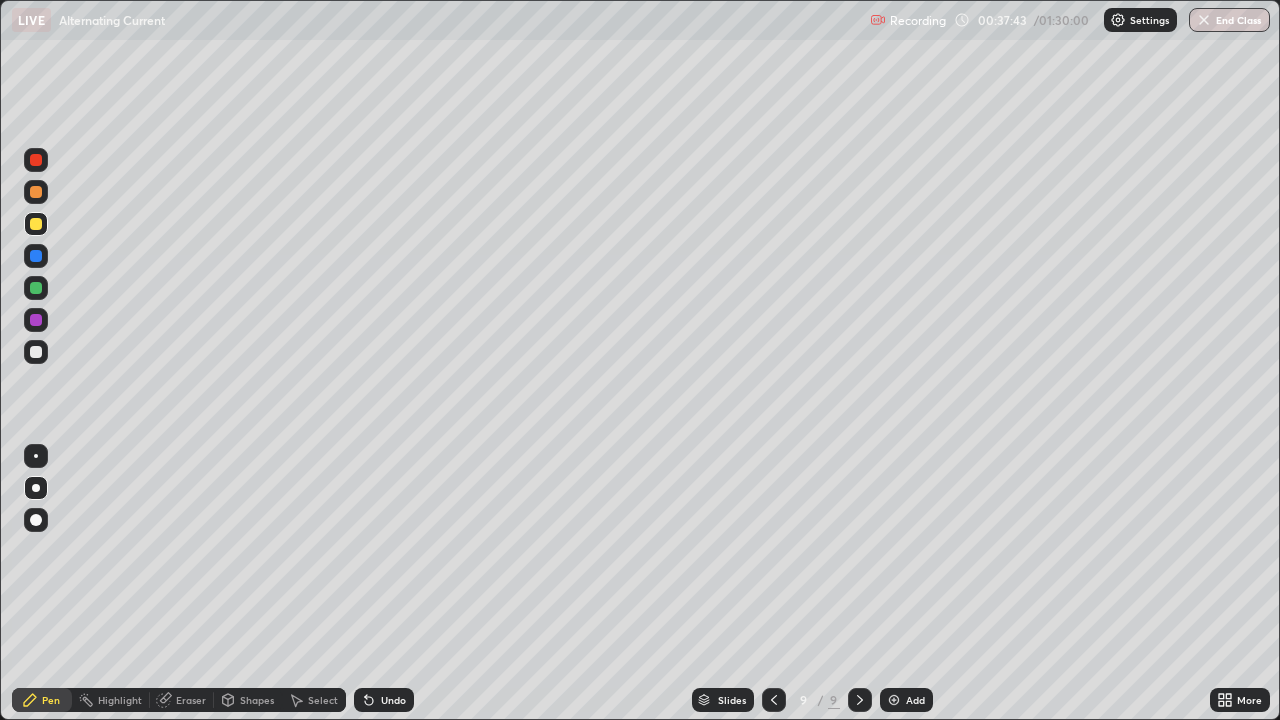 click on "Undo" at bounding box center [384, 700] 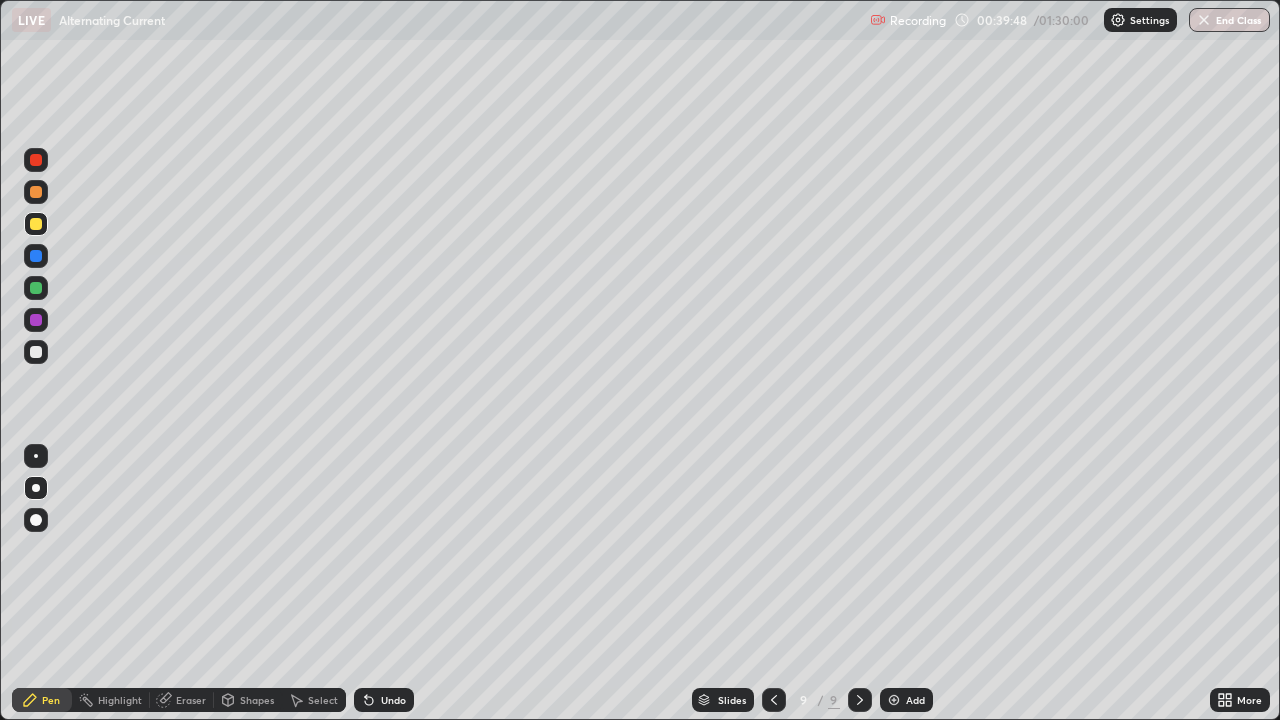 click on "Undo" at bounding box center (393, 700) 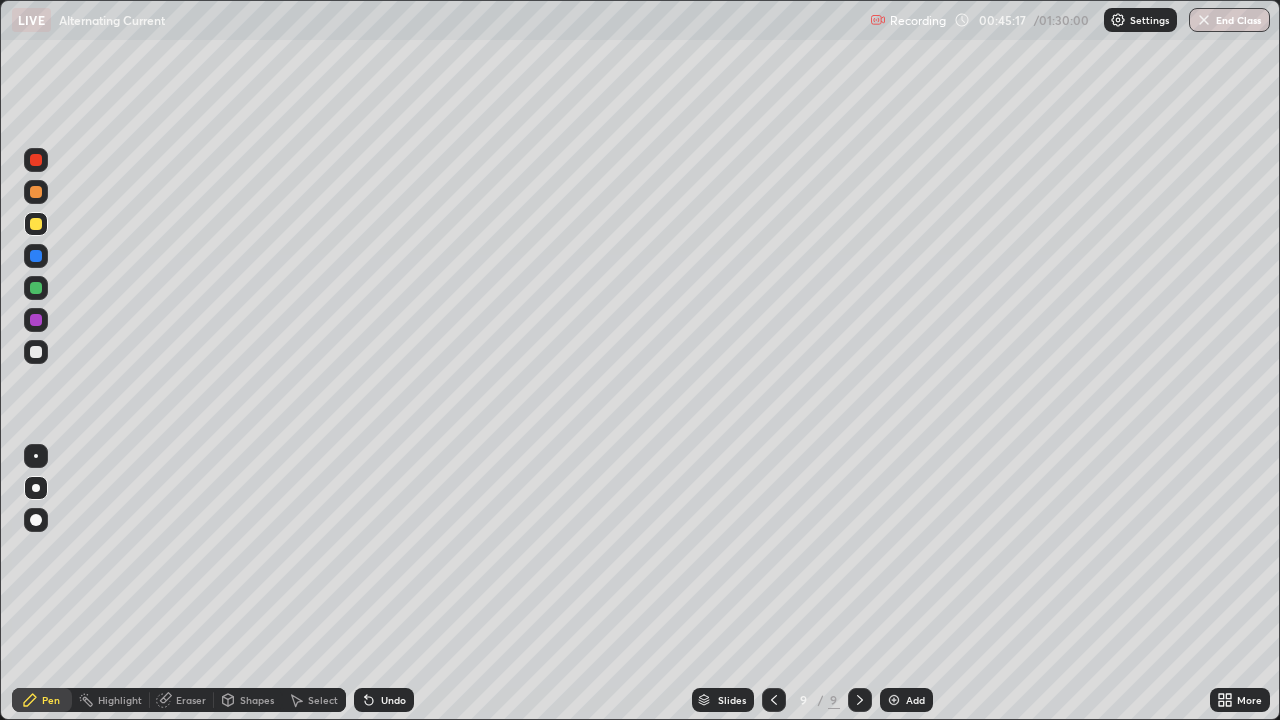 click at bounding box center [774, 700] 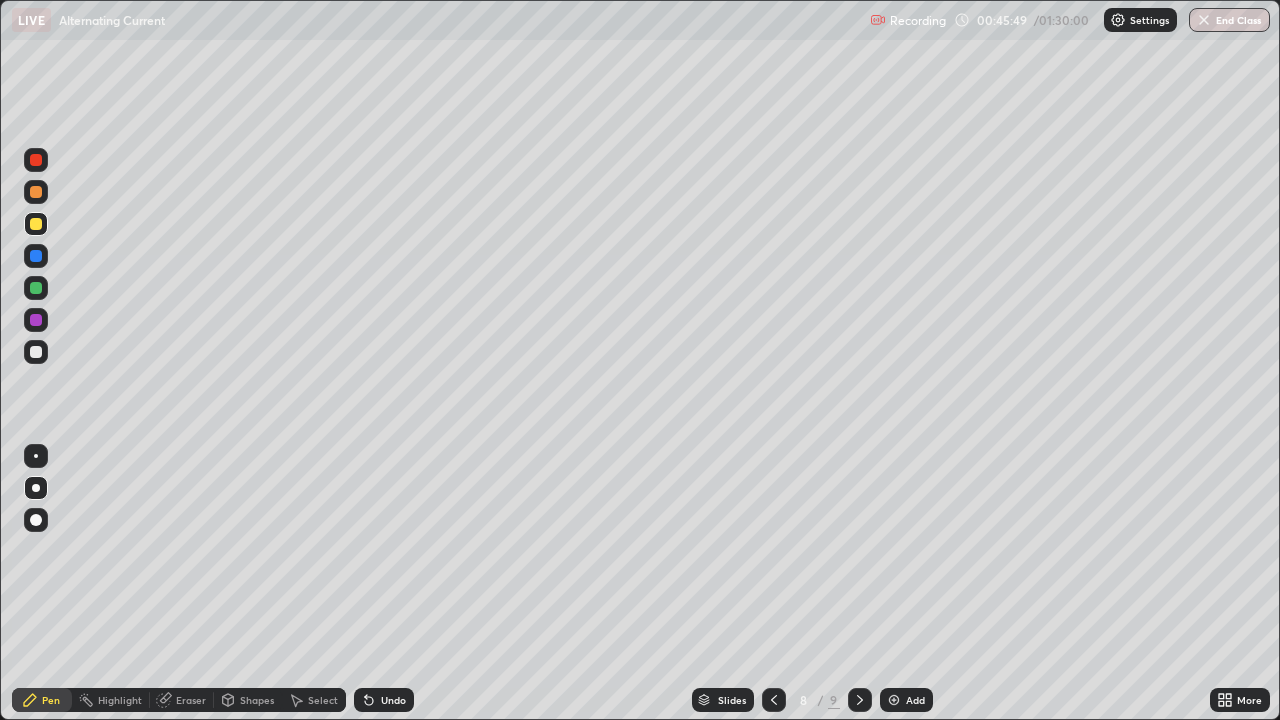 click 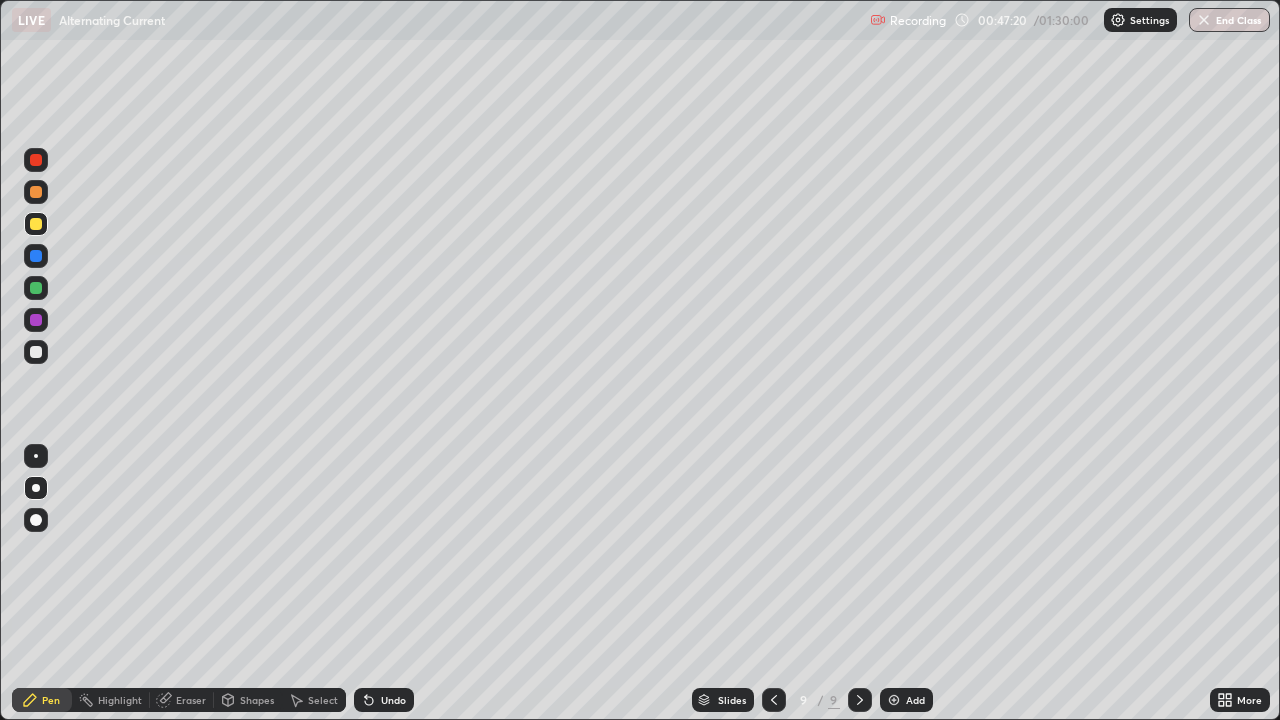 click on "Eraser" at bounding box center (191, 700) 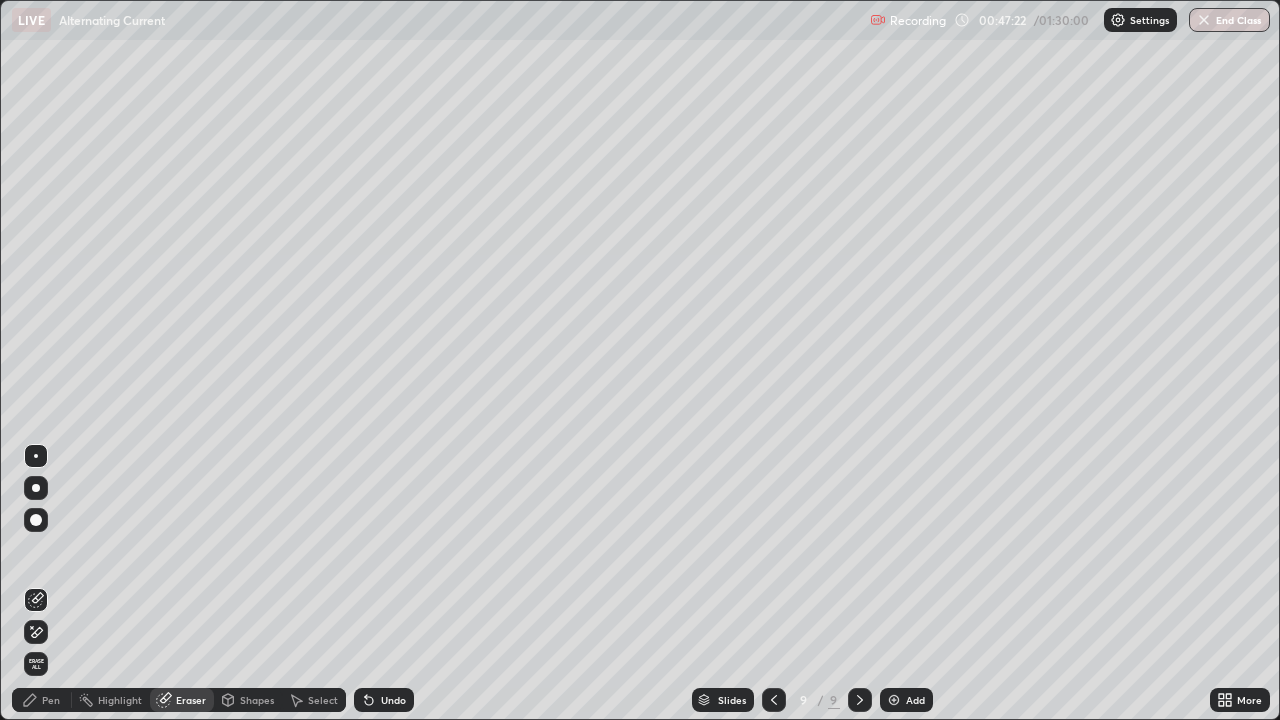 click on "Pen" at bounding box center [51, 700] 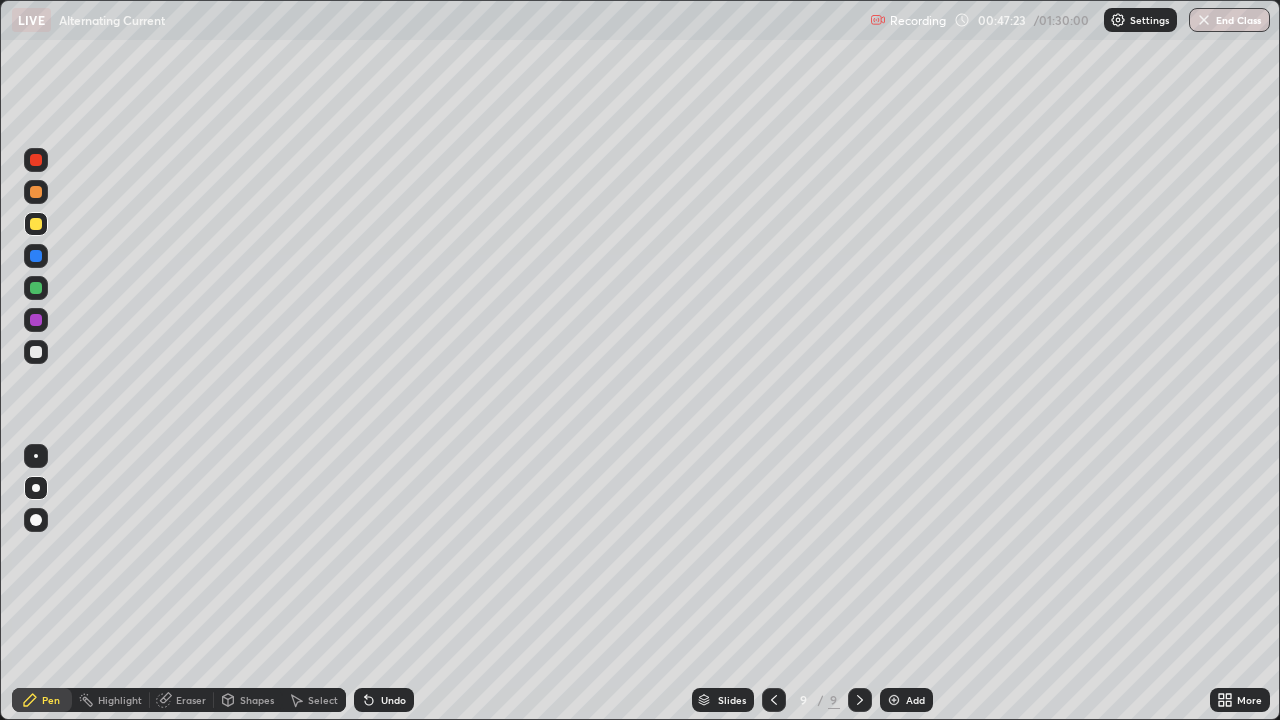 click at bounding box center (36, 352) 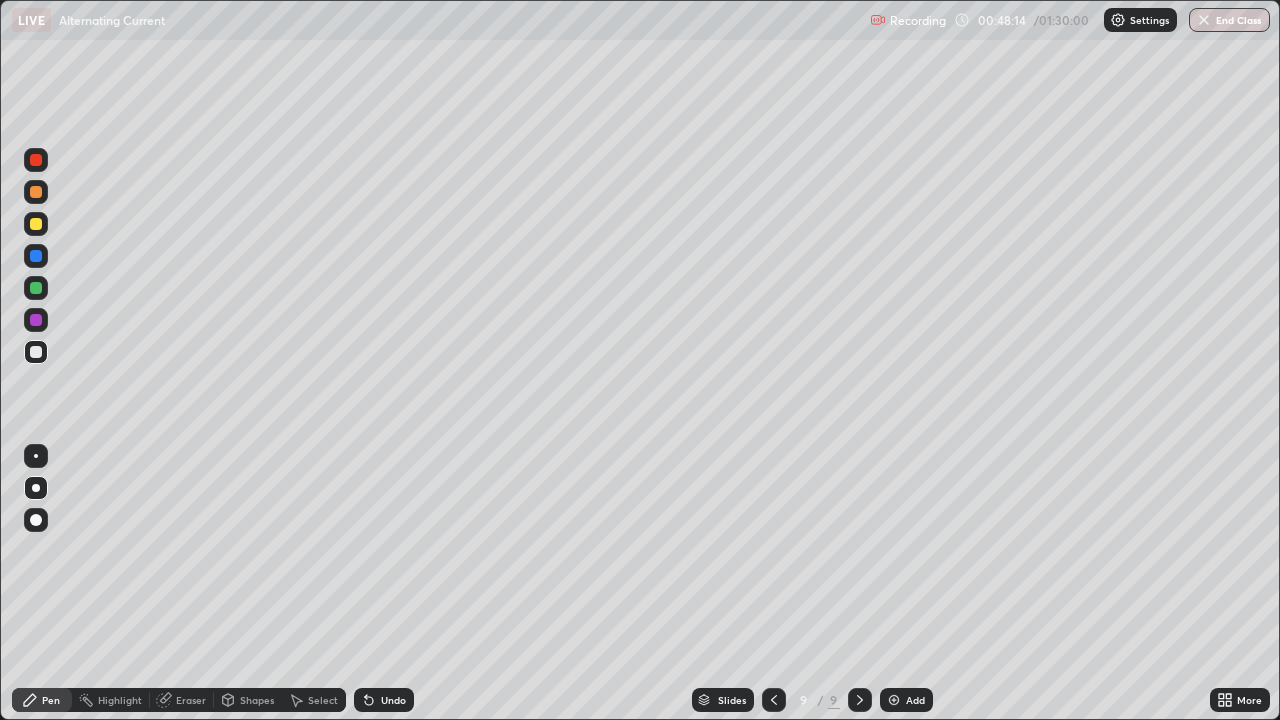 click at bounding box center [36, 256] 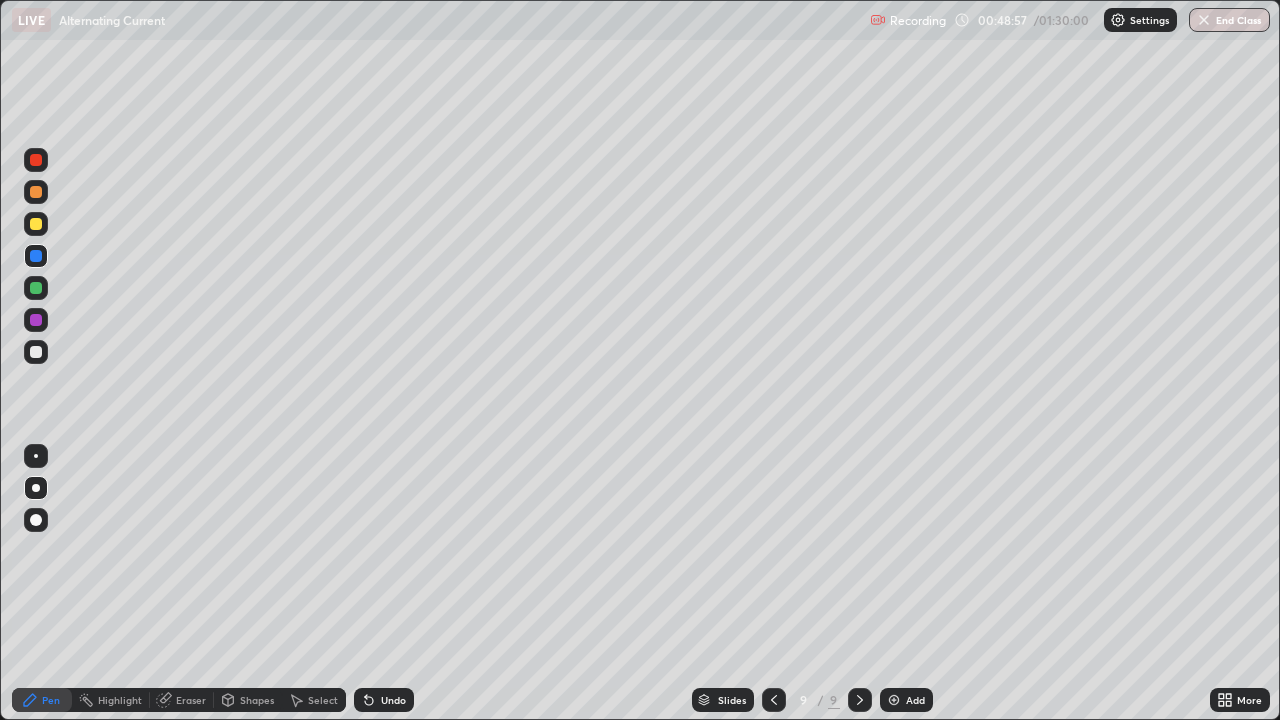 click at bounding box center [36, 352] 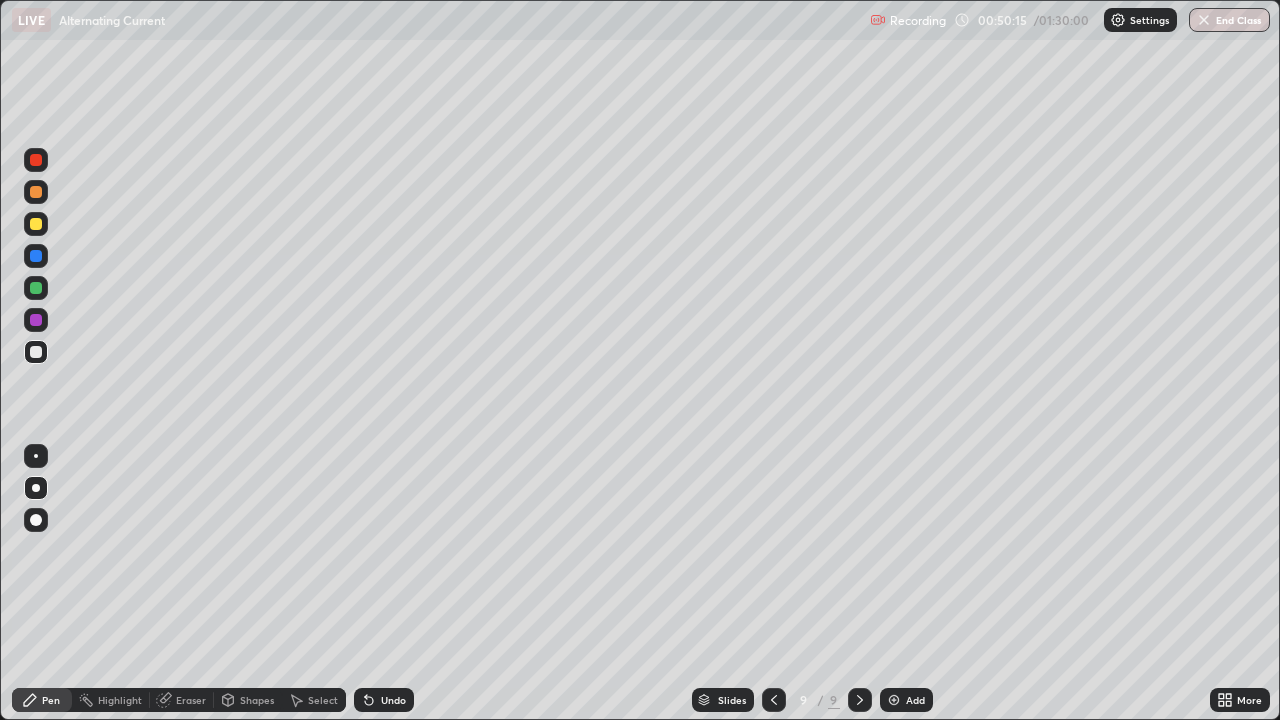 click at bounding box center (36, 288) 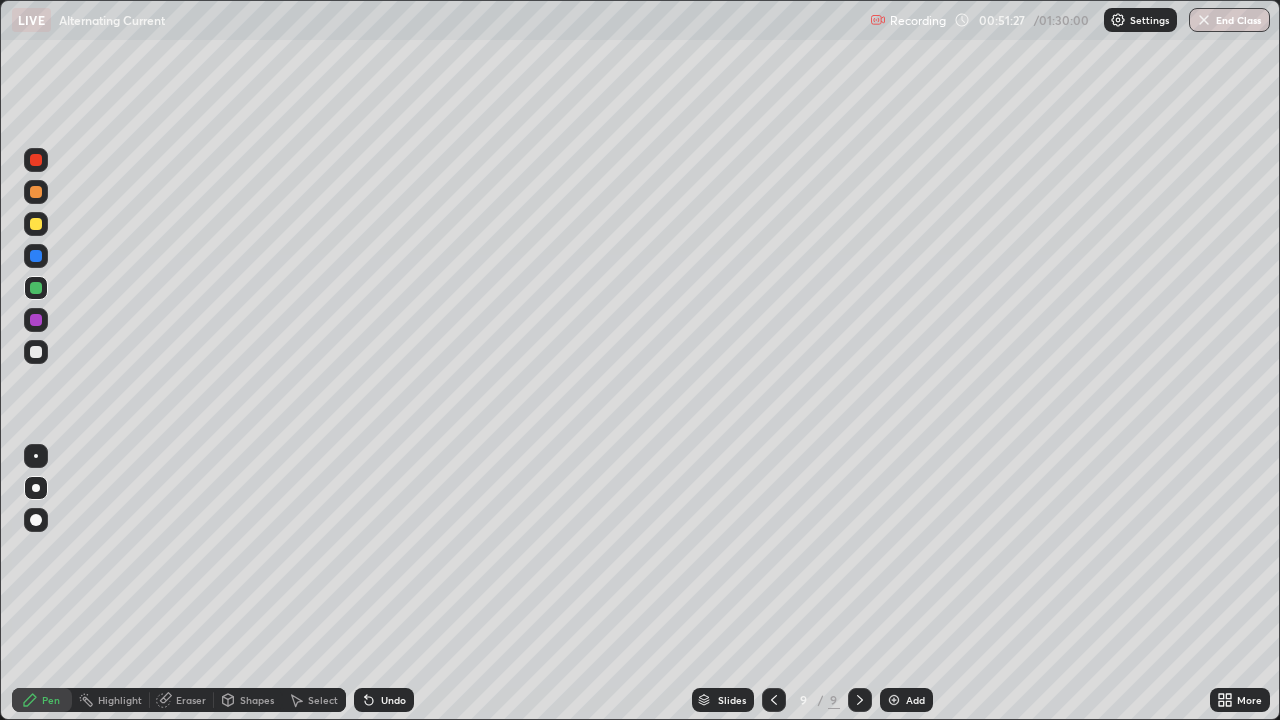 click at bounding box center [36, 256] 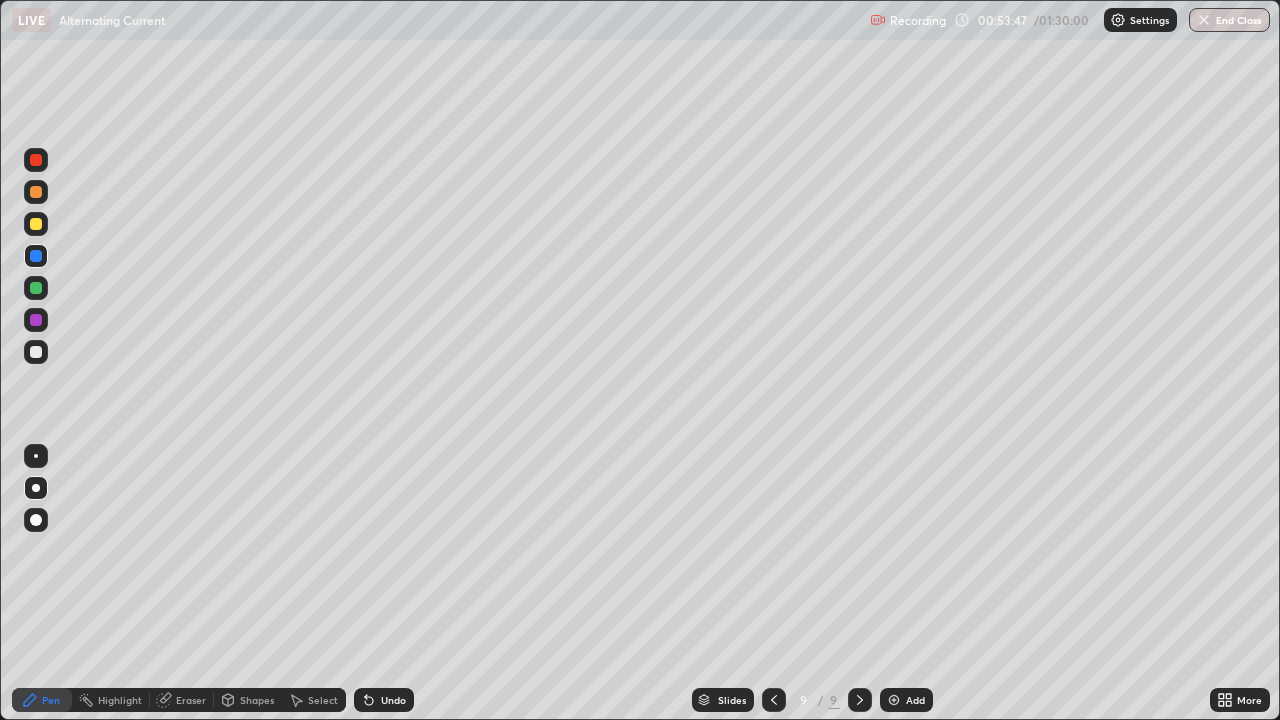 click at bounding box center [894, 700] 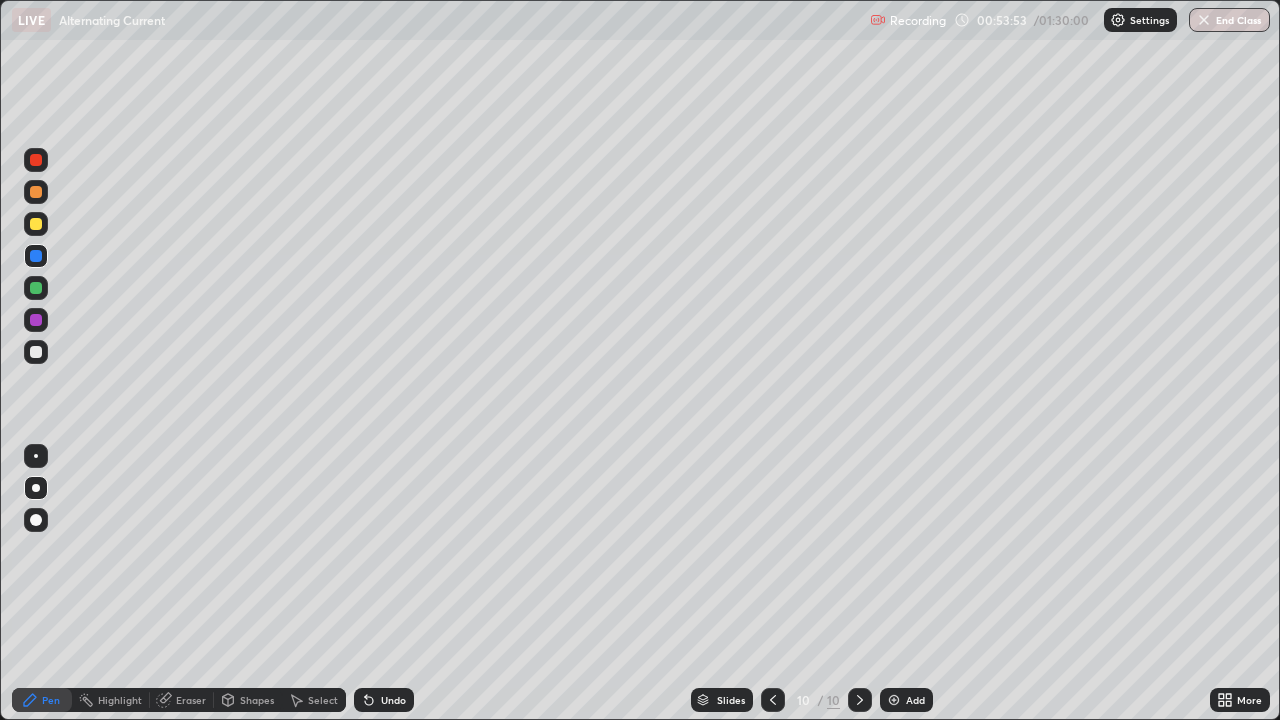 click 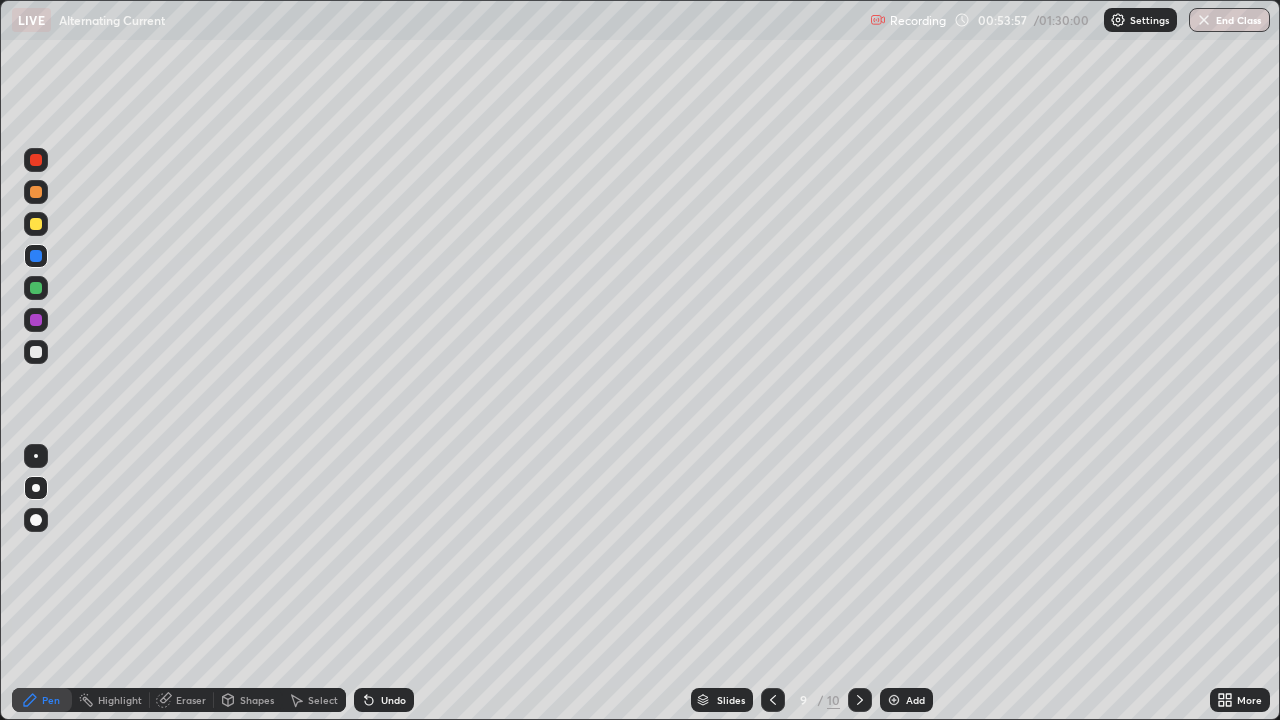 click 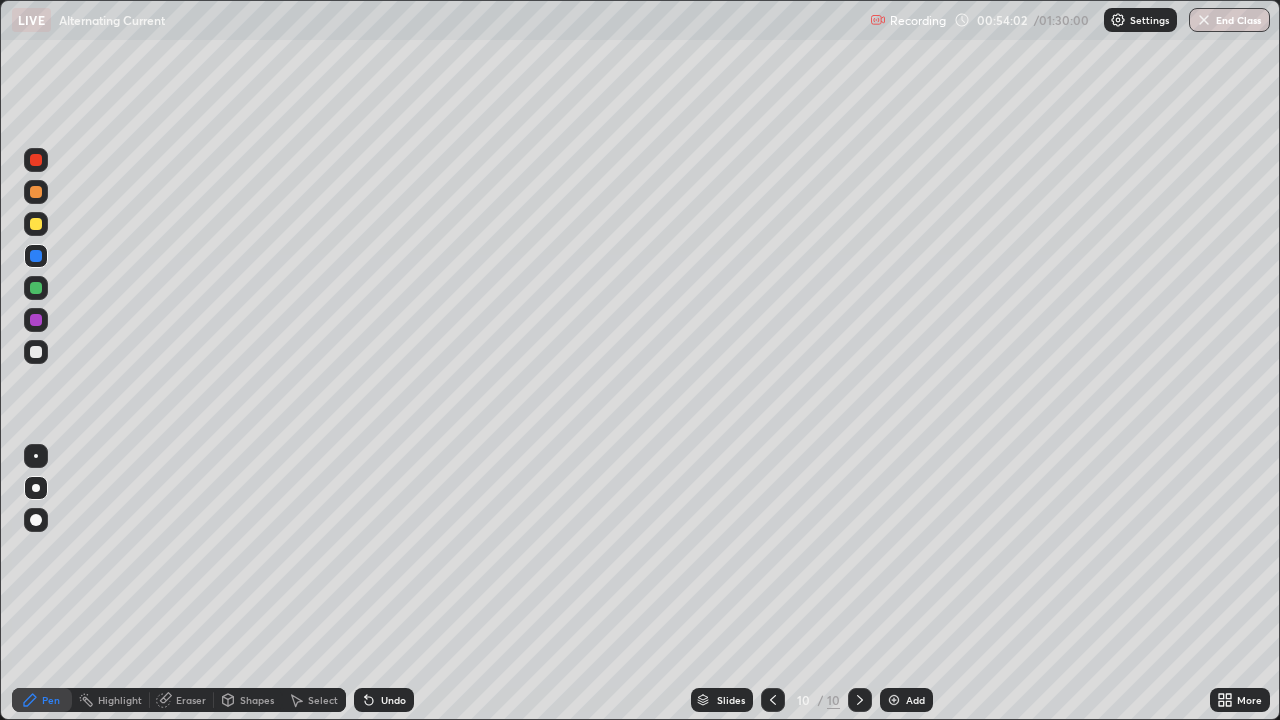 click 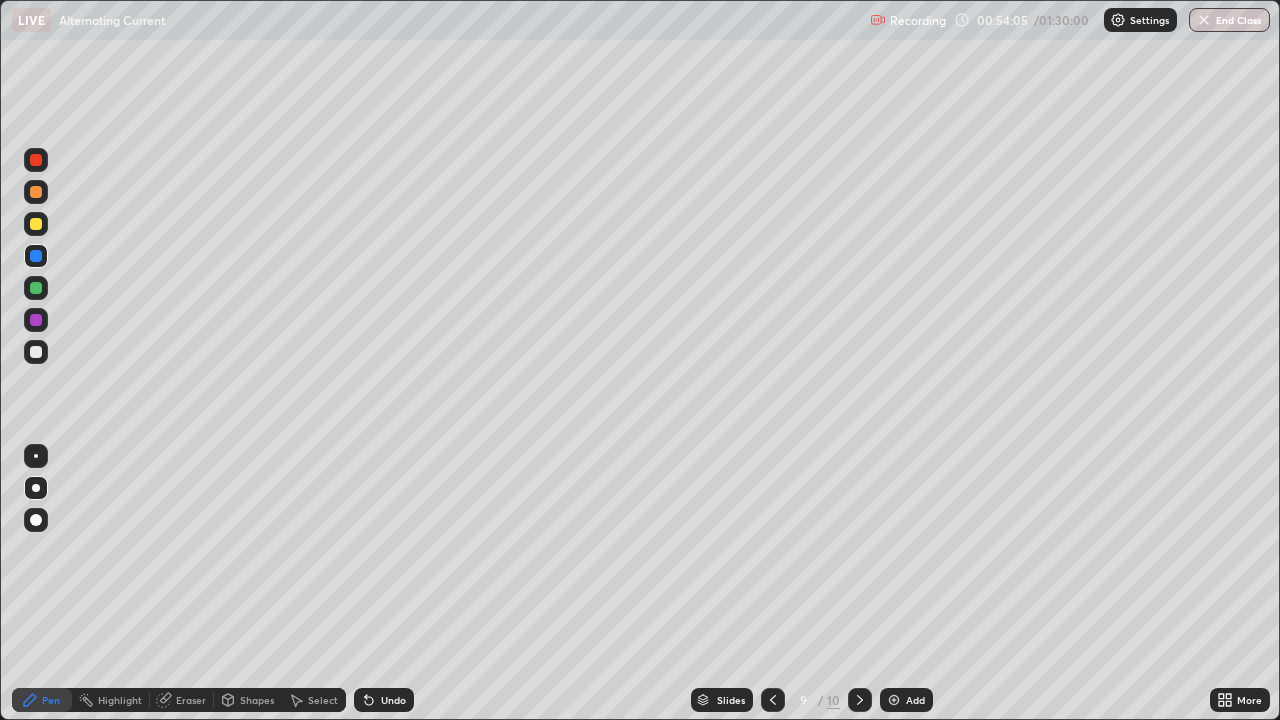 click 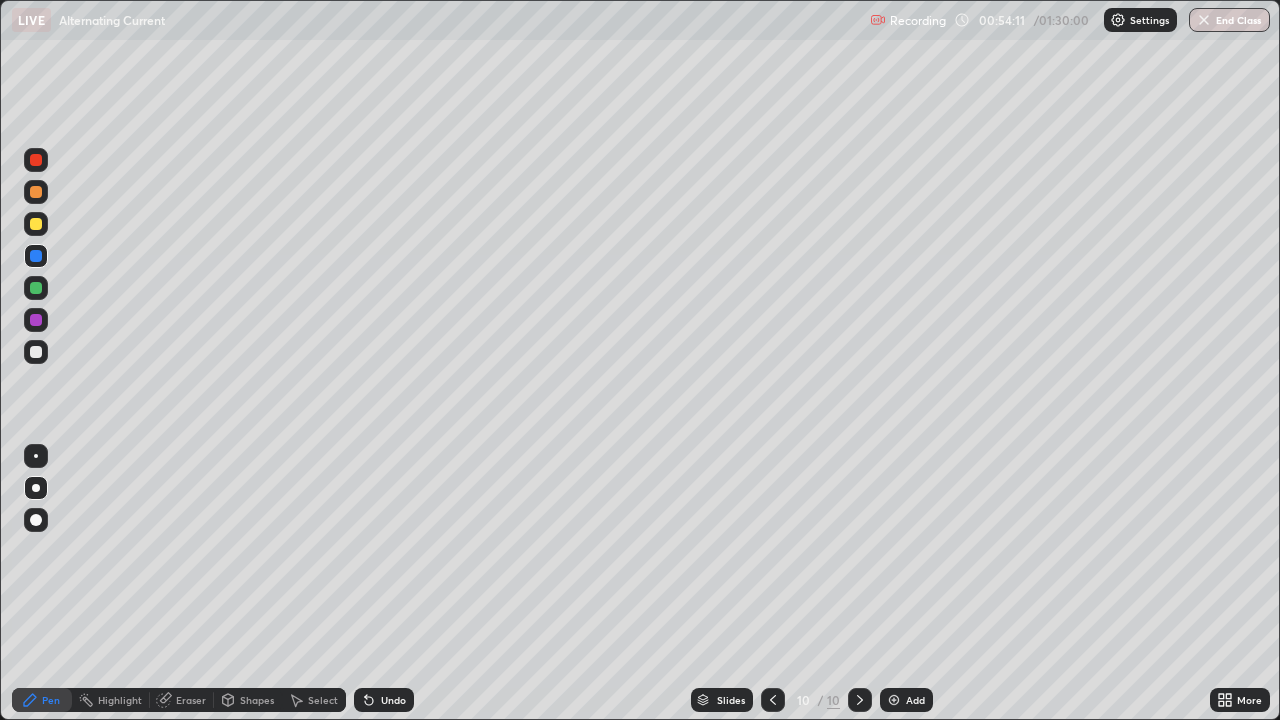 click 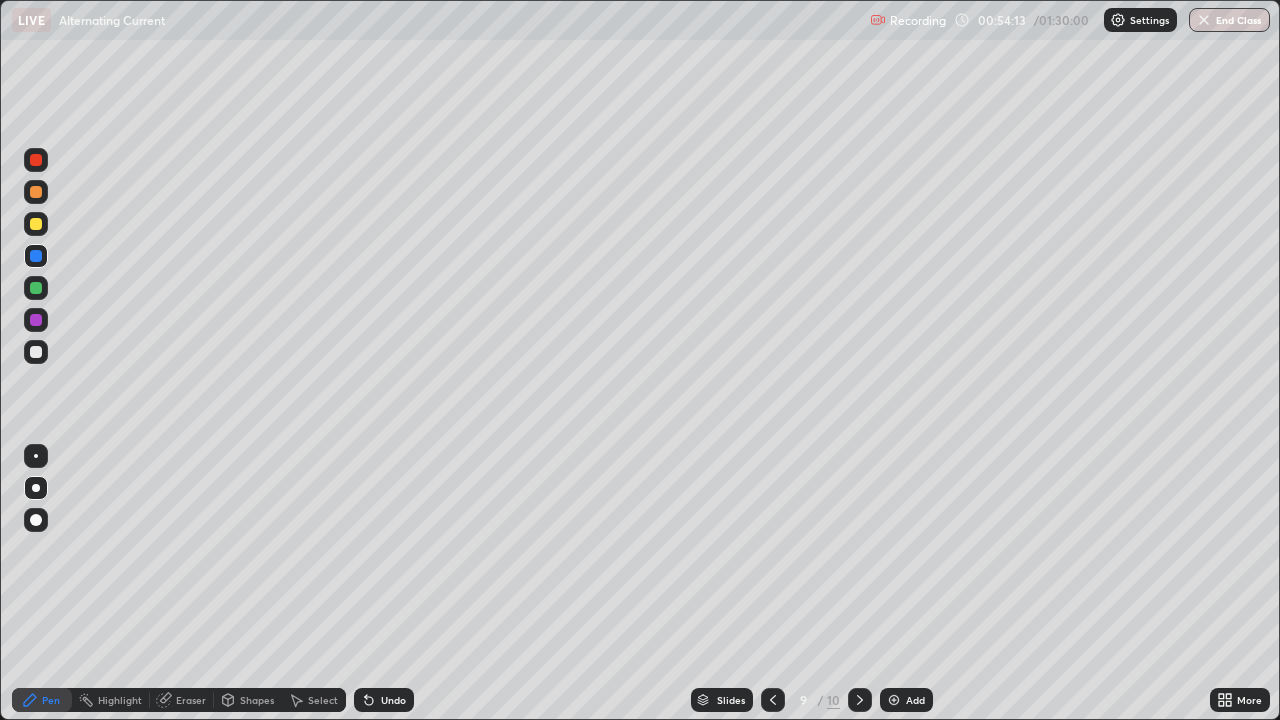 click 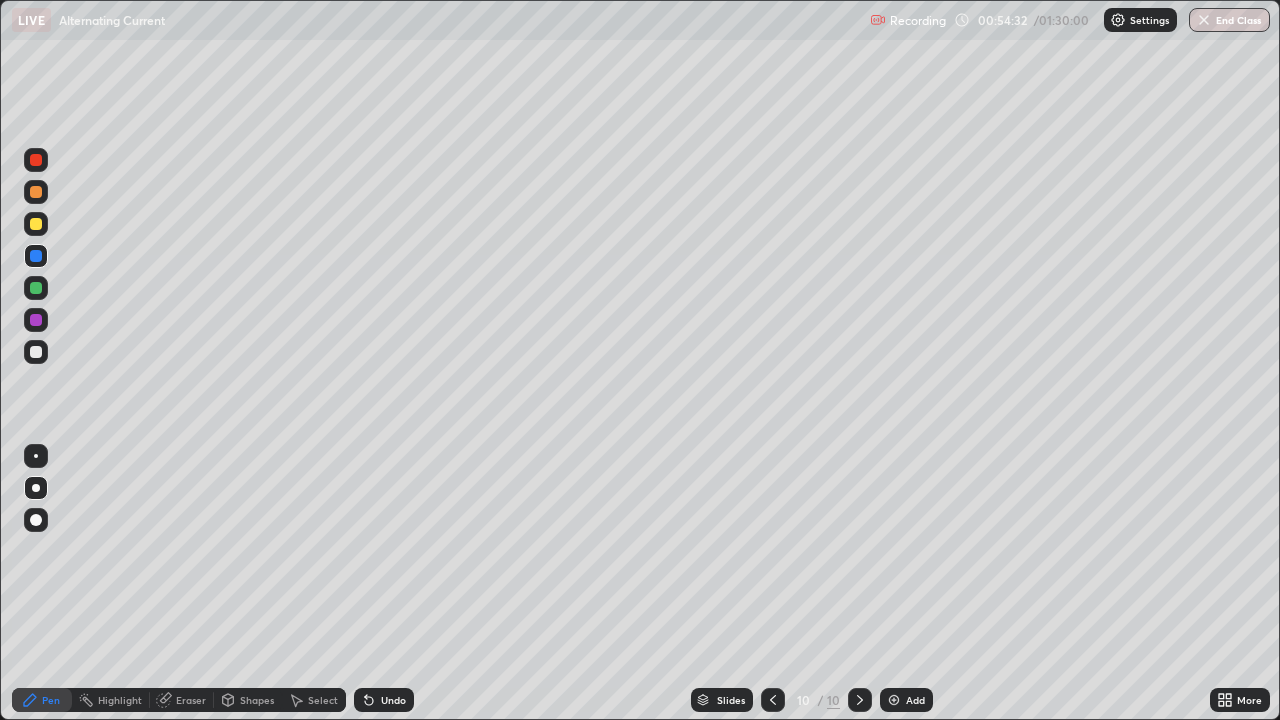 click 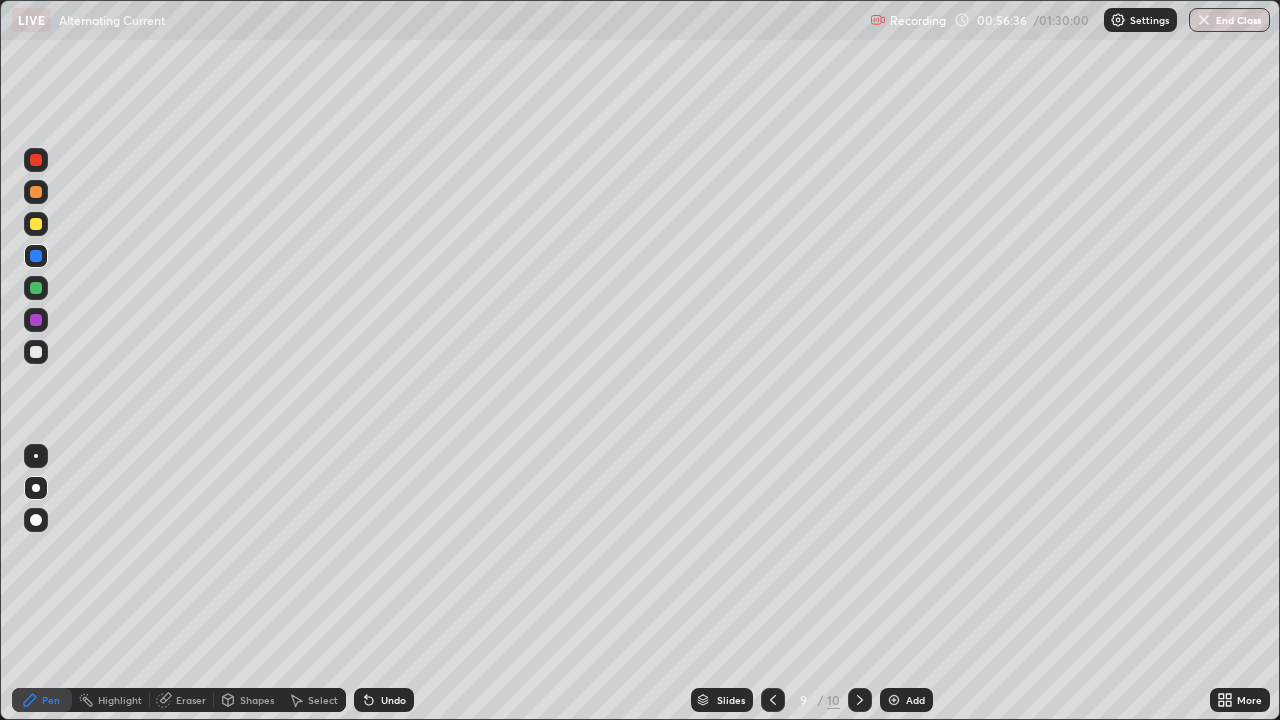 click 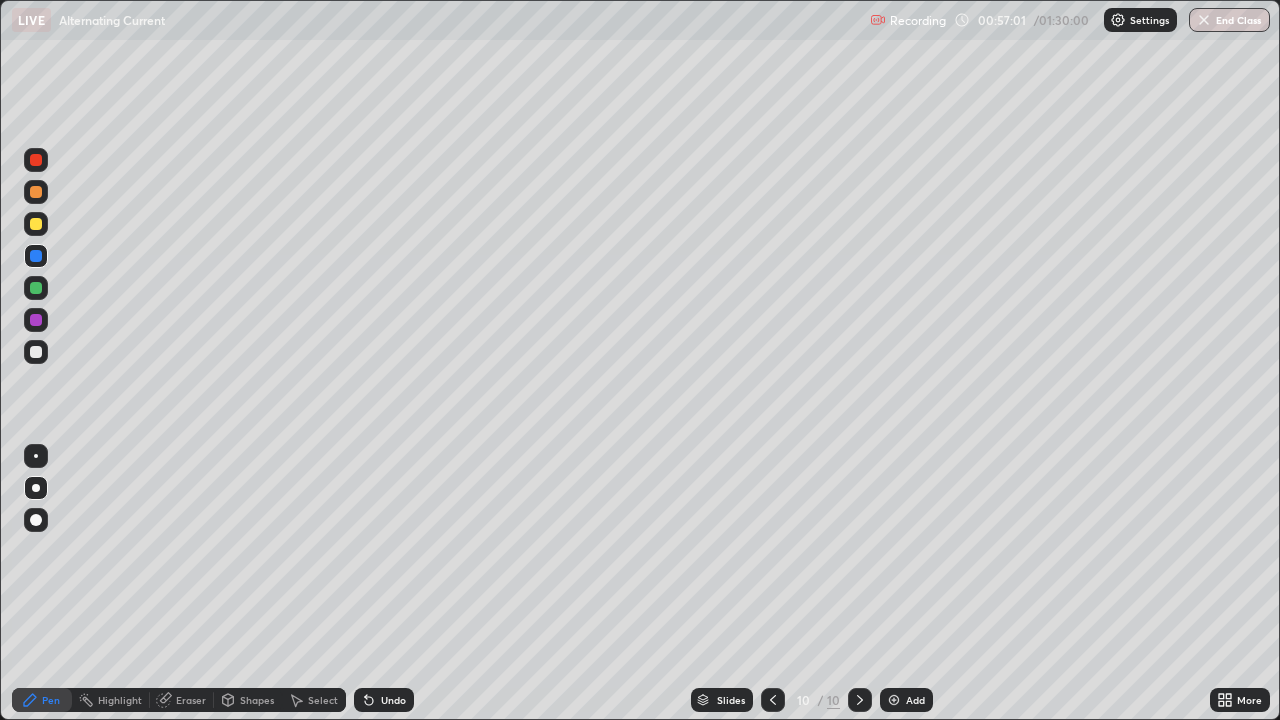click at bounding box center (36, 224) 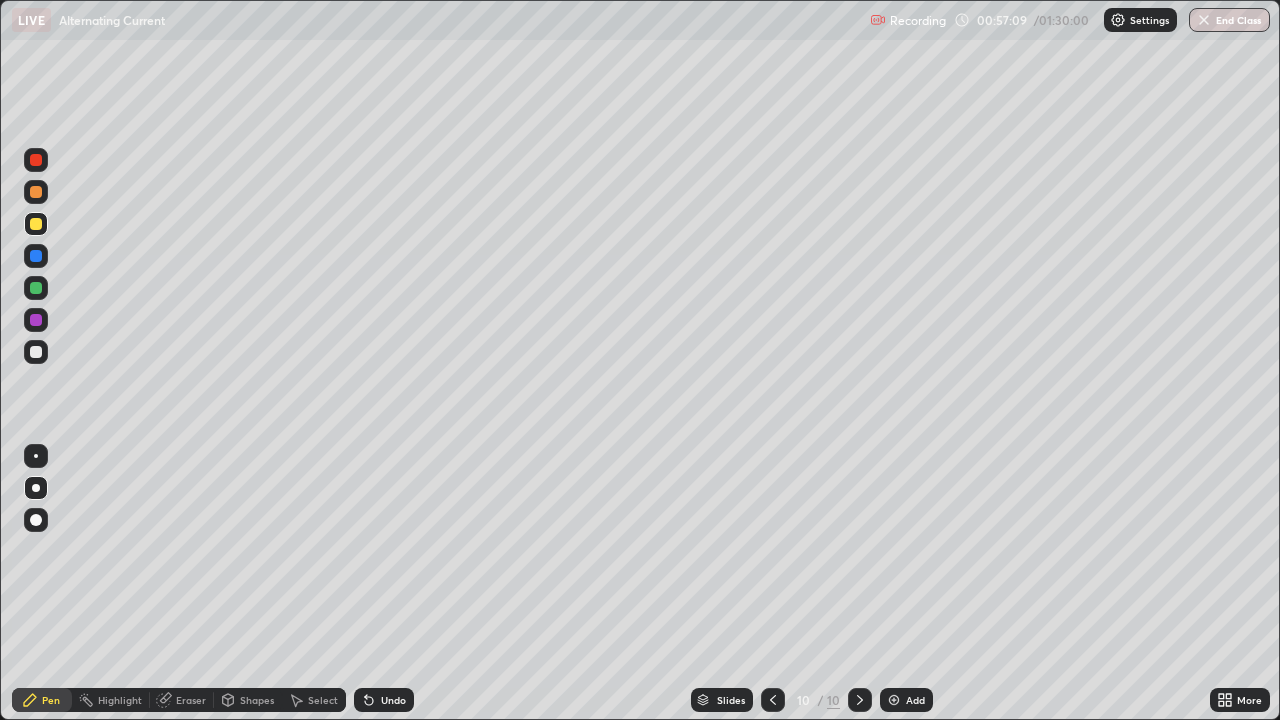 click 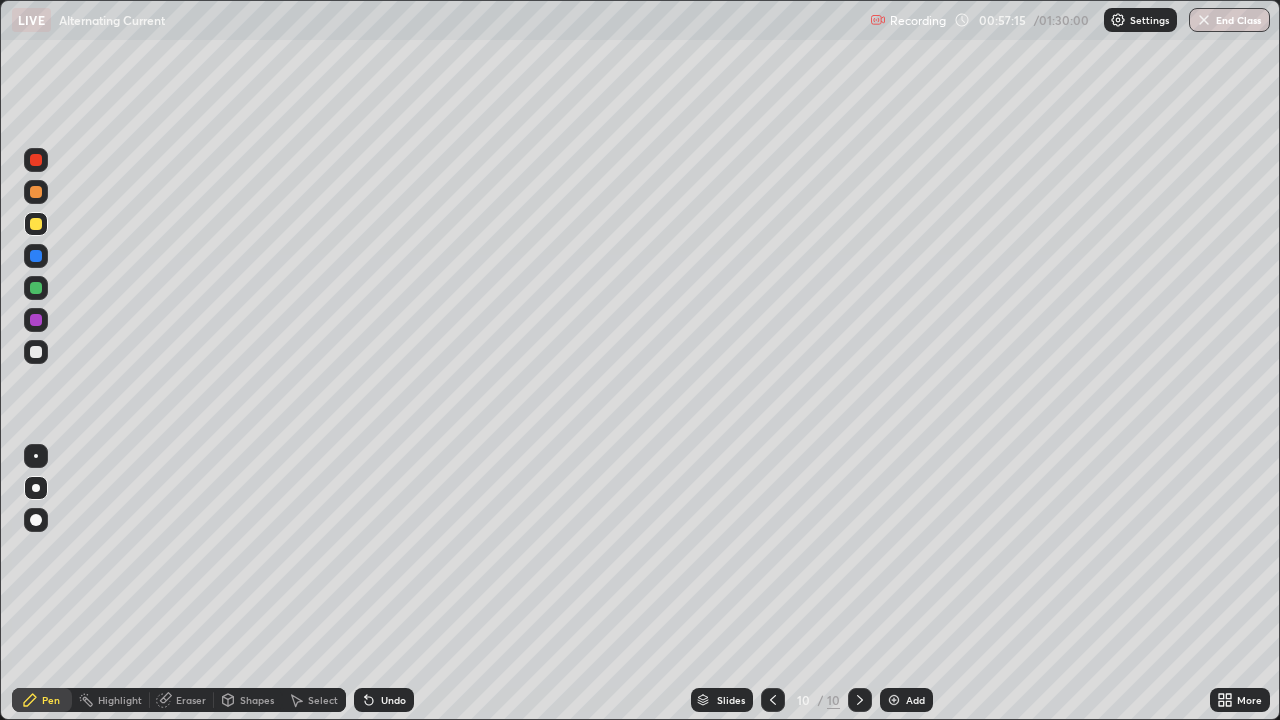 click on "Undo" at bounding box center [393, 700] 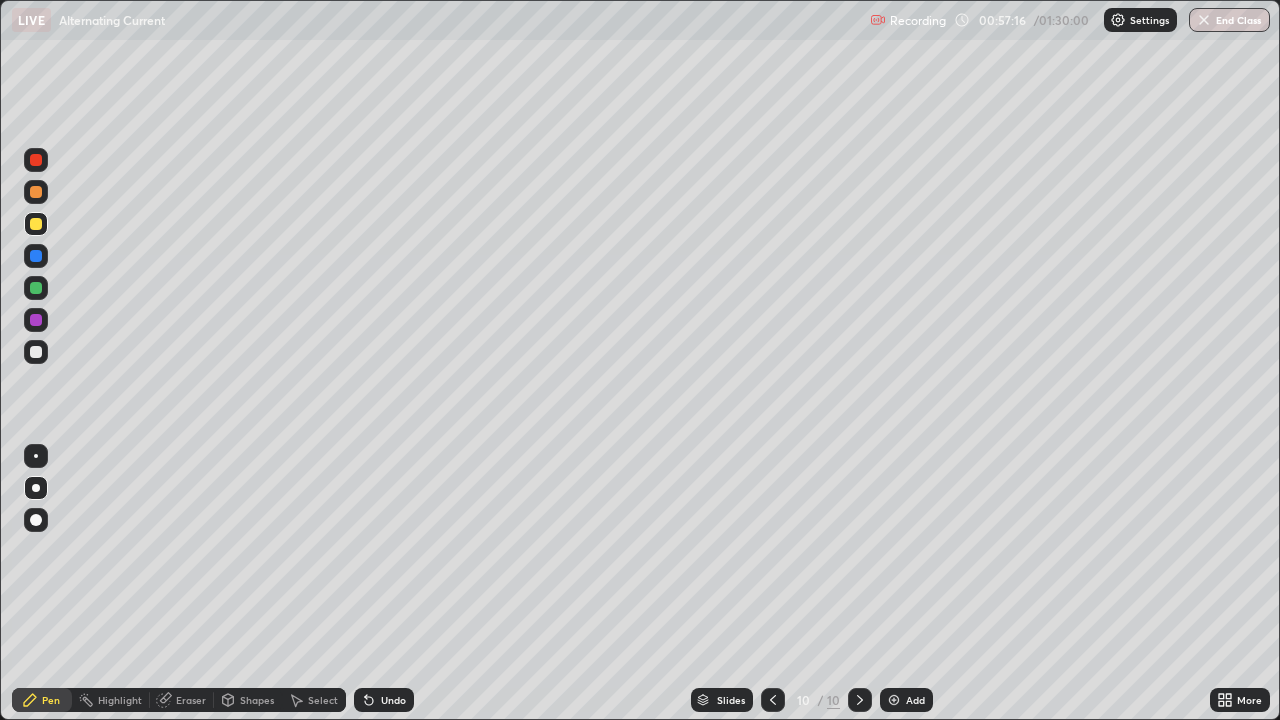 click on "Undo" at bounding box center [384, 700] 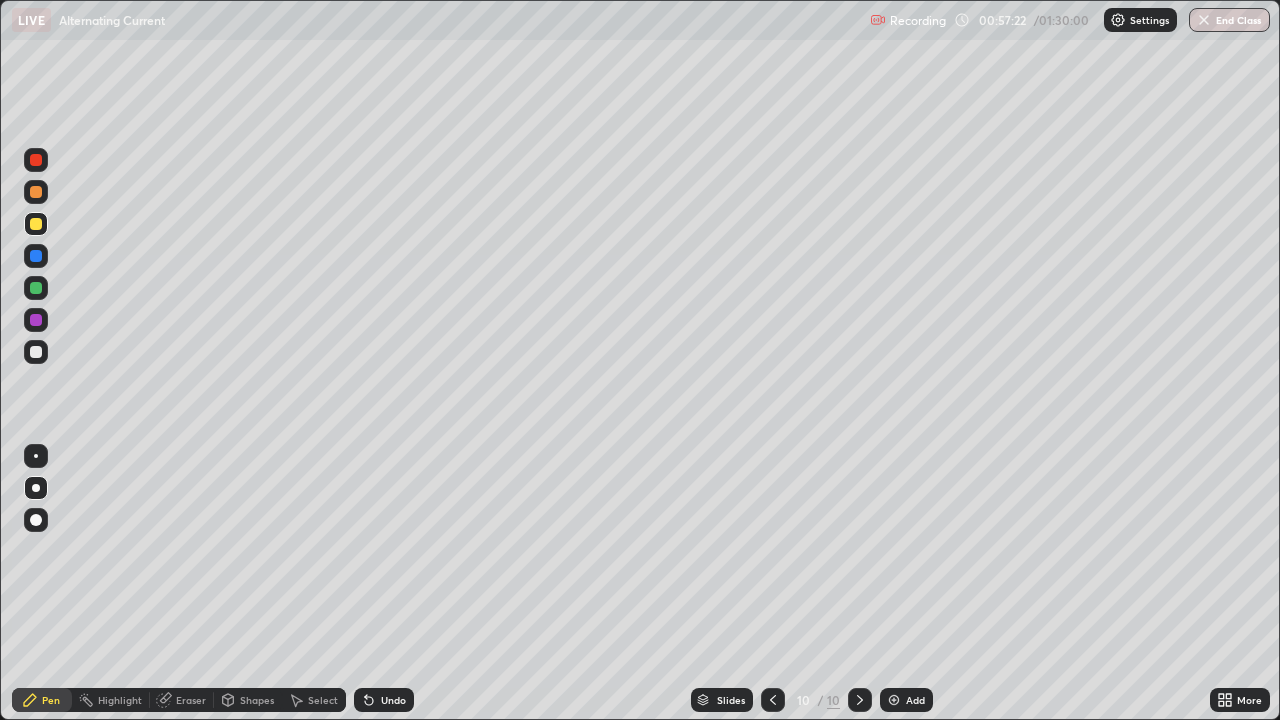 click at bounding box center (36, 352) 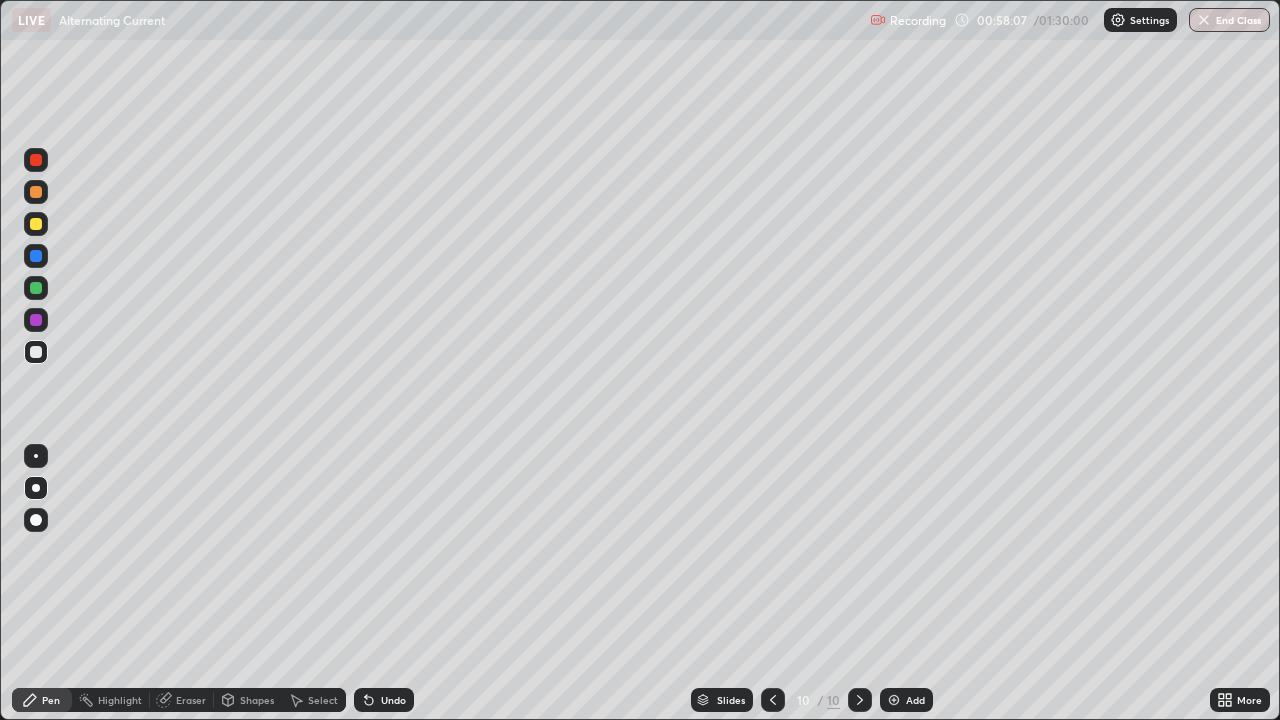 click at bounding box center (36, 256) 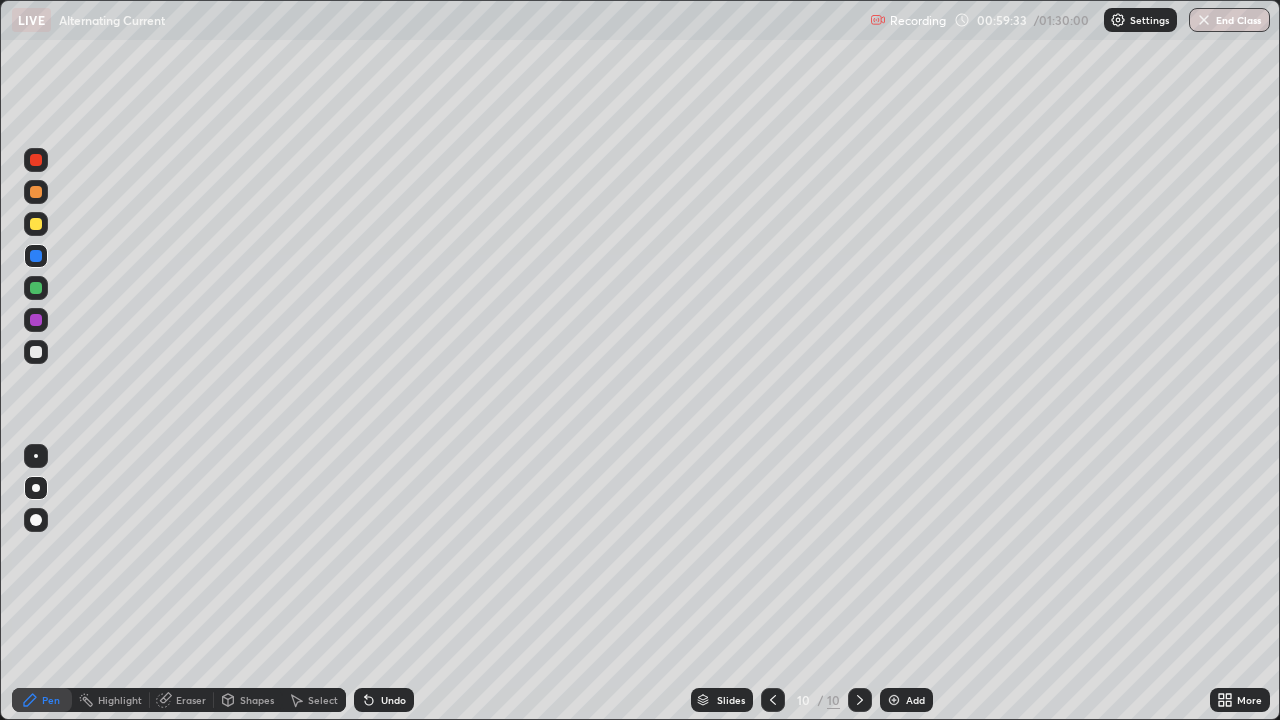 click on "Undo" at bounding box center (393, 700) 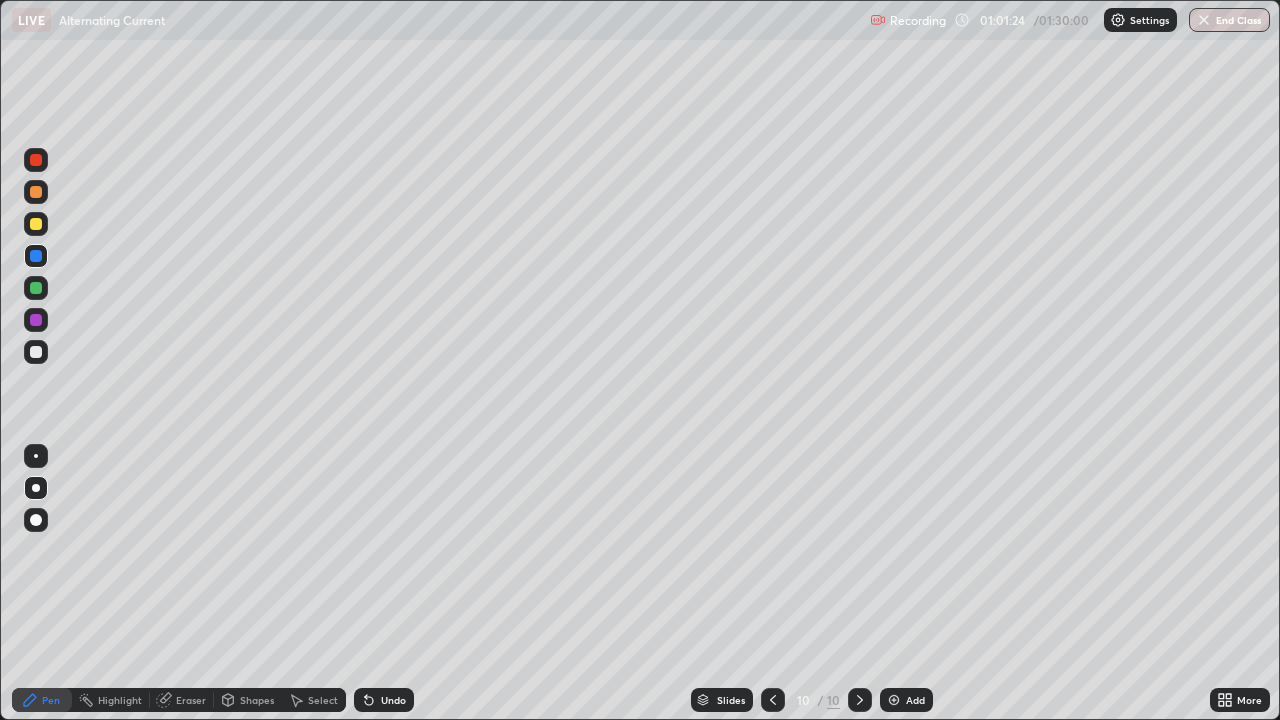click on "Undo" at bounding box center (393, 700) 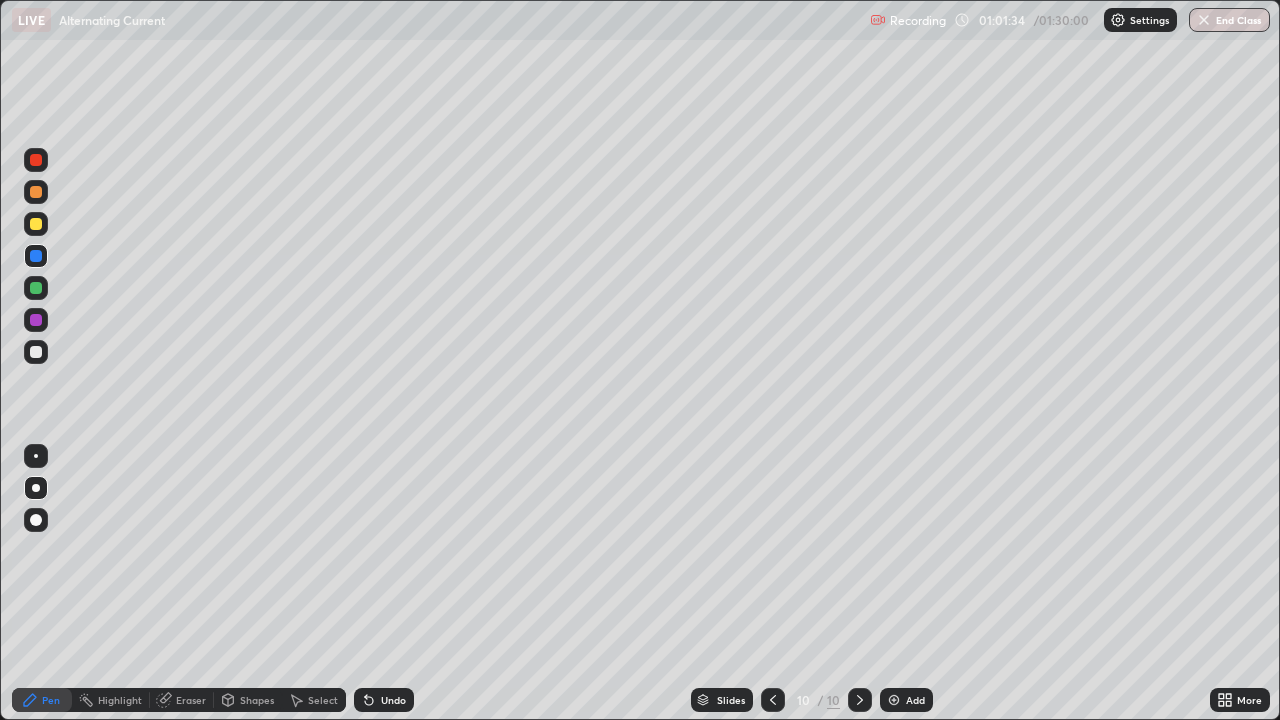 click at bounding box center [36, 288] 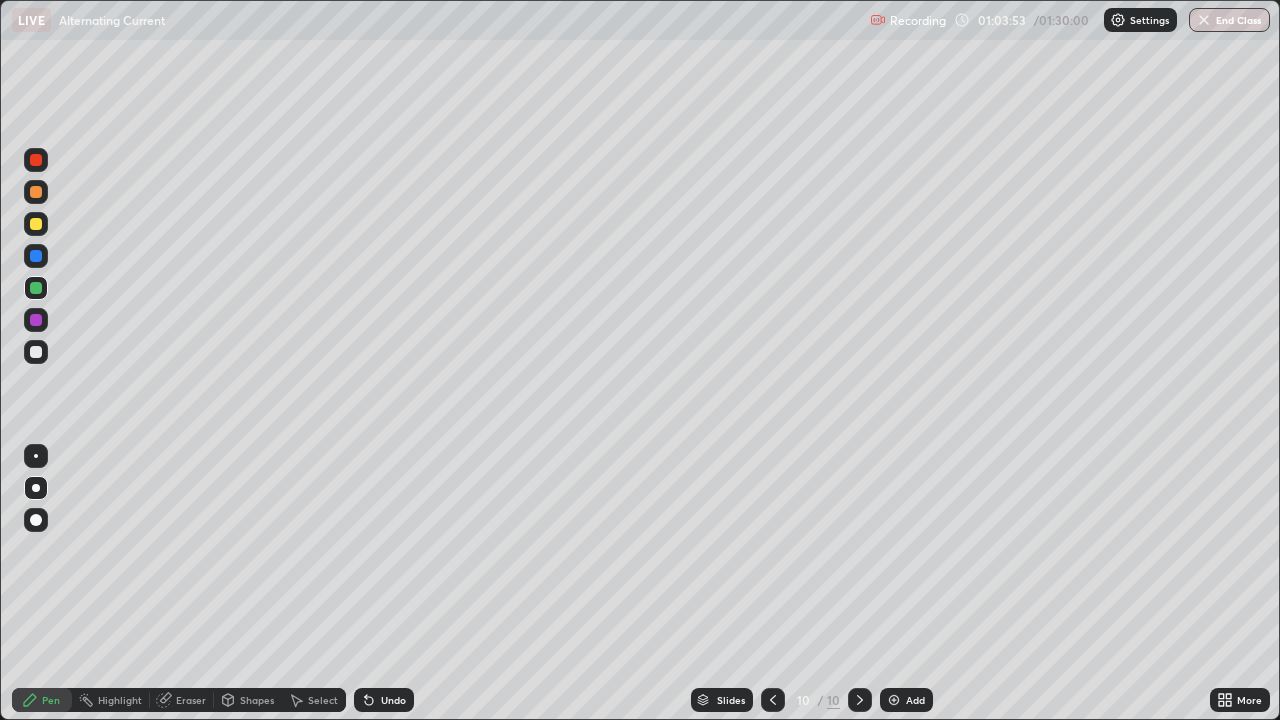 click at bounding box center (36, 224) 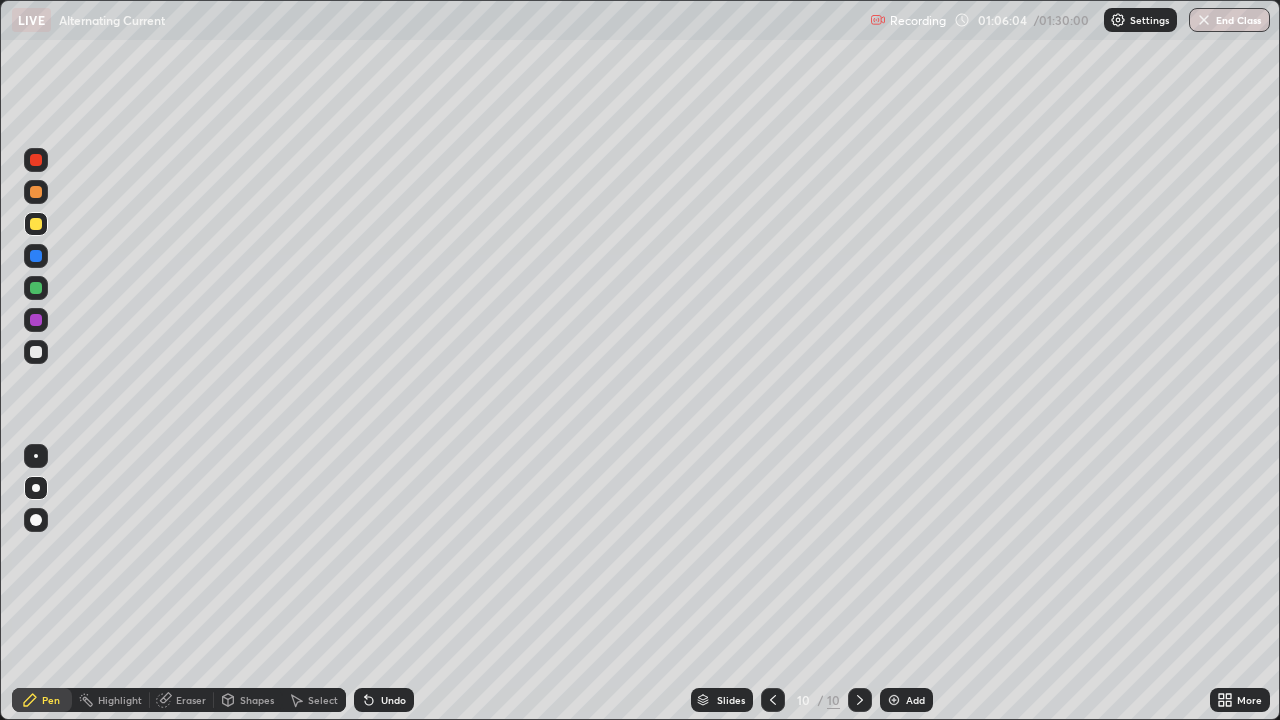 click on "Add" at bounding box center [906, 700] 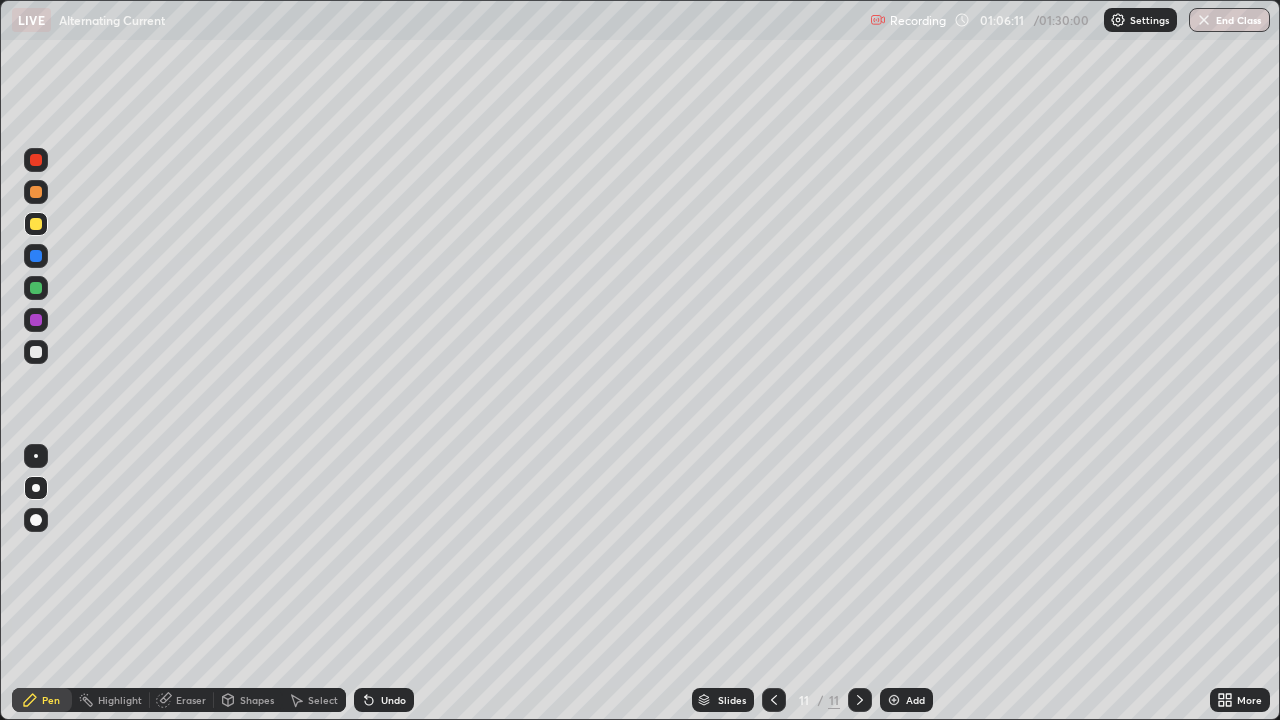 click on "Undo" at bounding box center [393, 700] 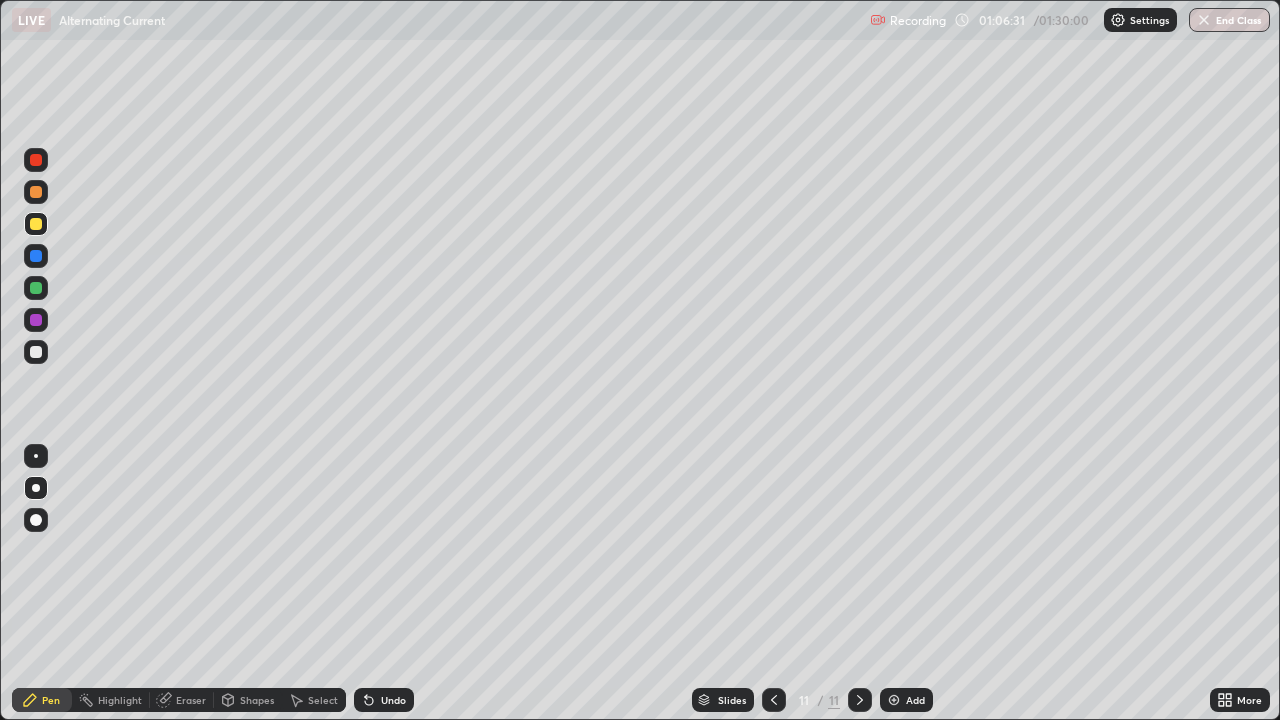 click at bounding box center [36, 352] 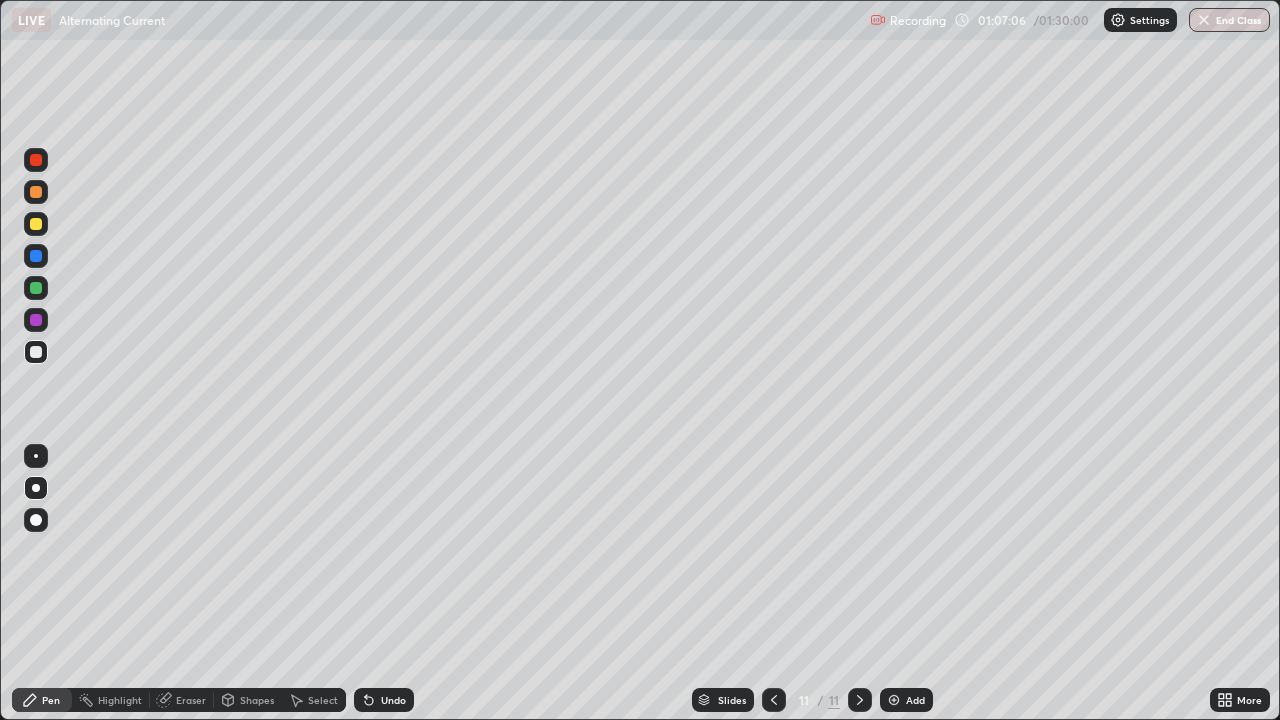 click on "Undo" at bounding box center (384, 700) 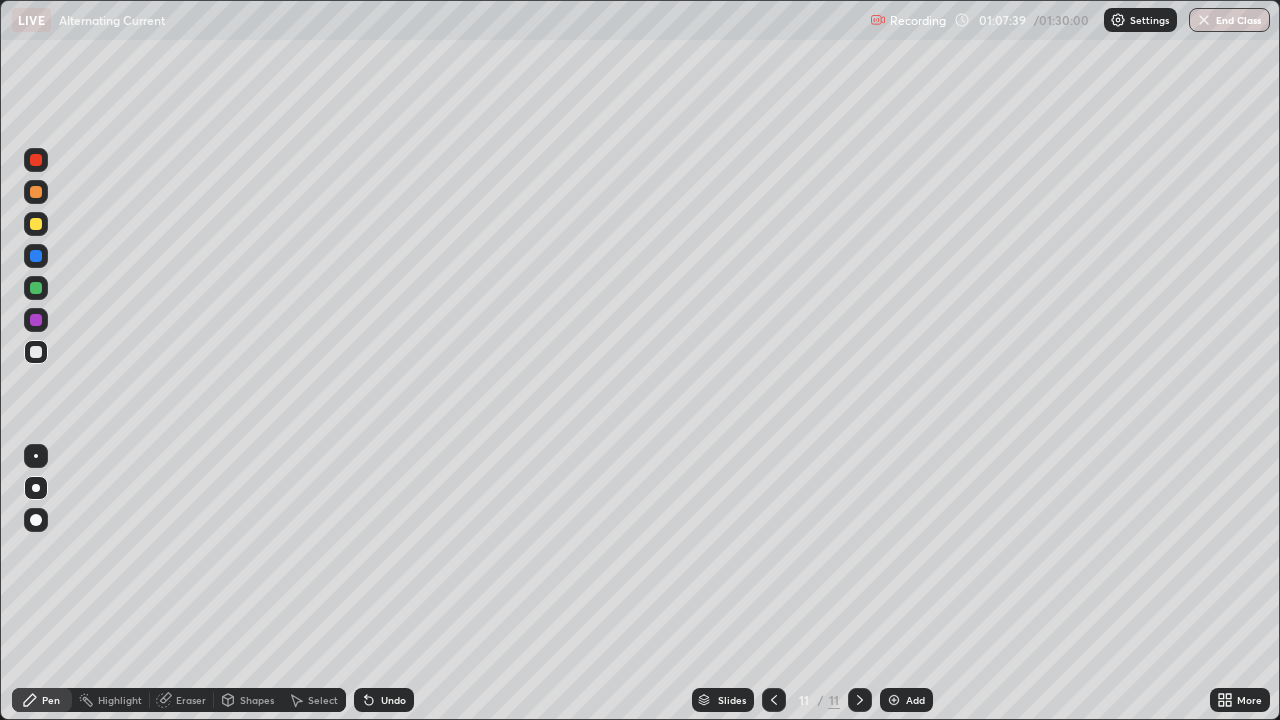 click at bounding box center (36, 224) 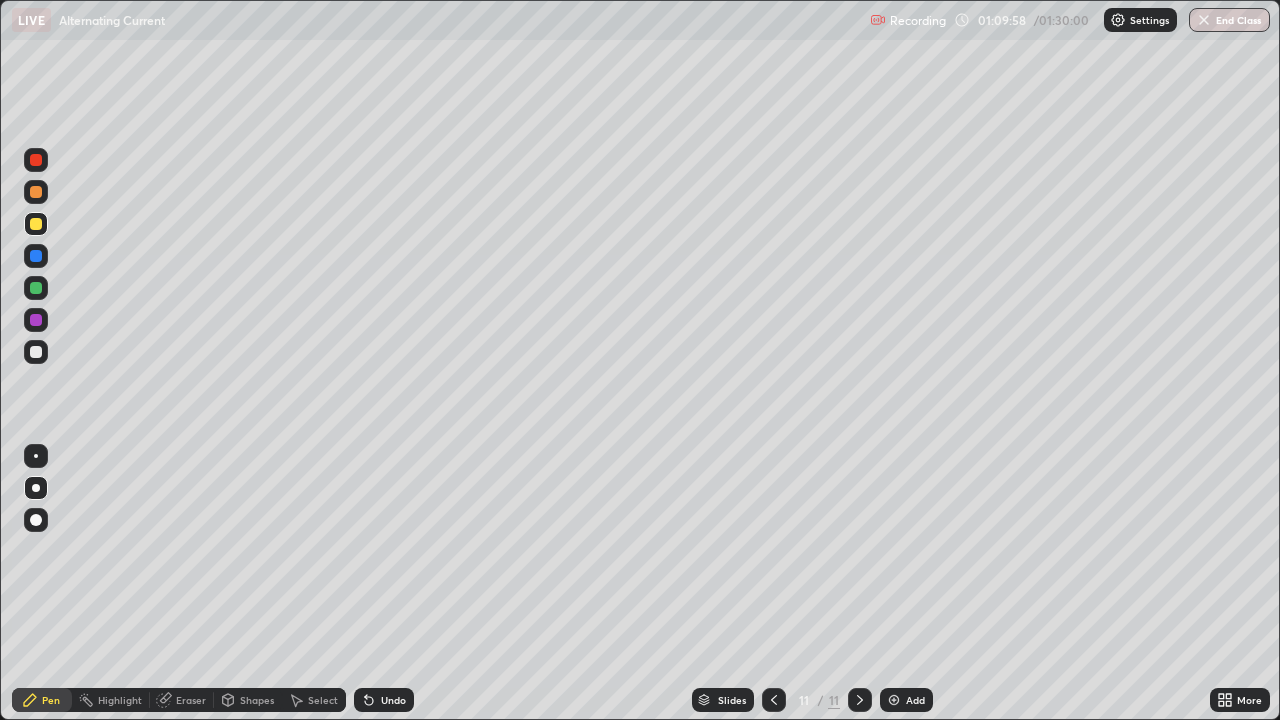 click on "Add" at bounding box center (906, 700) 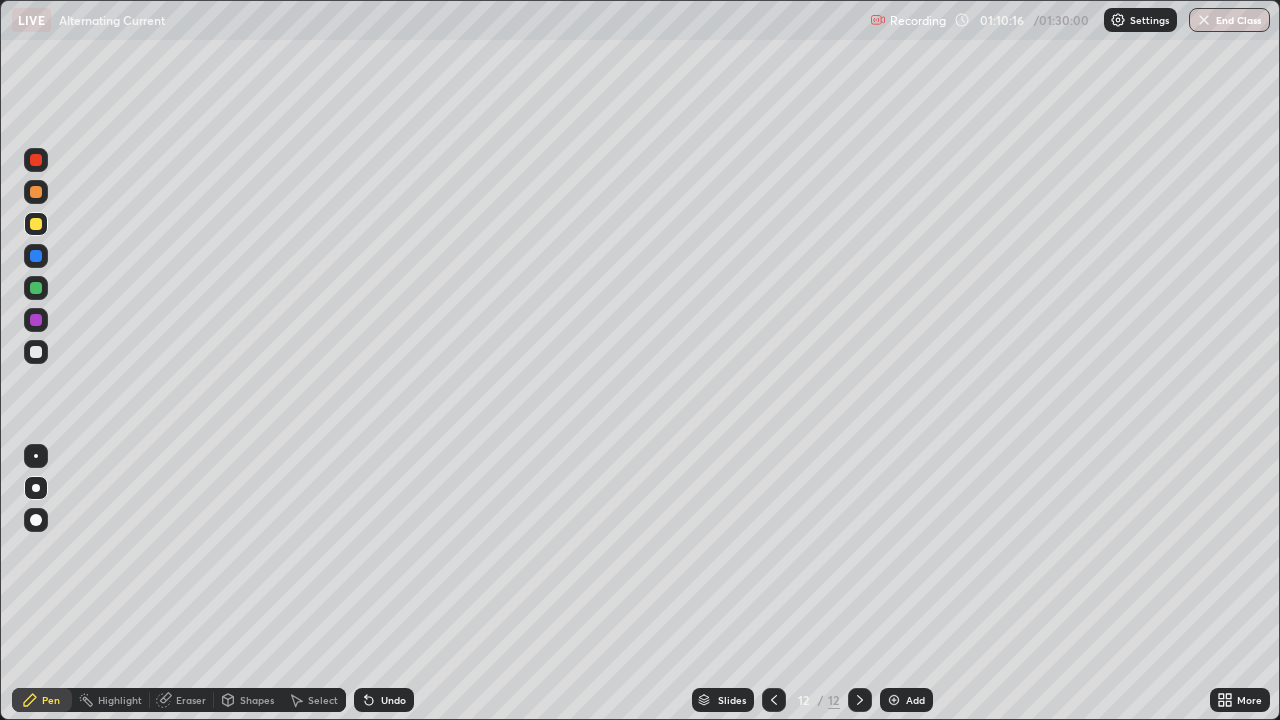 click at bounding box center [36, 352] 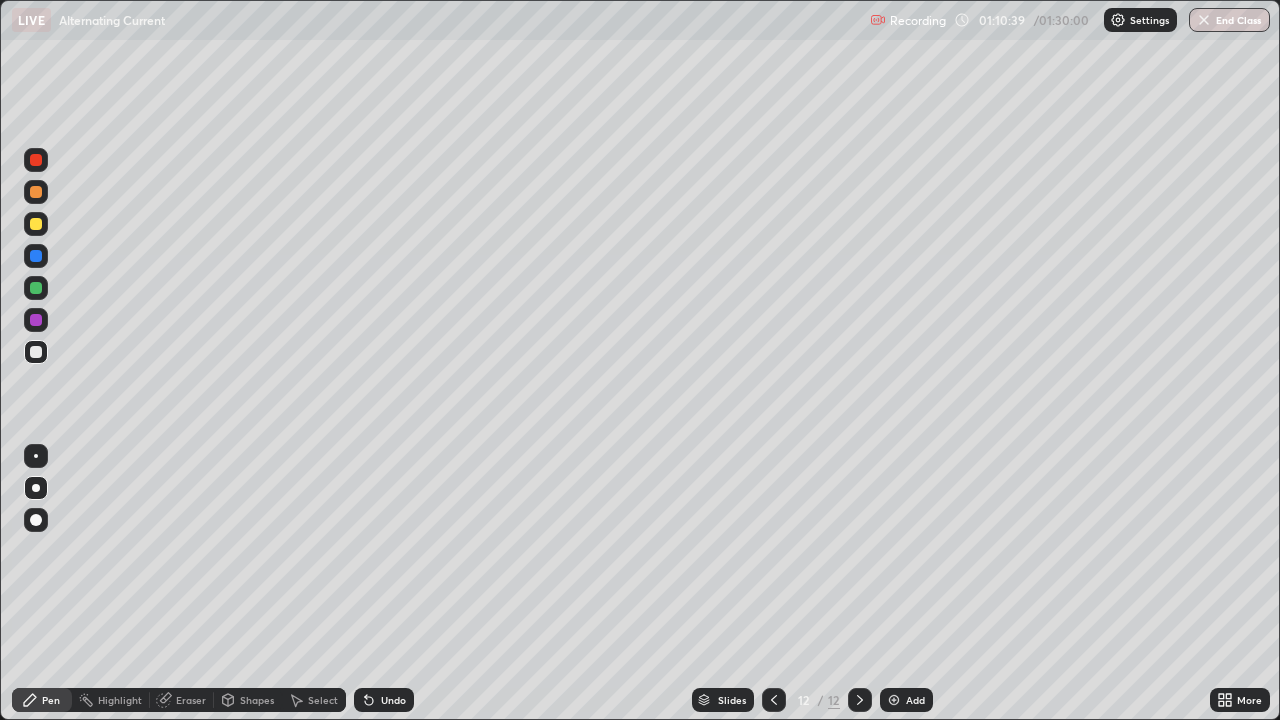 click at bounding box center (36, 256) 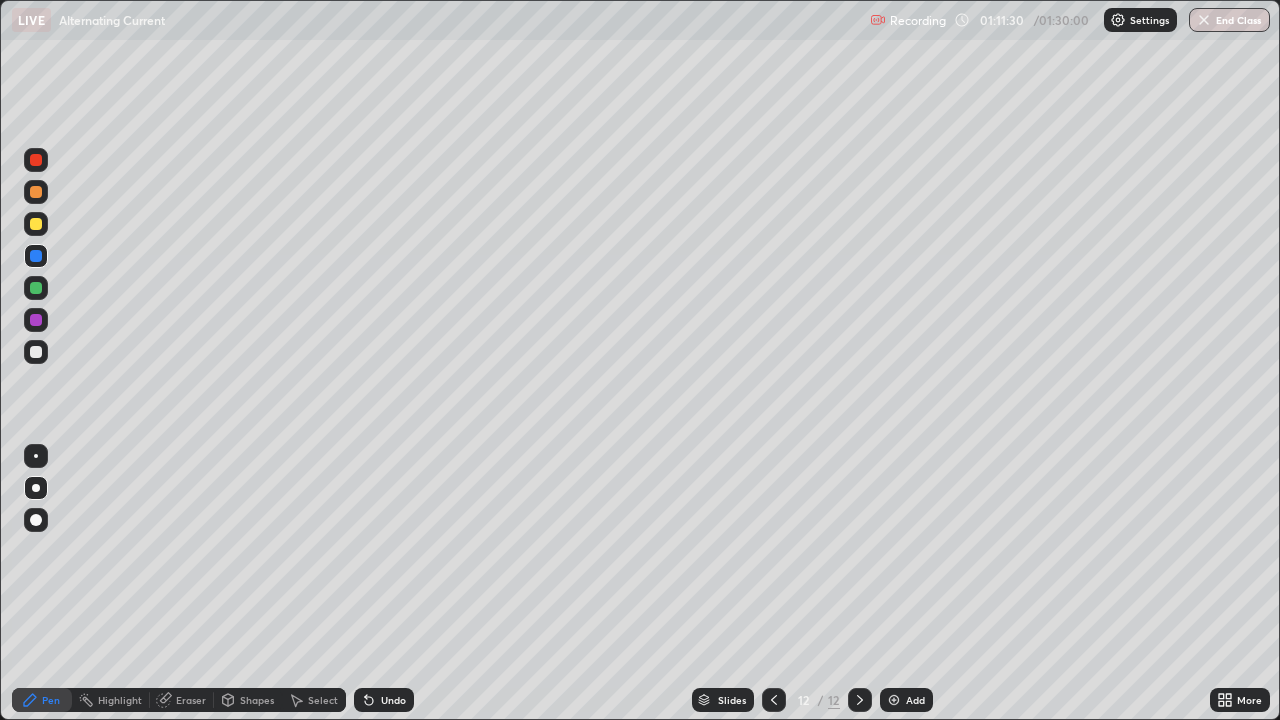 click at bounding box center (36, 224) 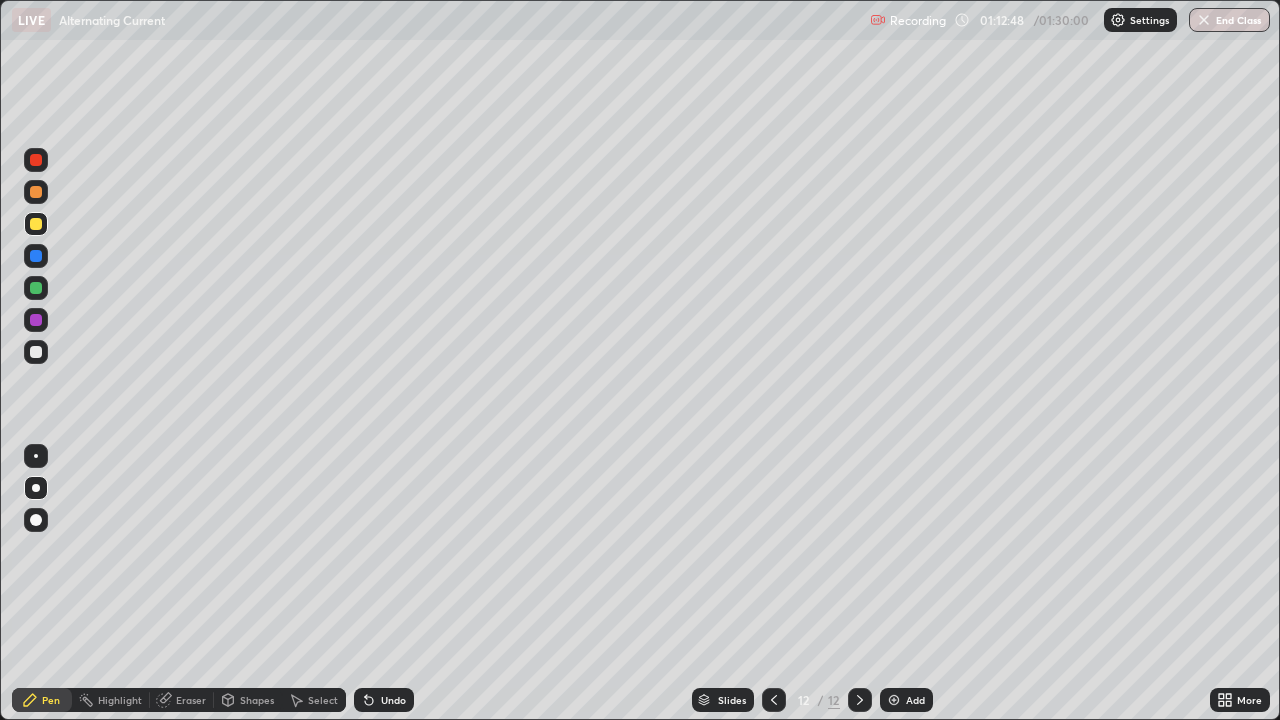 click at bounding box center [36, 256] 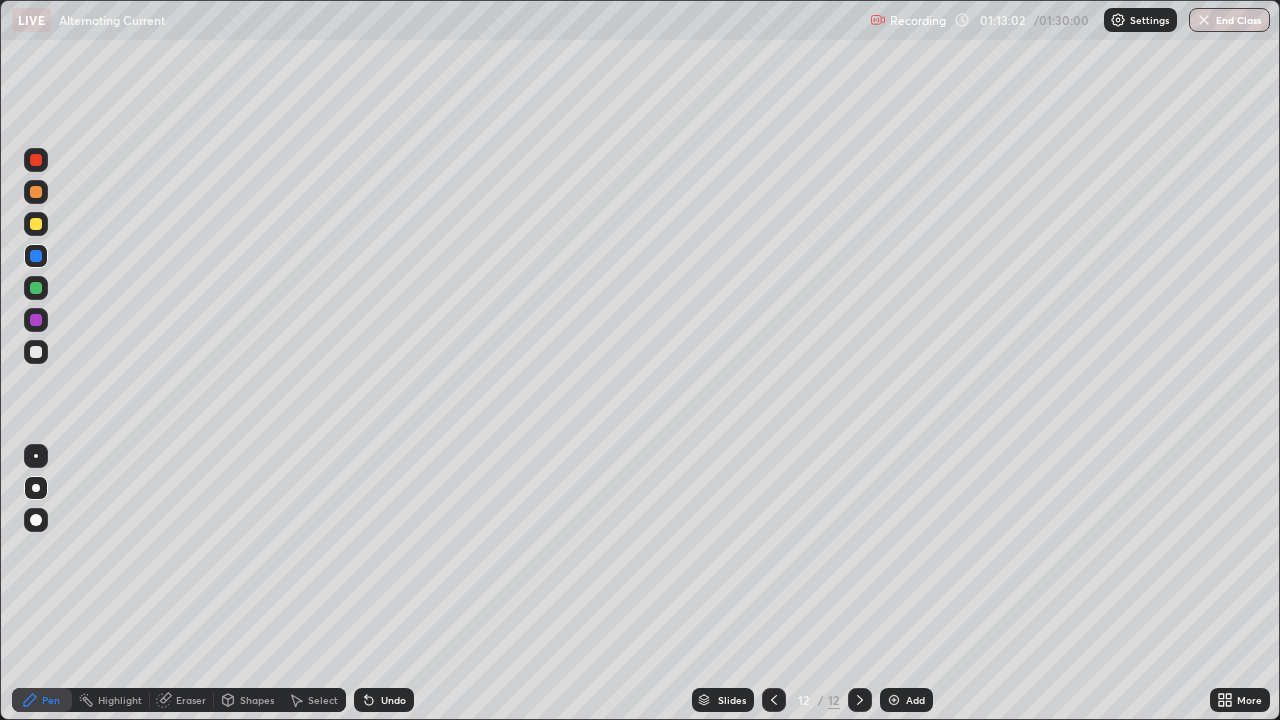 click on "Undo" at bounding box center (393, 700) 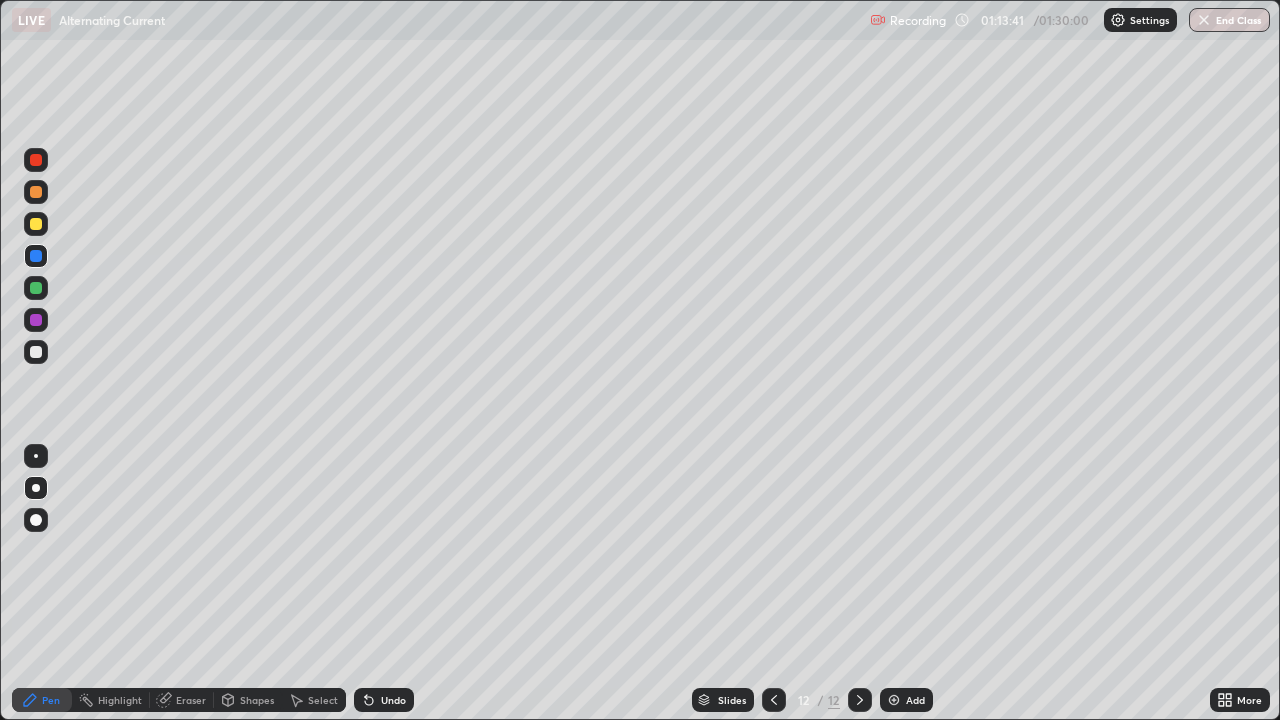 click at bounding box center [36, 288] 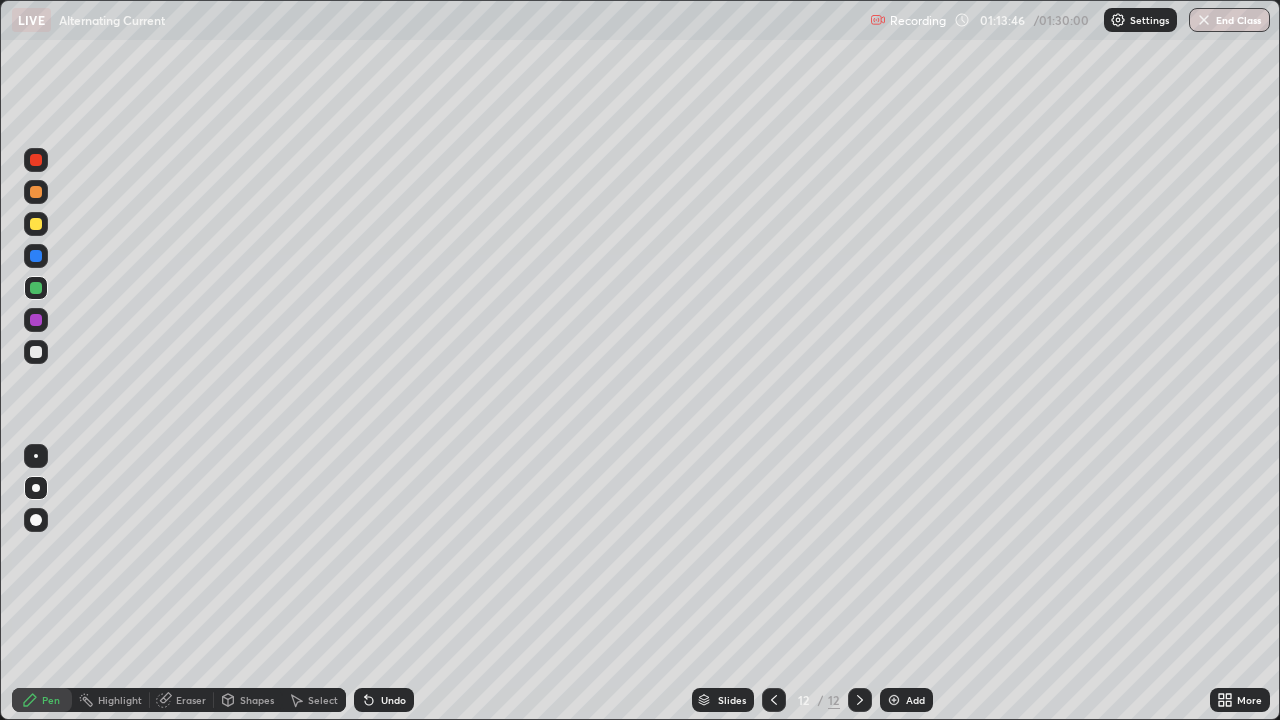 click at bounding box center [36, 224] 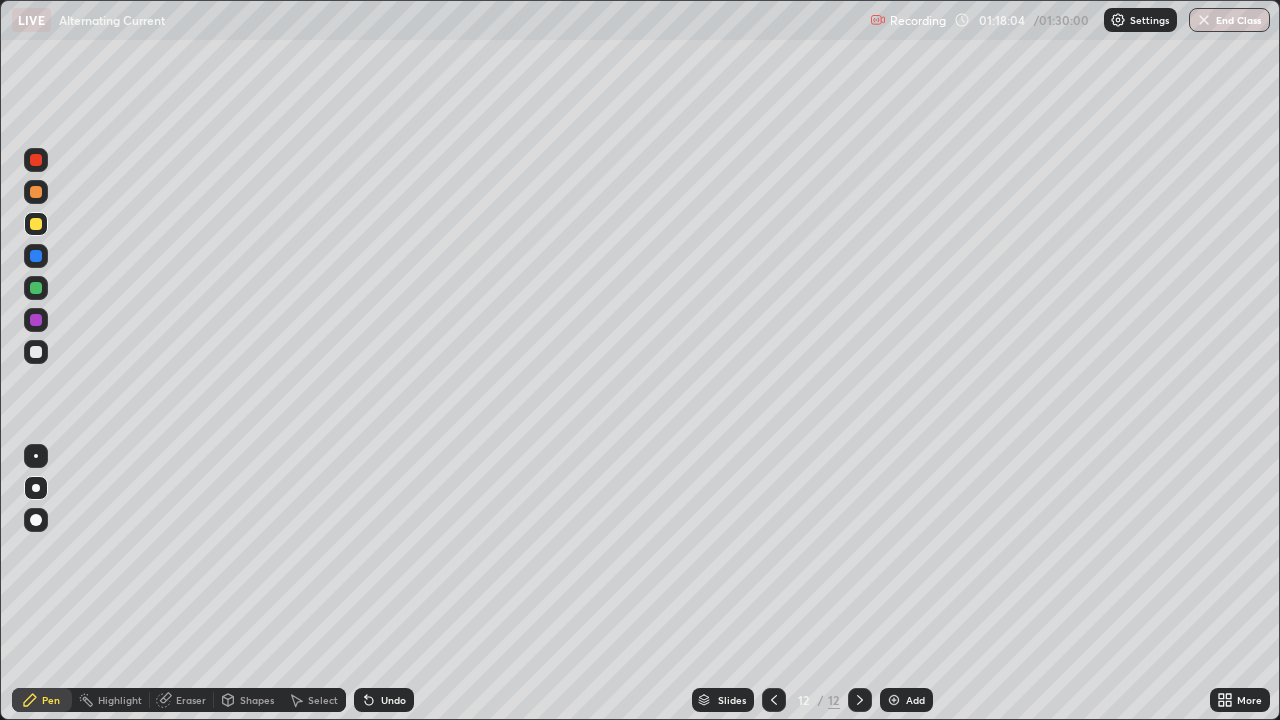 click at bounding box center [894, 700] 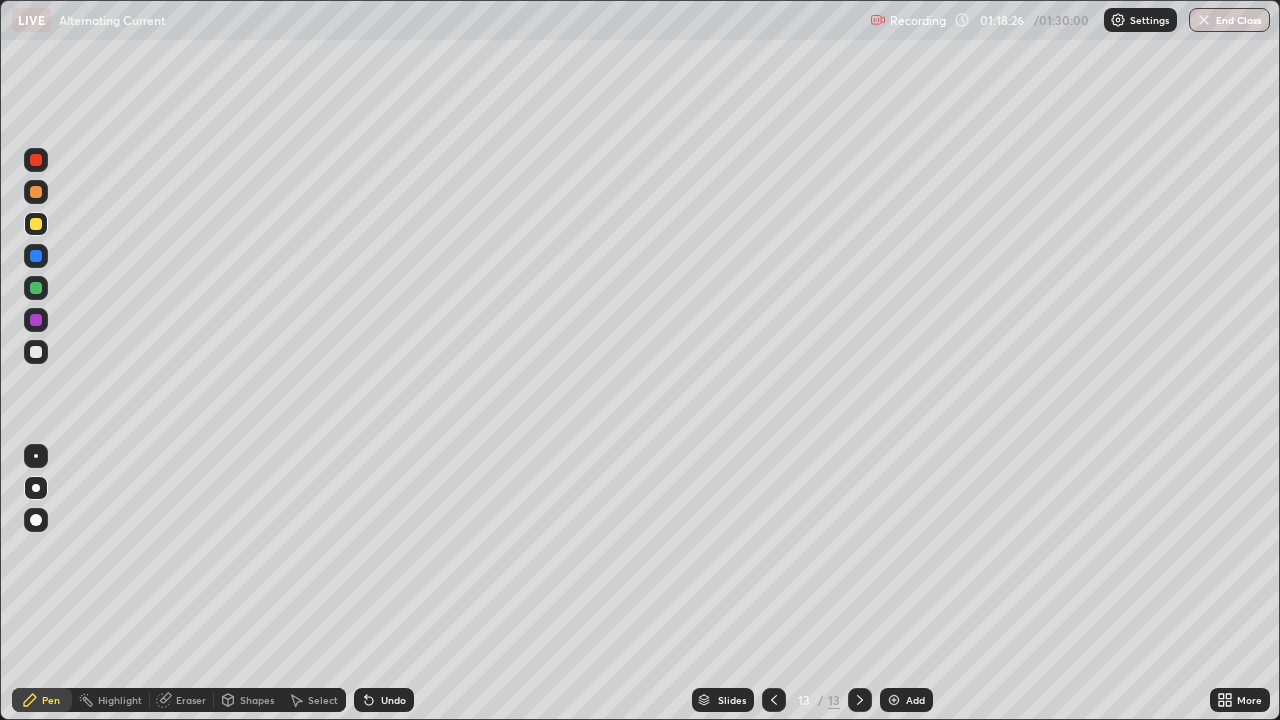click at bounding box center (36, 352) 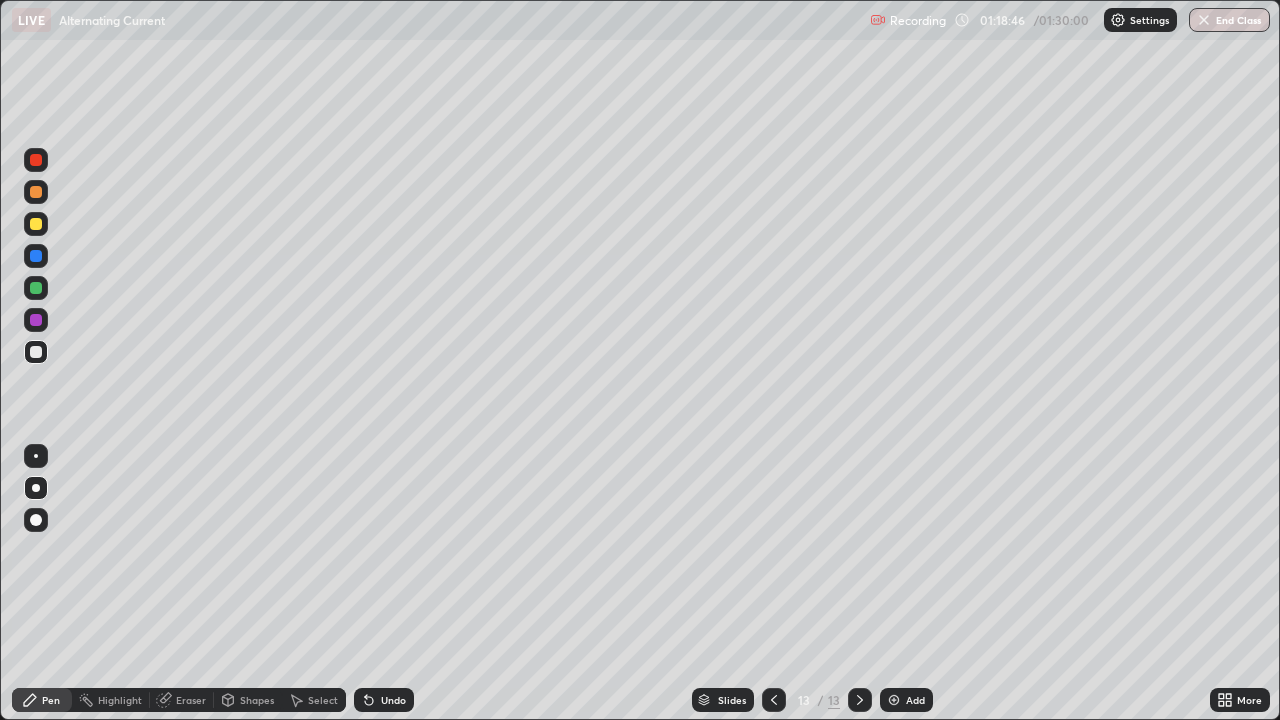 click on "Undo" at bounding box center (393, 700) 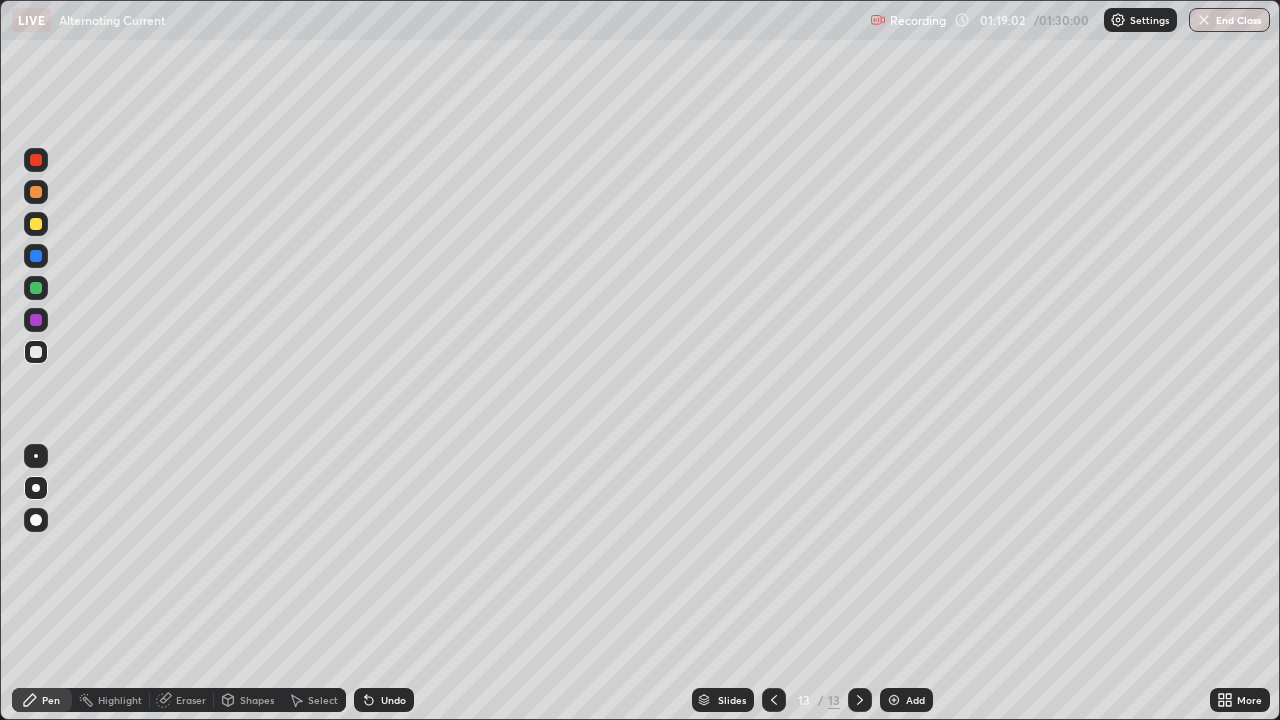 click at bounding box center (36, 224) 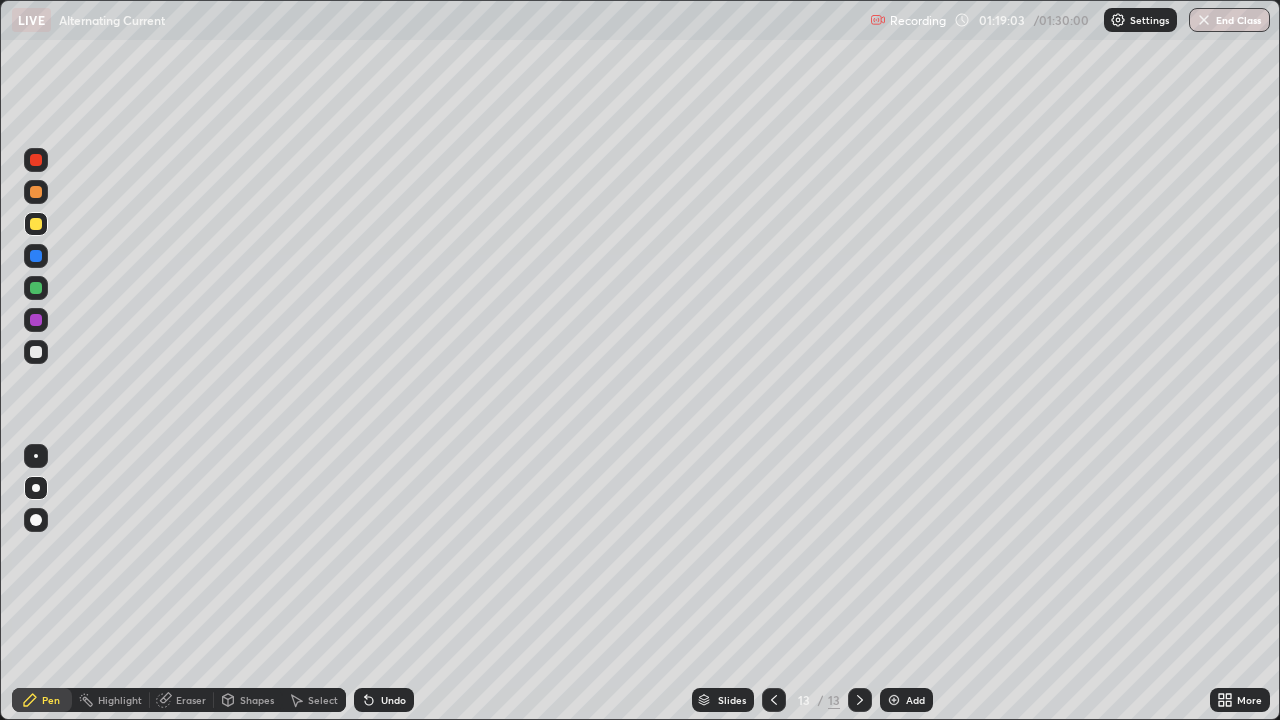 click at bounding box center [36, 224] 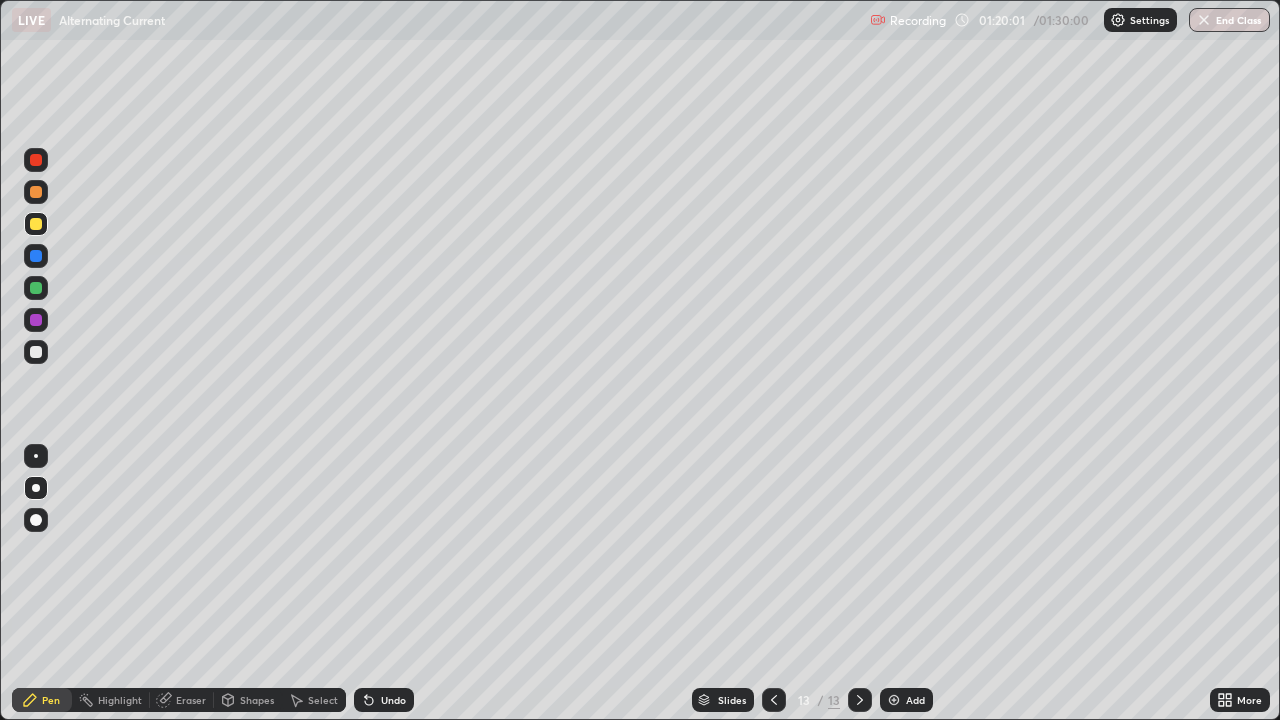click at bounding box center [36, 256] 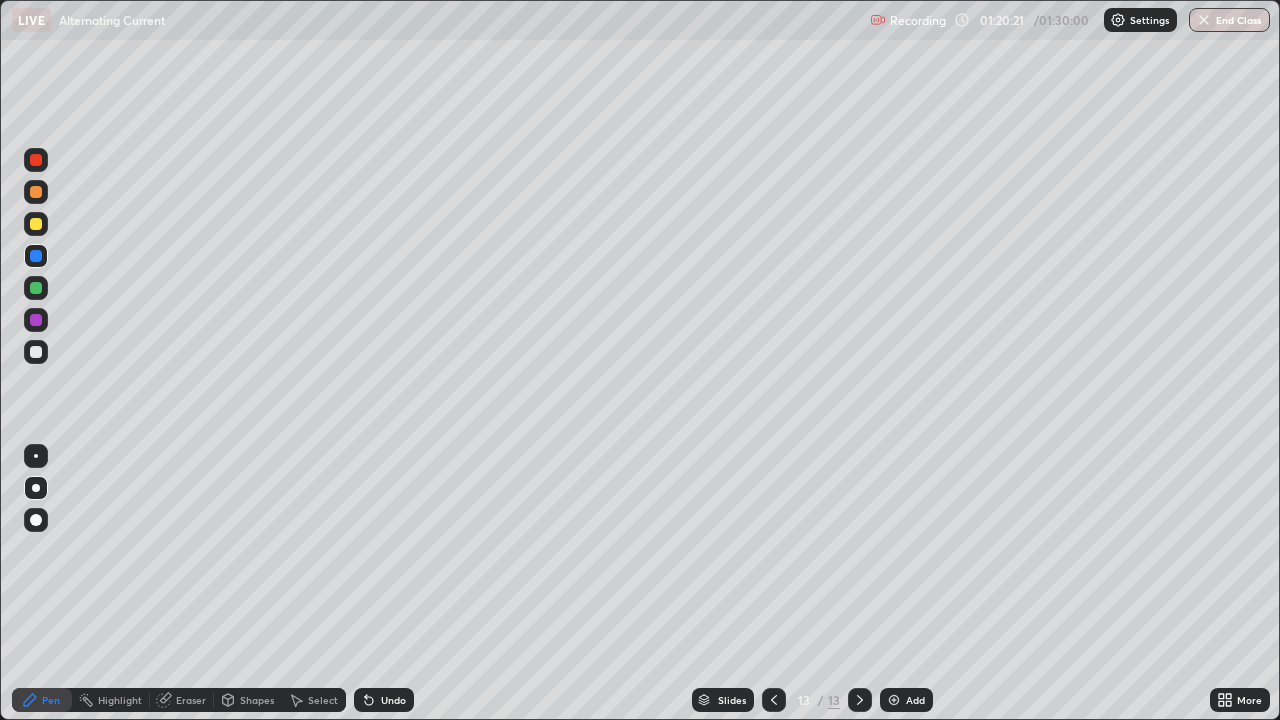 click on "Undo" at bounding box center [393, 700] 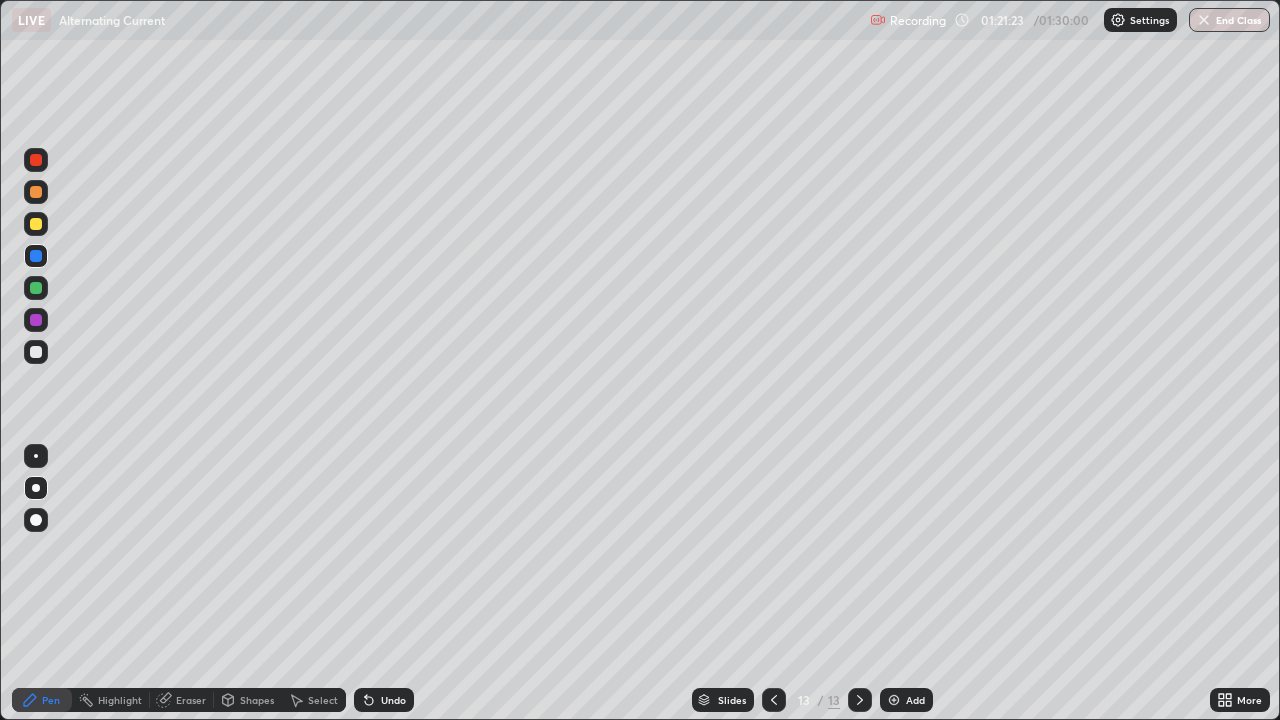 click at bounding box center [36, 288] 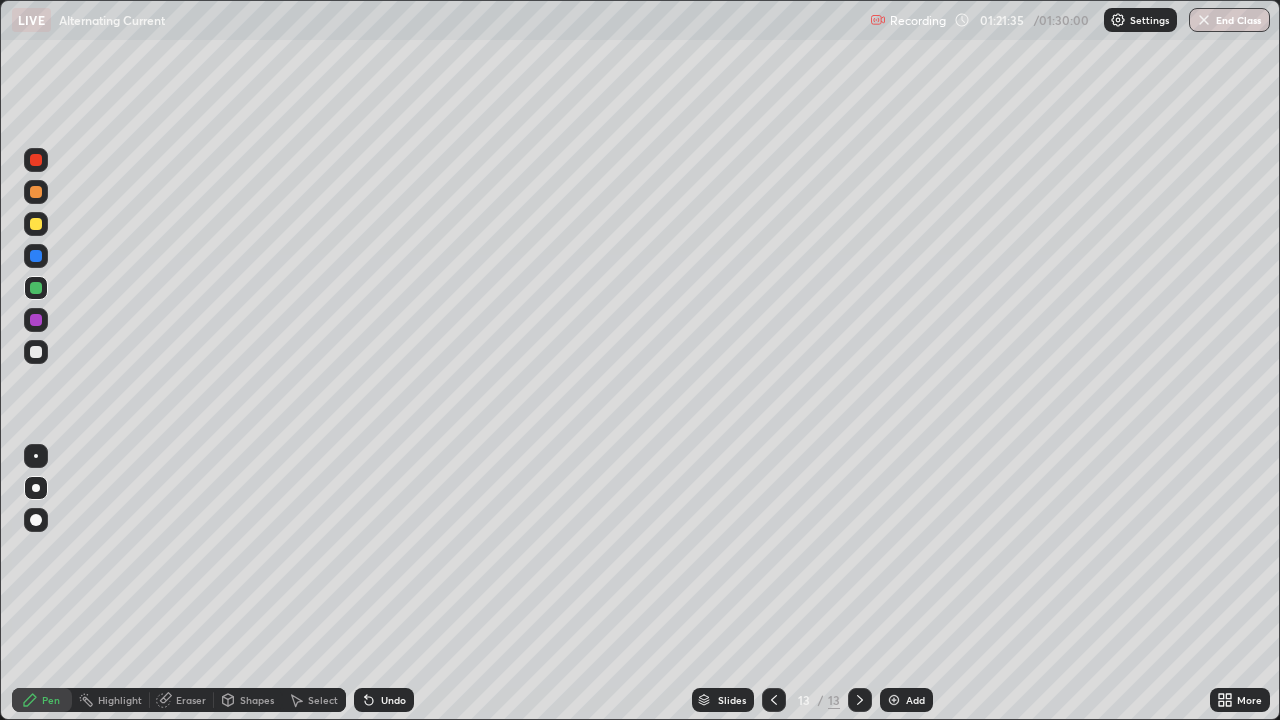 click on "Eraser" at bounding box center [191, 700] 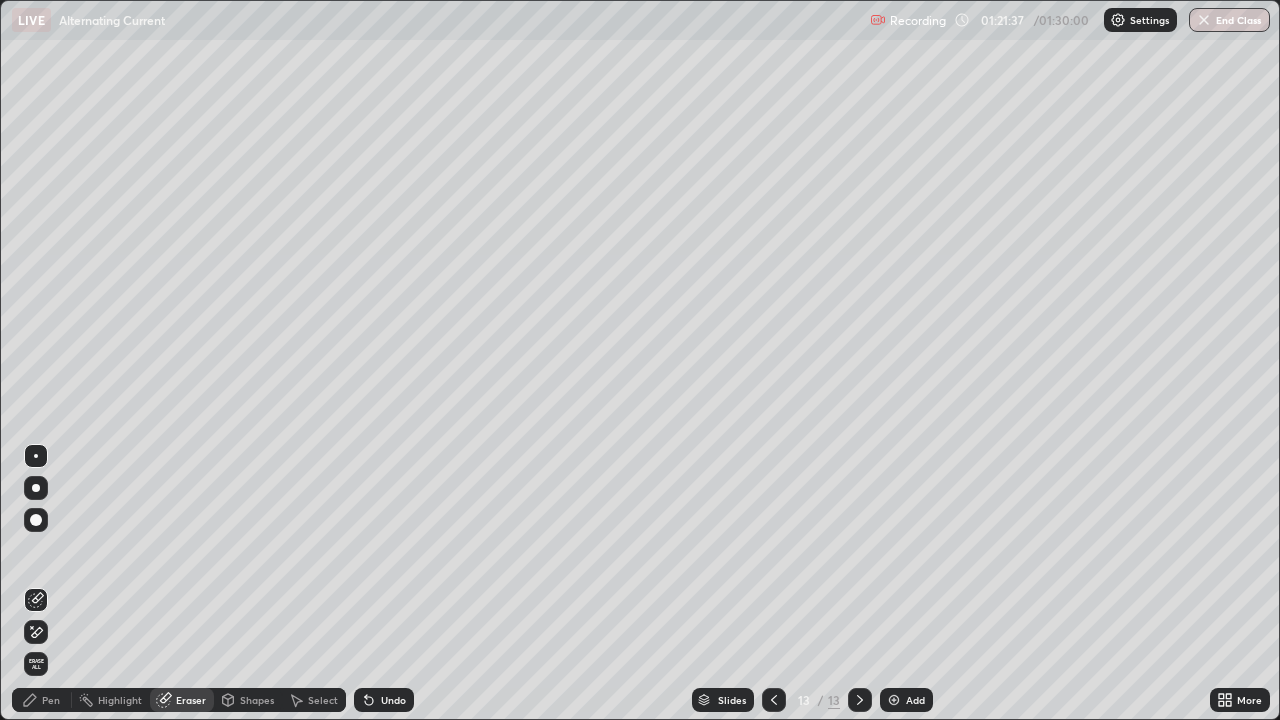 click on "Pen" at bounding box center [42, 700] 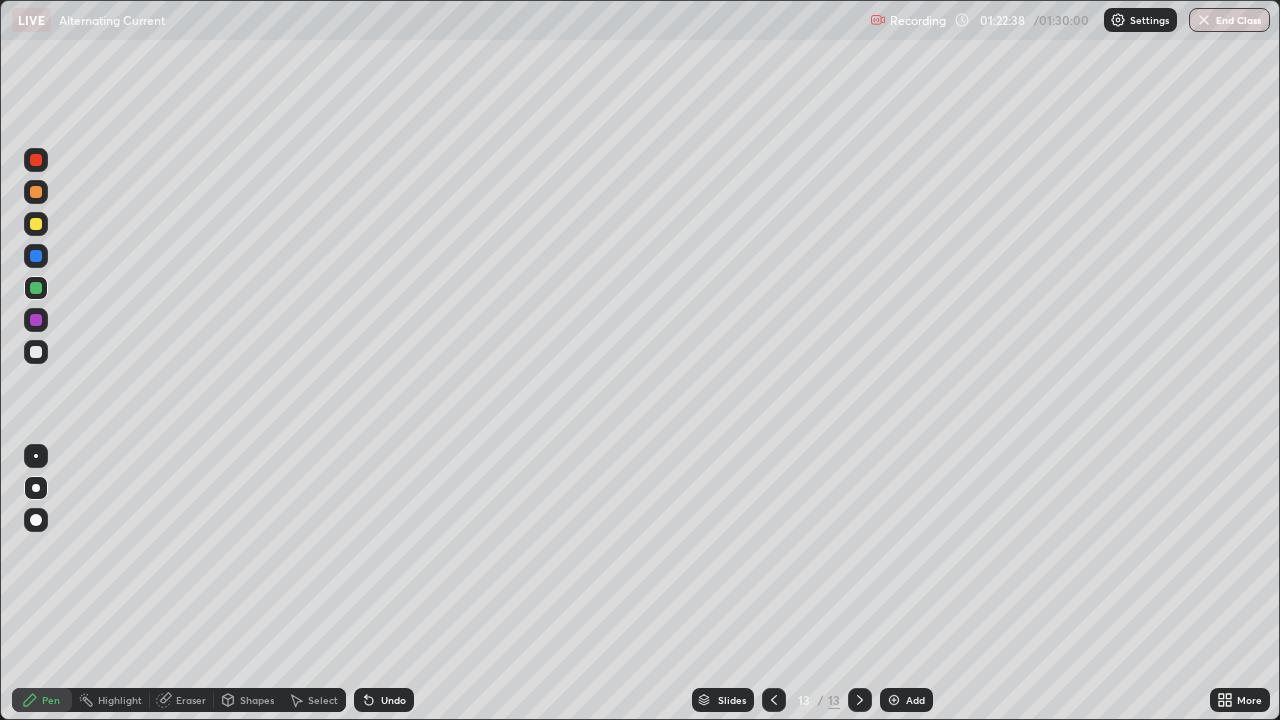 click on "Undo" at bounding box center [393, 700] 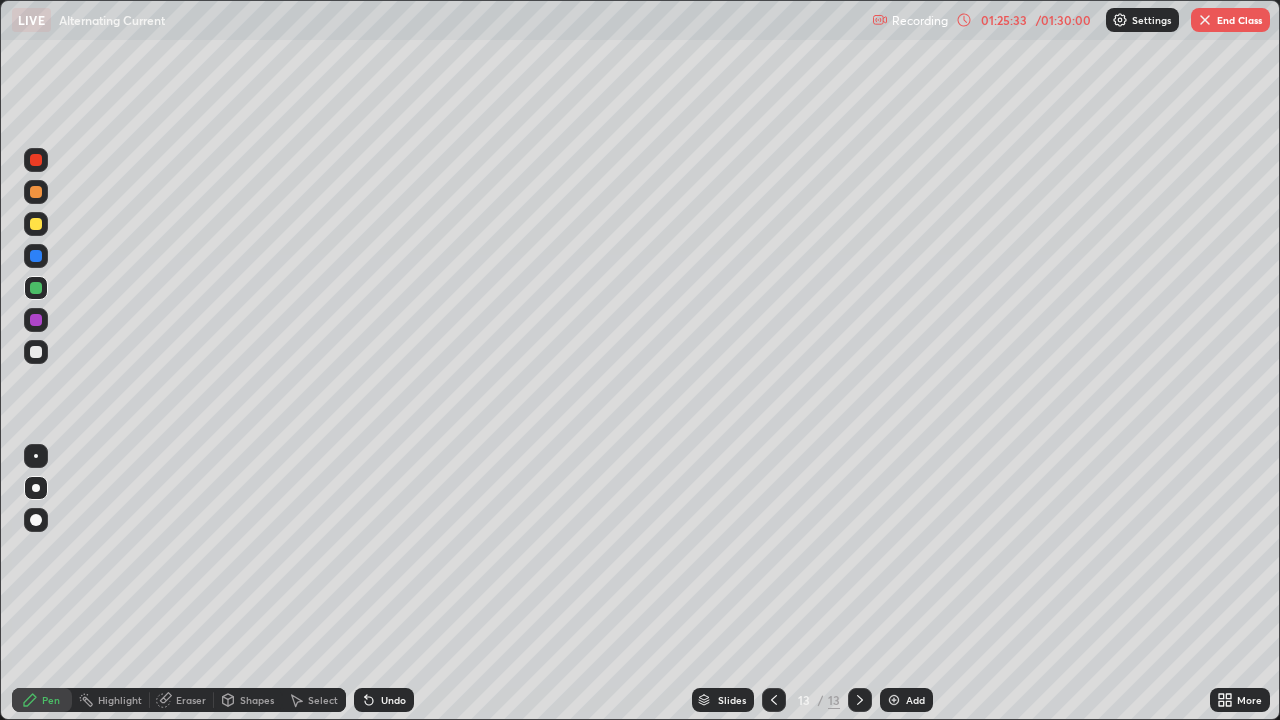 click on "End Class" at bounding box center (1230, 20) 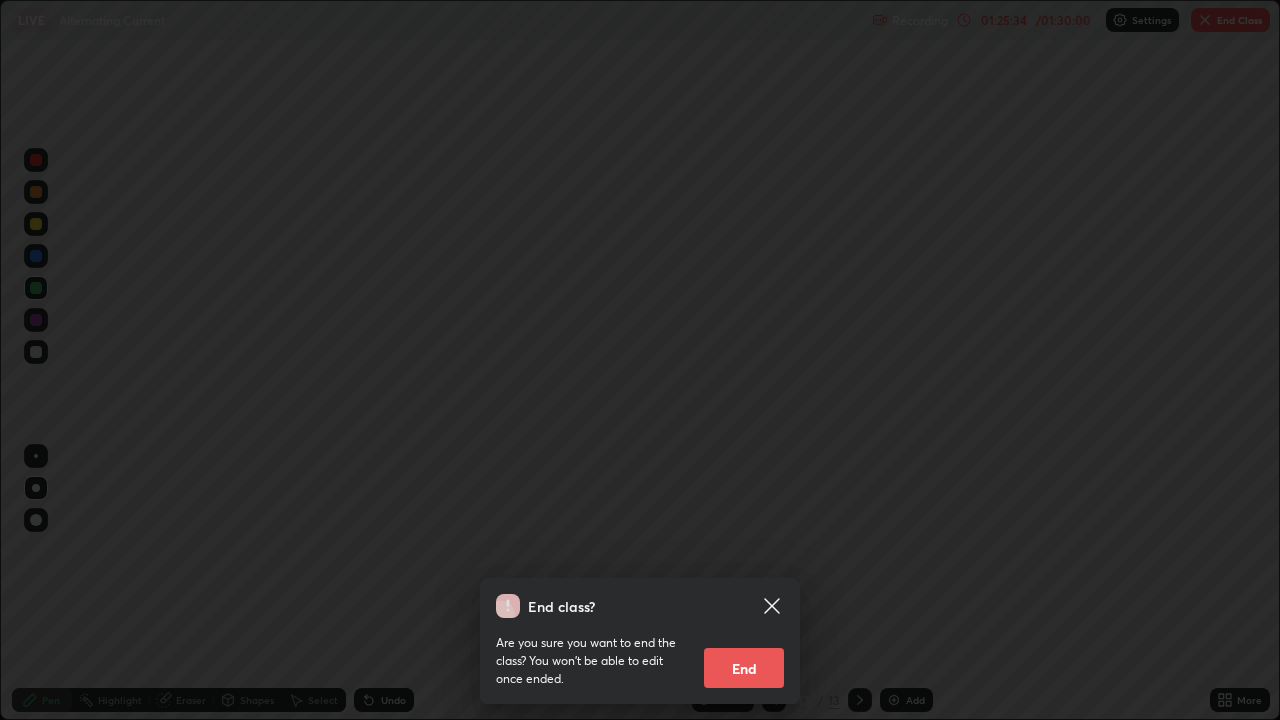 click on "End" at bounding box center [744, 668] 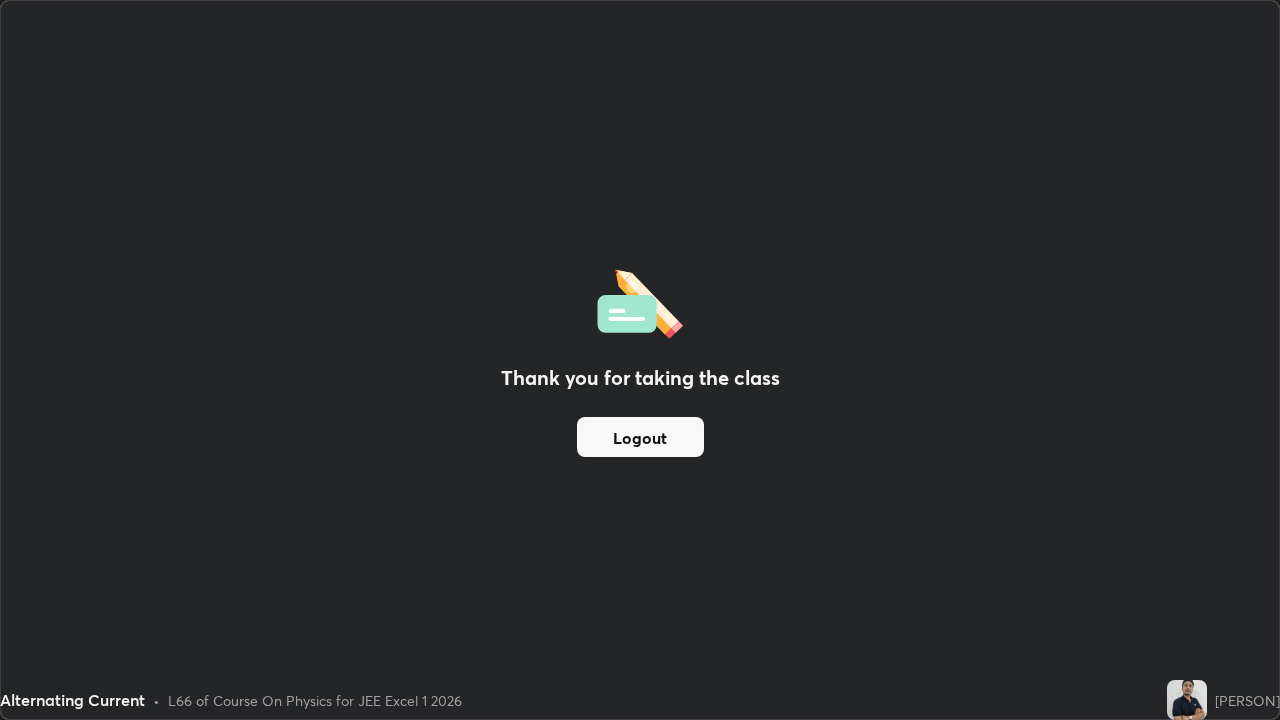 click on "Logout" at bounding box center (640, 437) 